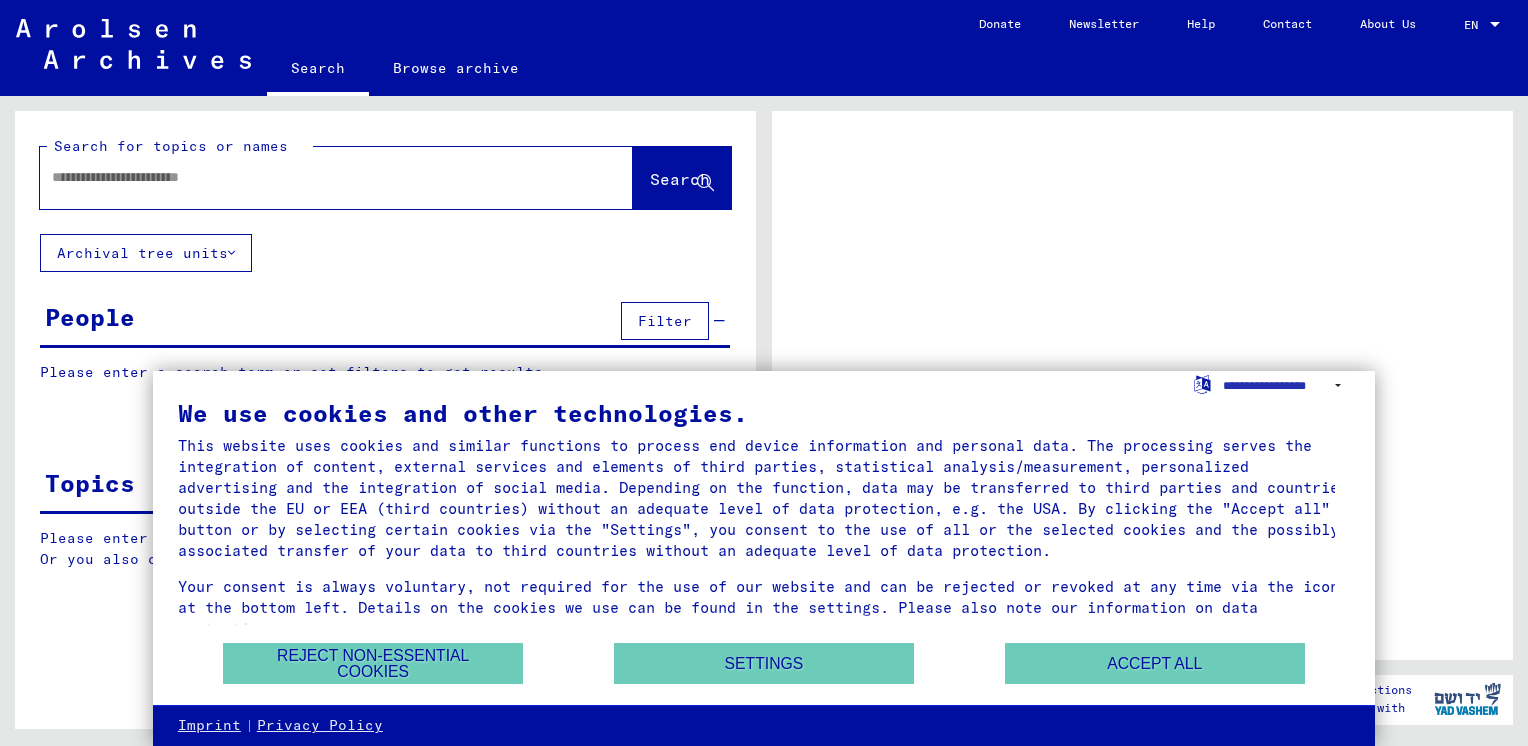 scroll, scrollTop: 0, scrollLeft: 0, axis: both 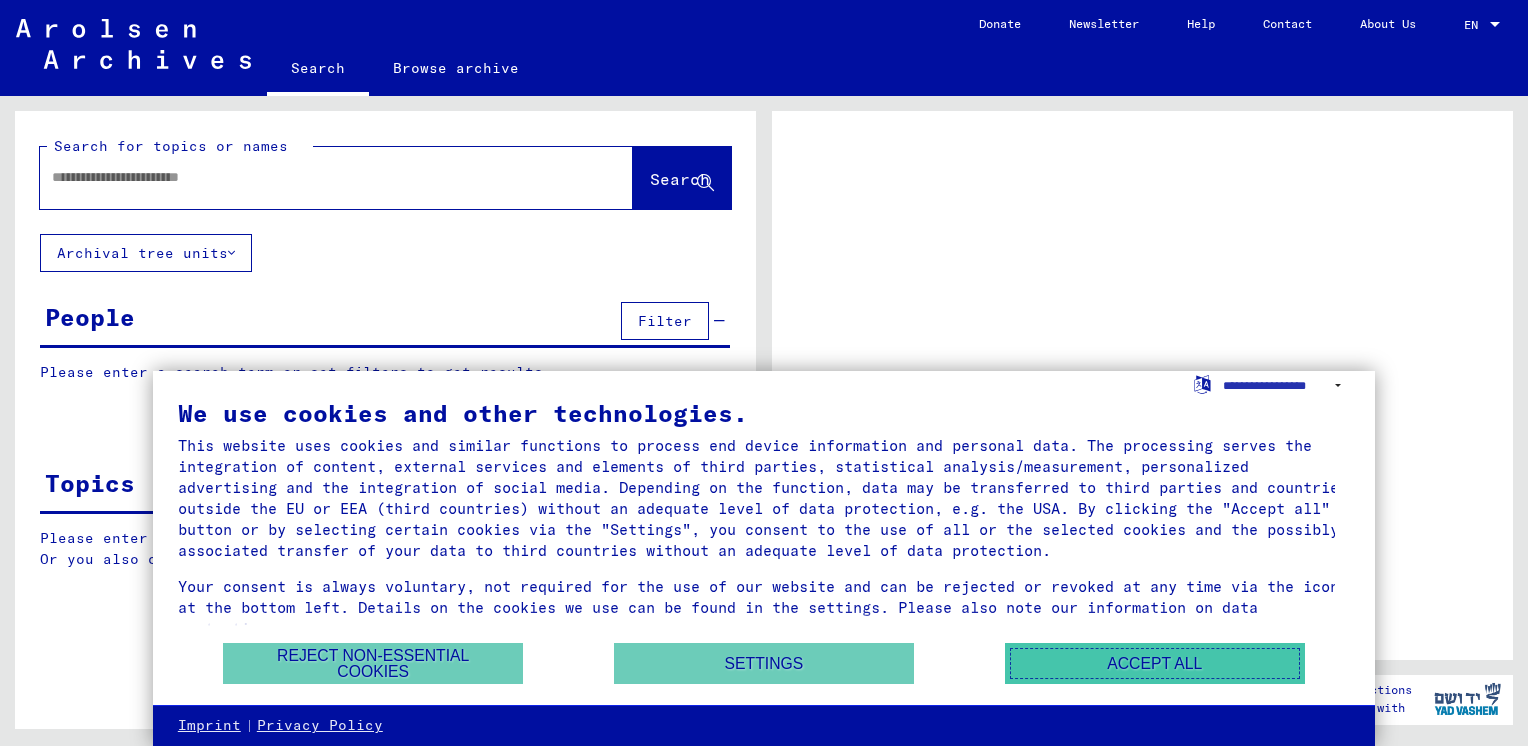 click on "Accept all" at bounding box center [1155, 663] 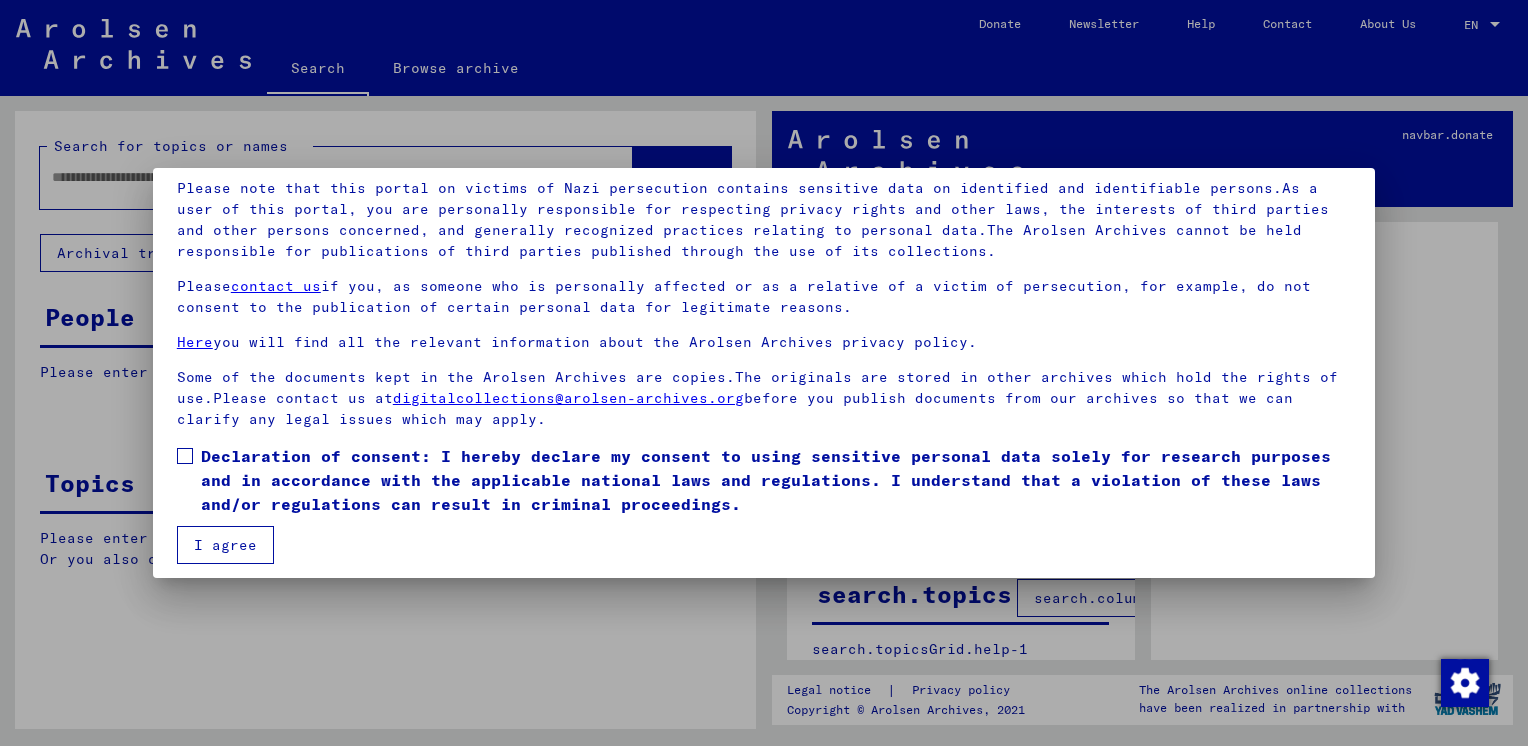 scroll, scrollTop: 144, scrollLeft: 0, axis: vertical 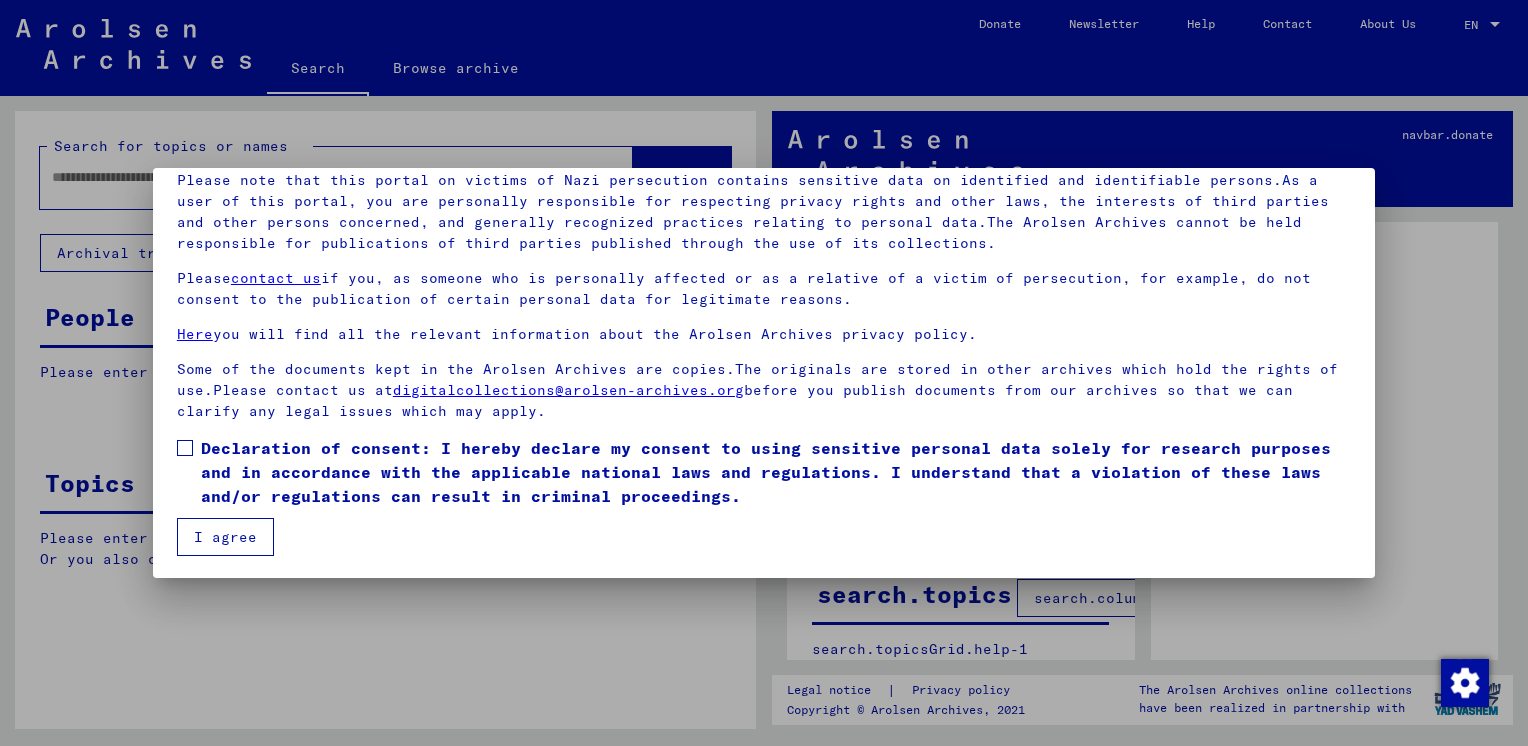 click on "I agree" at bounding box center (225, 537) 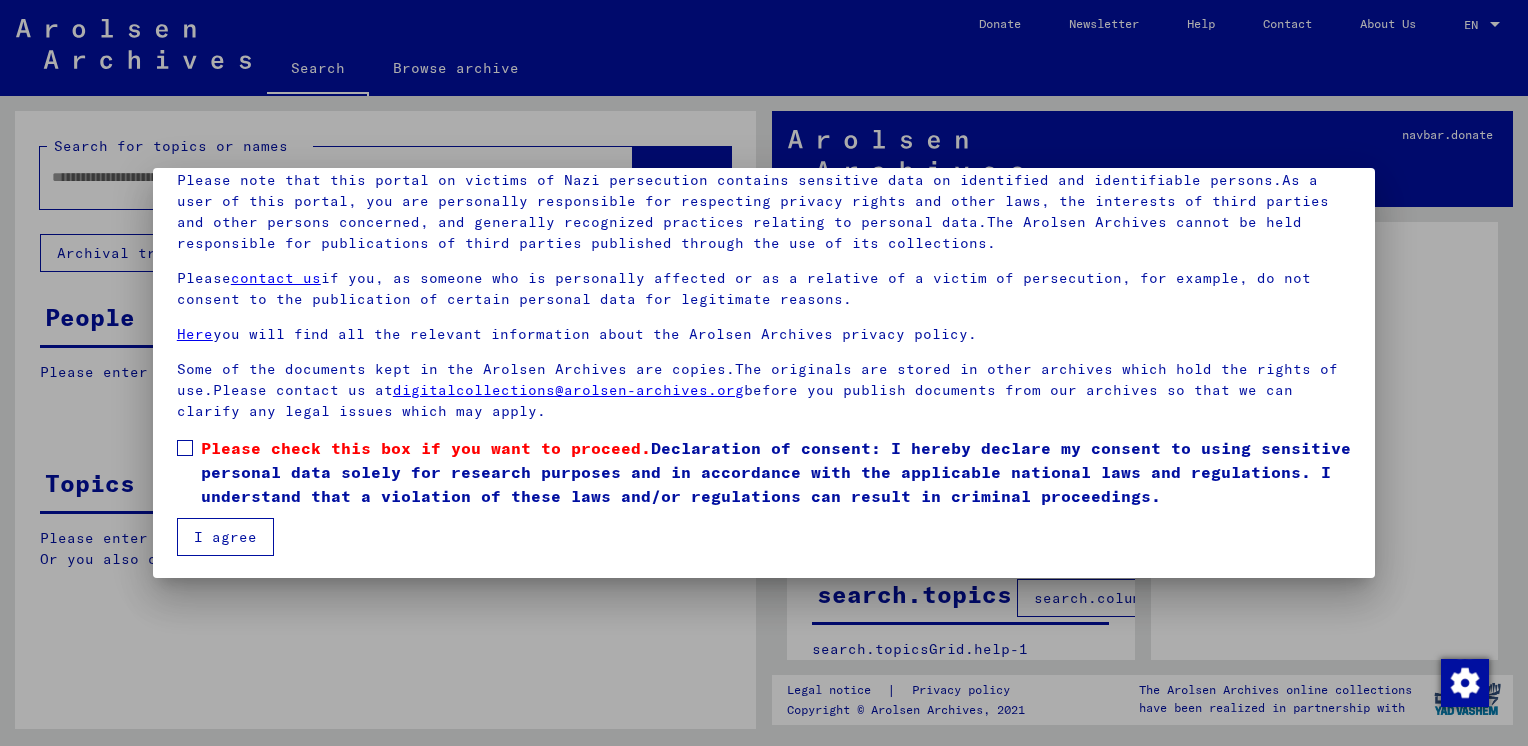 scroll, scrollTop: 145, scrollLeft: 0, axis: vertical 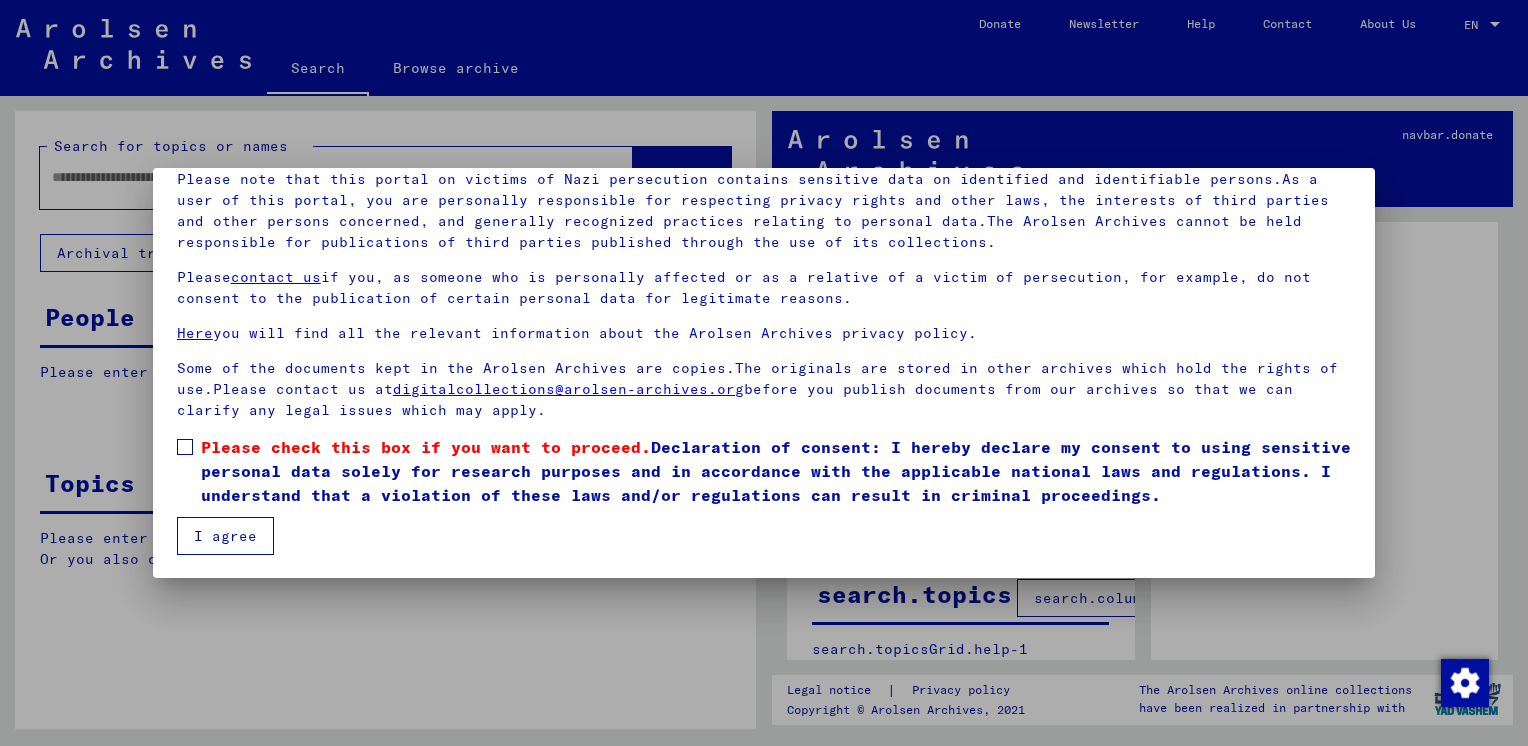 click at bounding box center (185, 447) 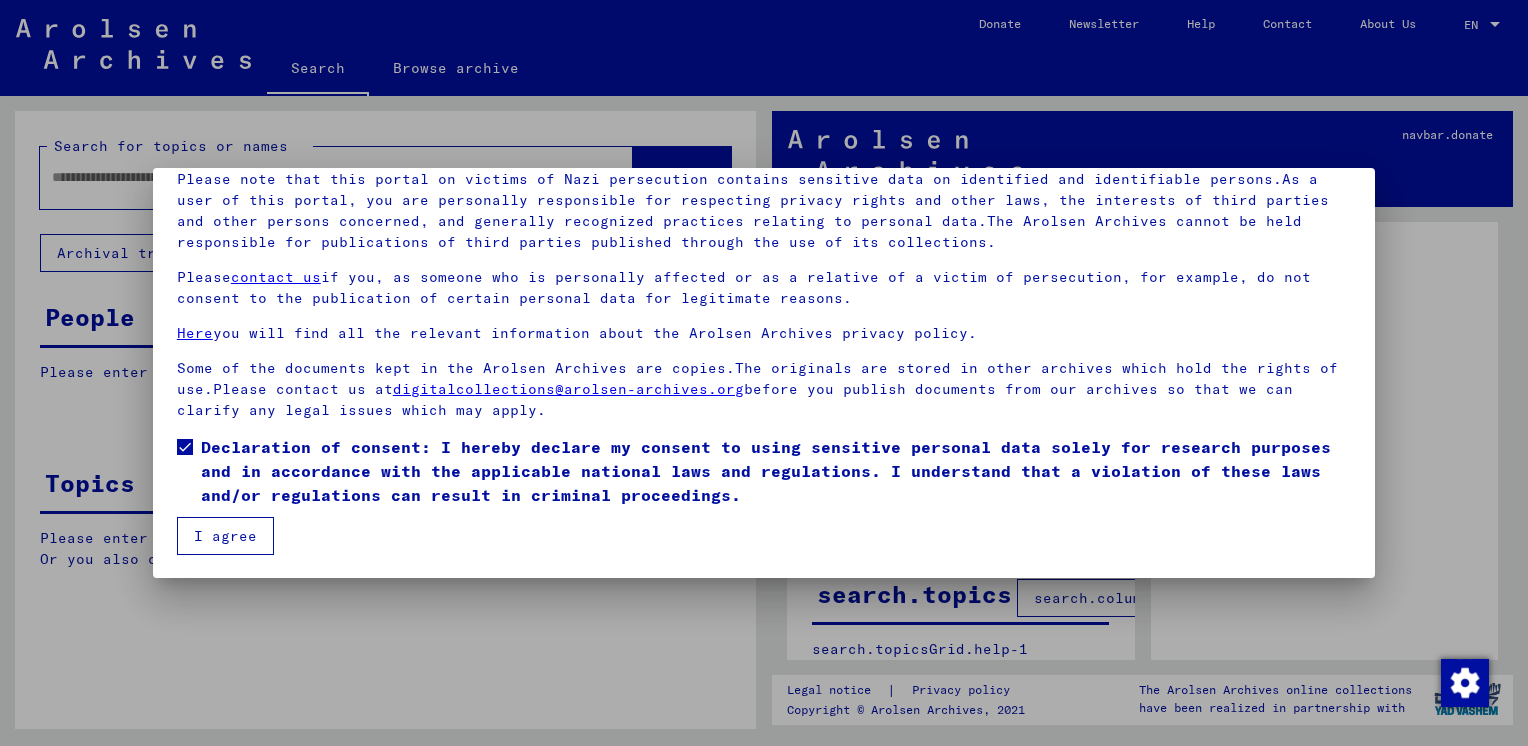 click on "I agree" at bounding box center [225, 536] 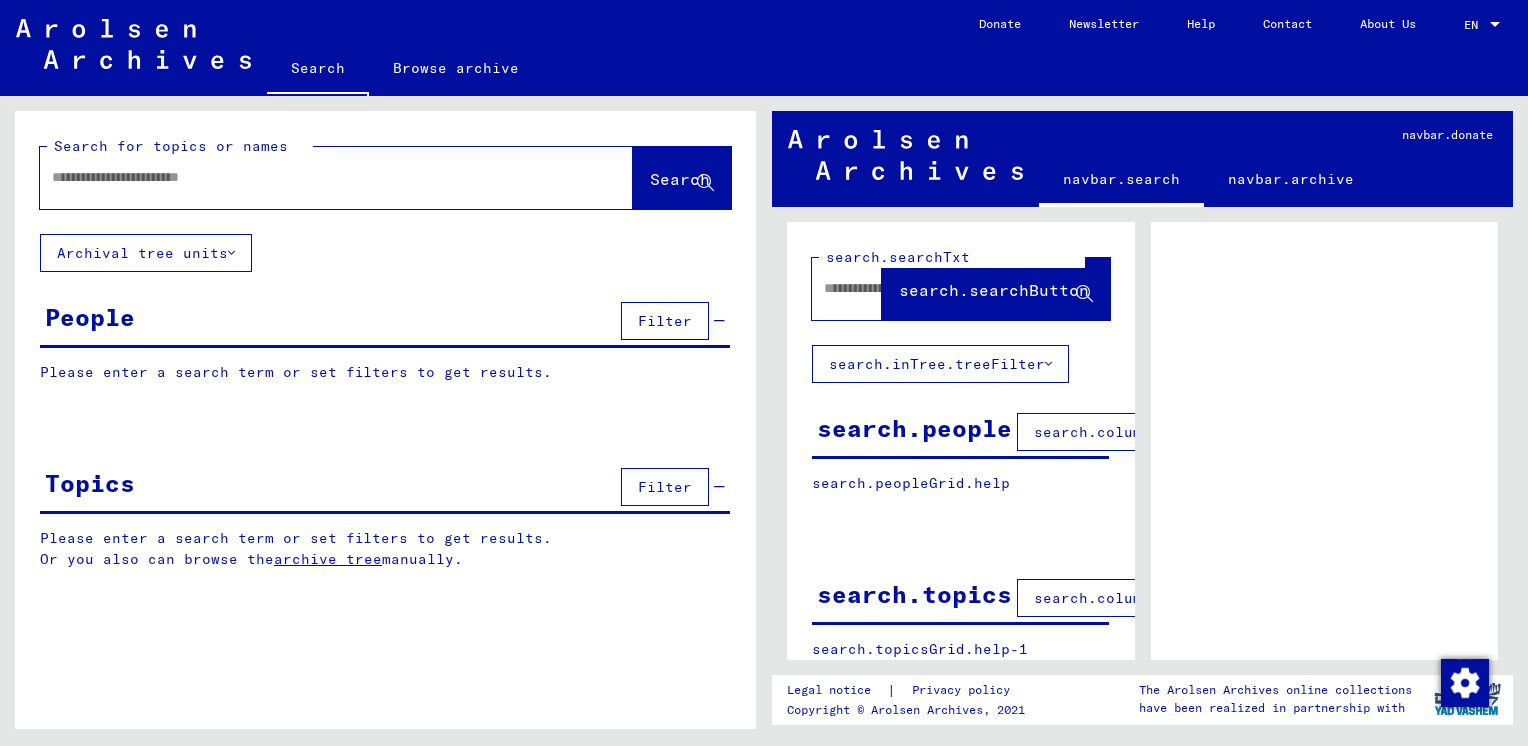 click at bounding box center [318, 177] 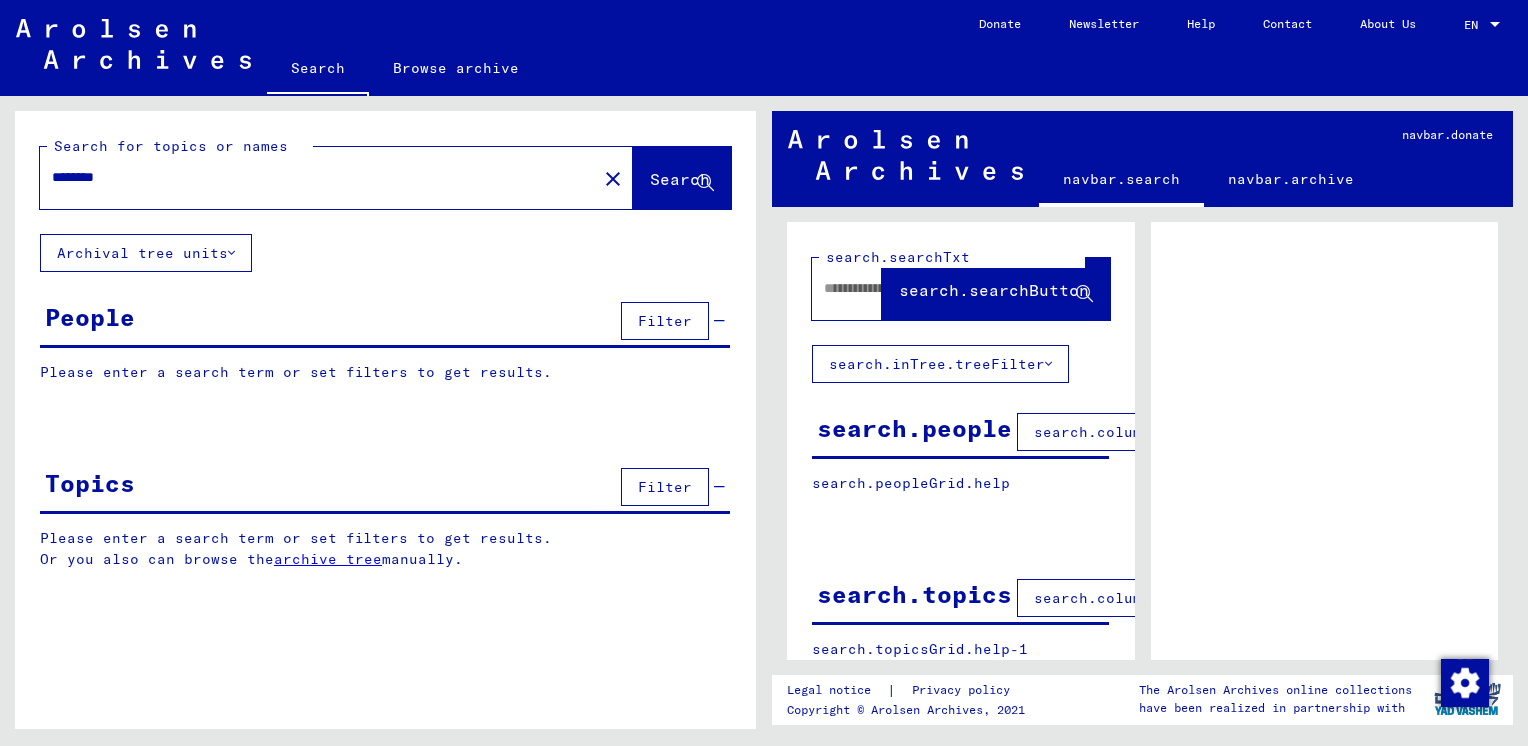 type on "********" 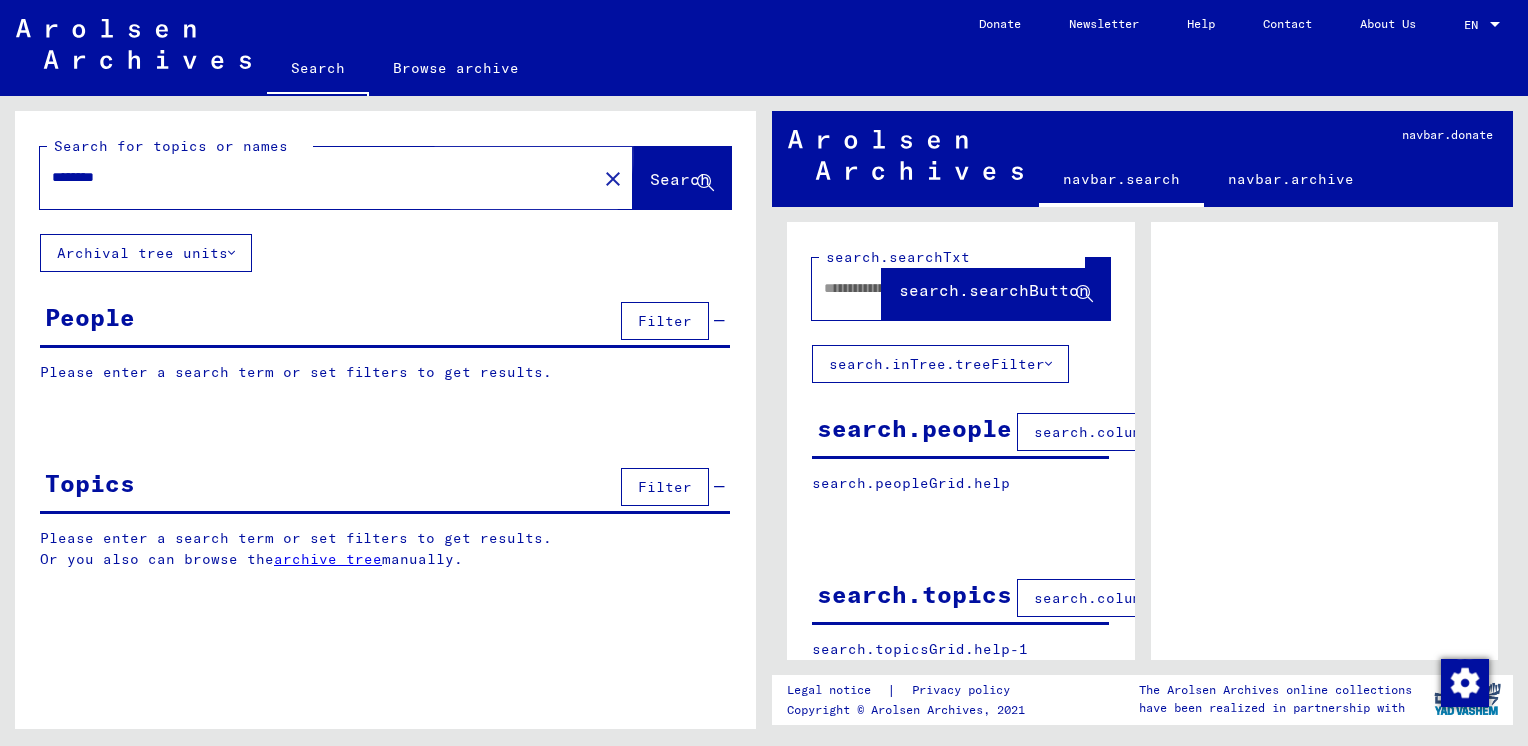 click on "Search" 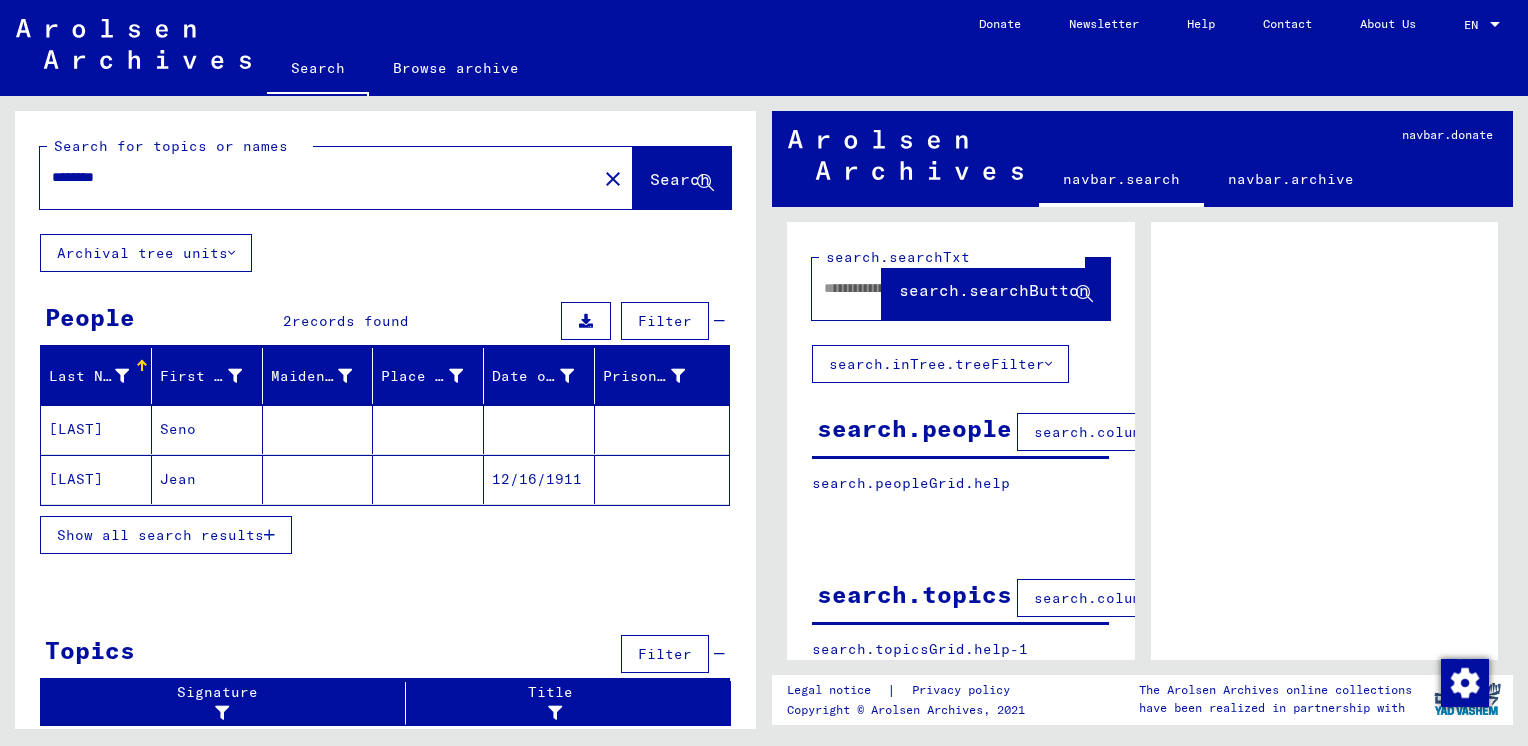 click on "[LAST]" 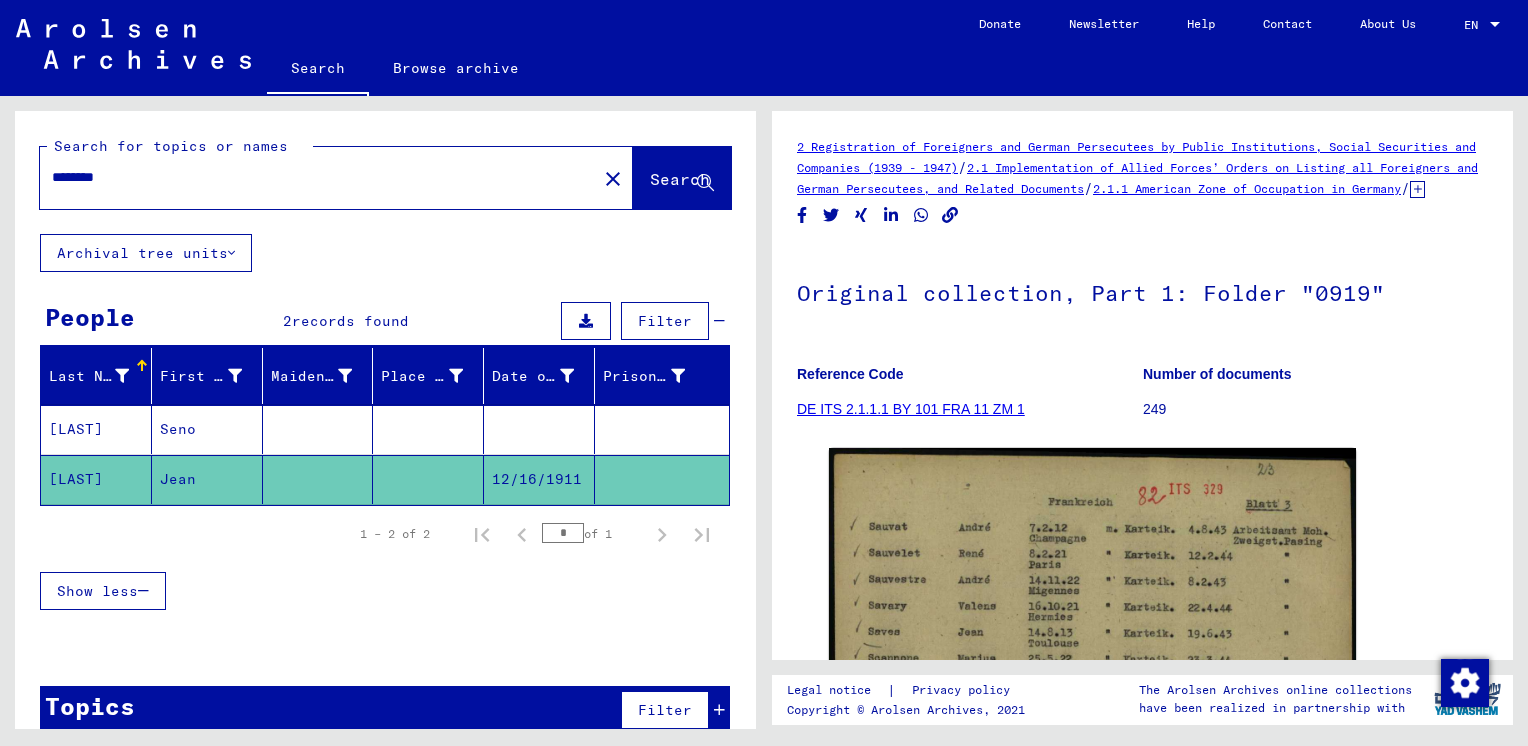 scroll, scrollTop: 0, scrollLeft: 0, axis: both 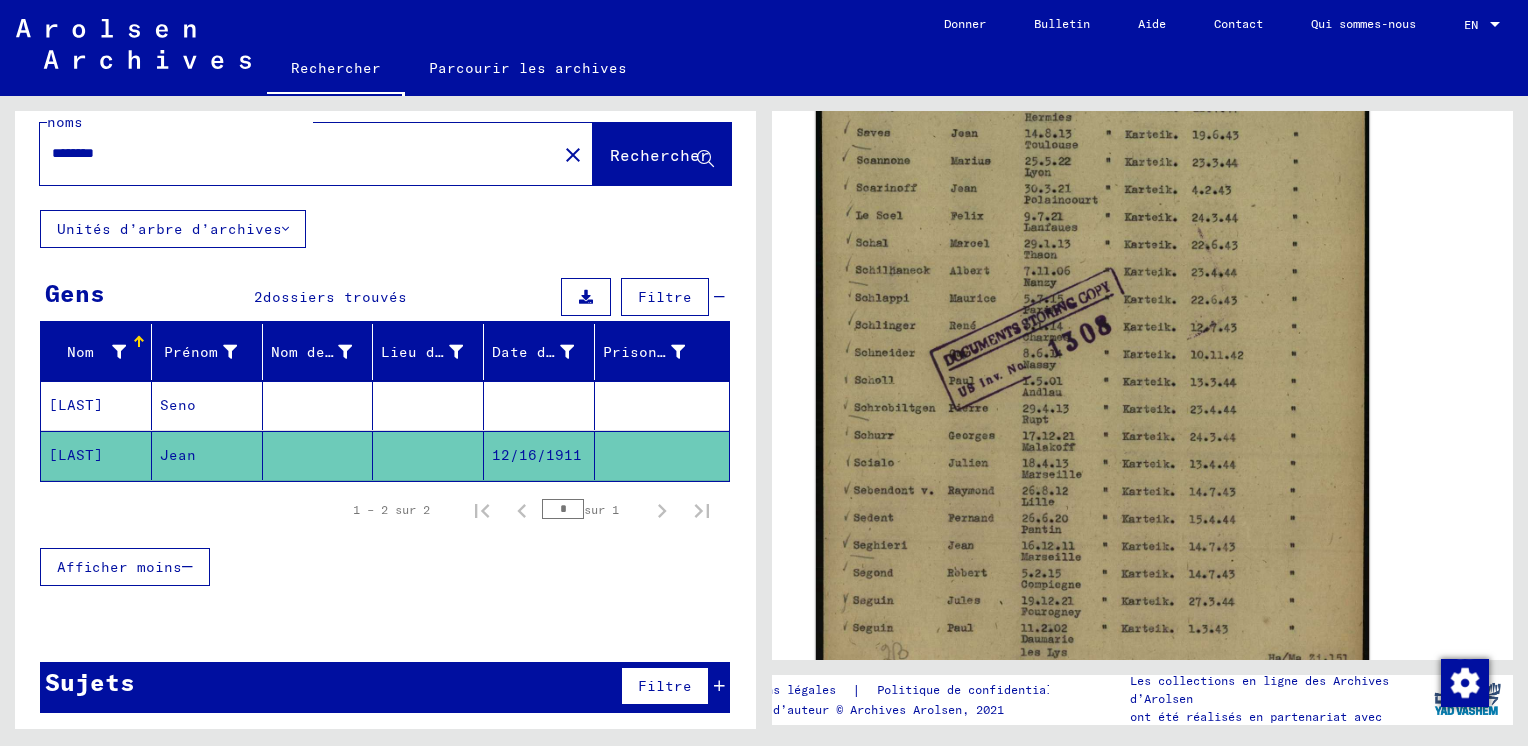 drag, startPoint x: 1012, startPoint y: 438, endPoint x: 968, endPoint y: 449, distance: 45.35416 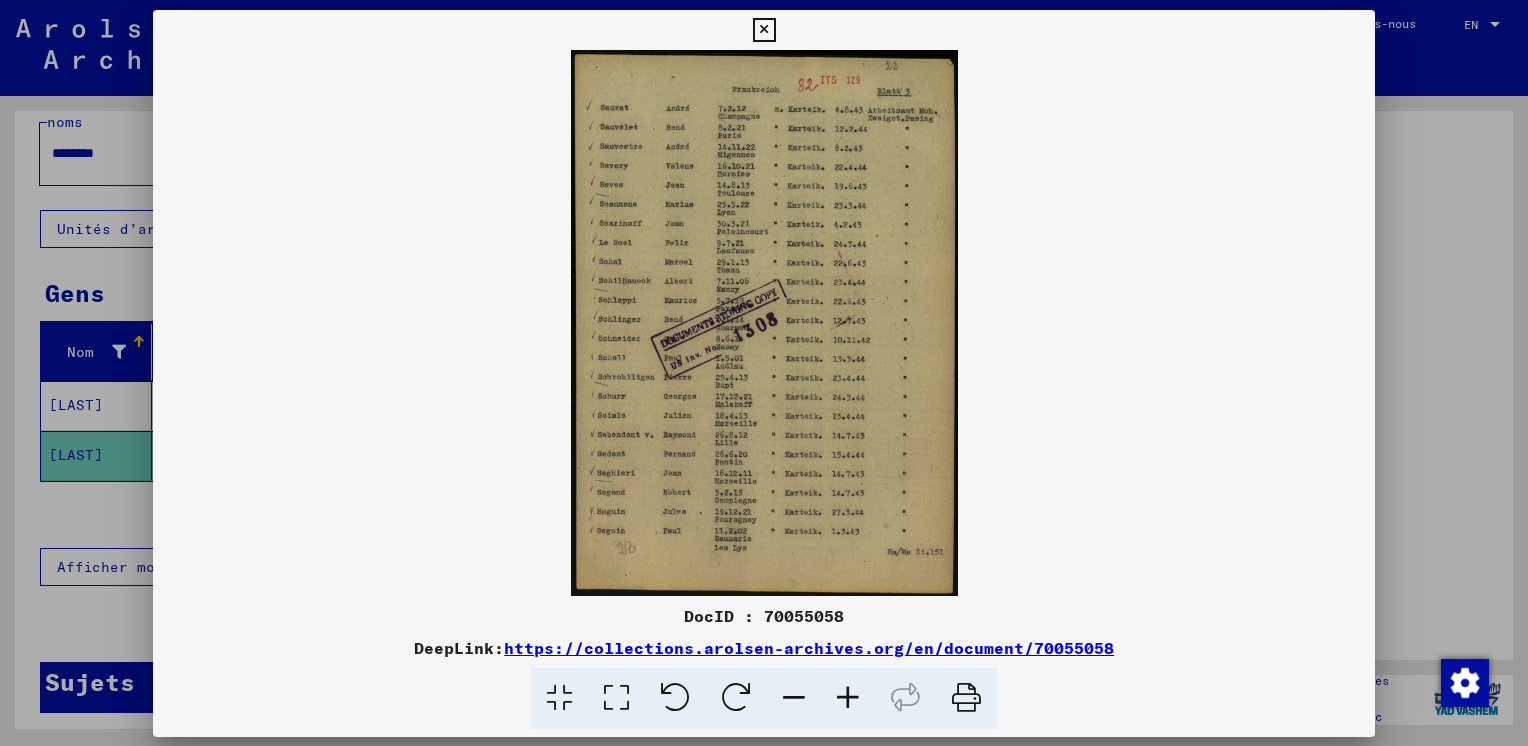 scroll, scrollTop: 477, scrollLeft: 0, axis: vertical 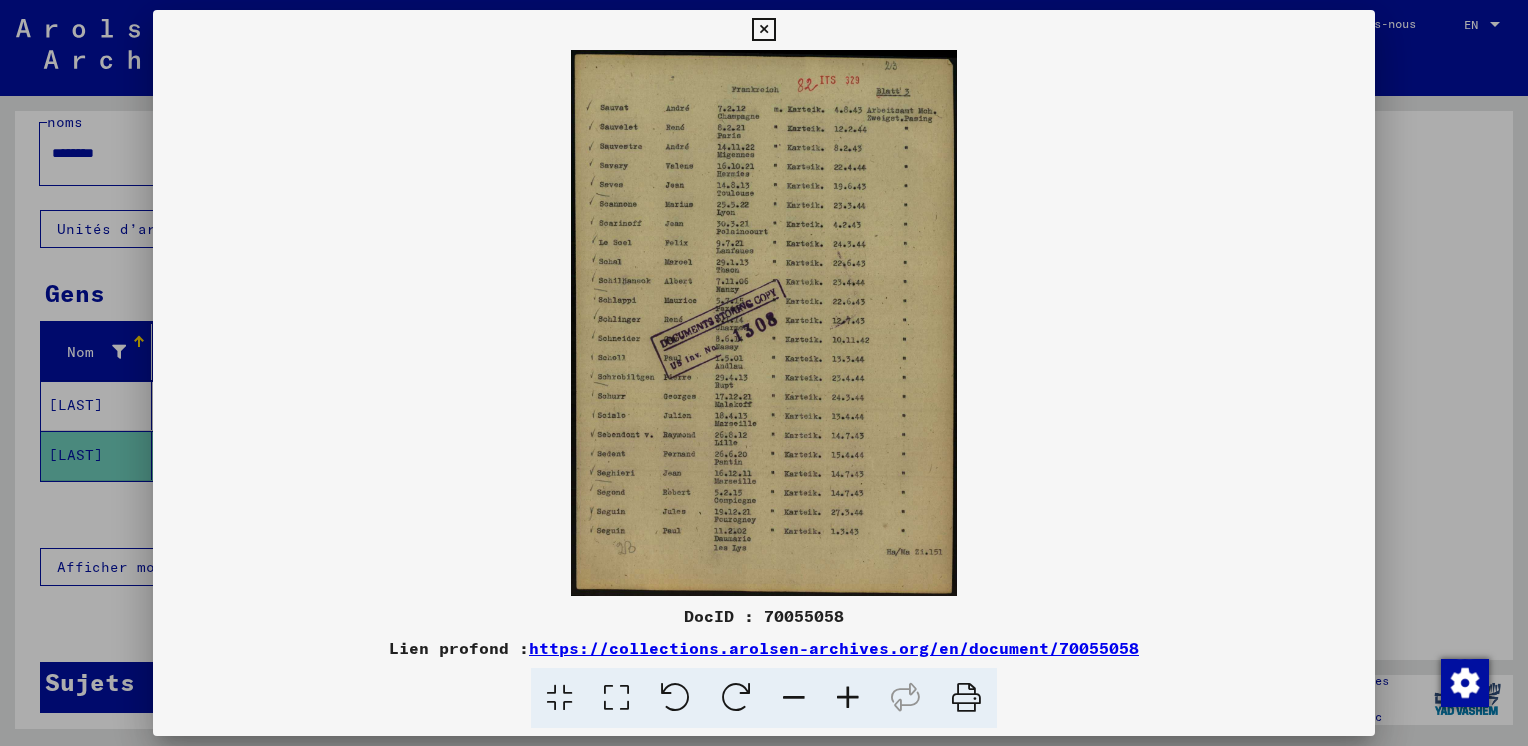 click at bounding box center [763, 30] 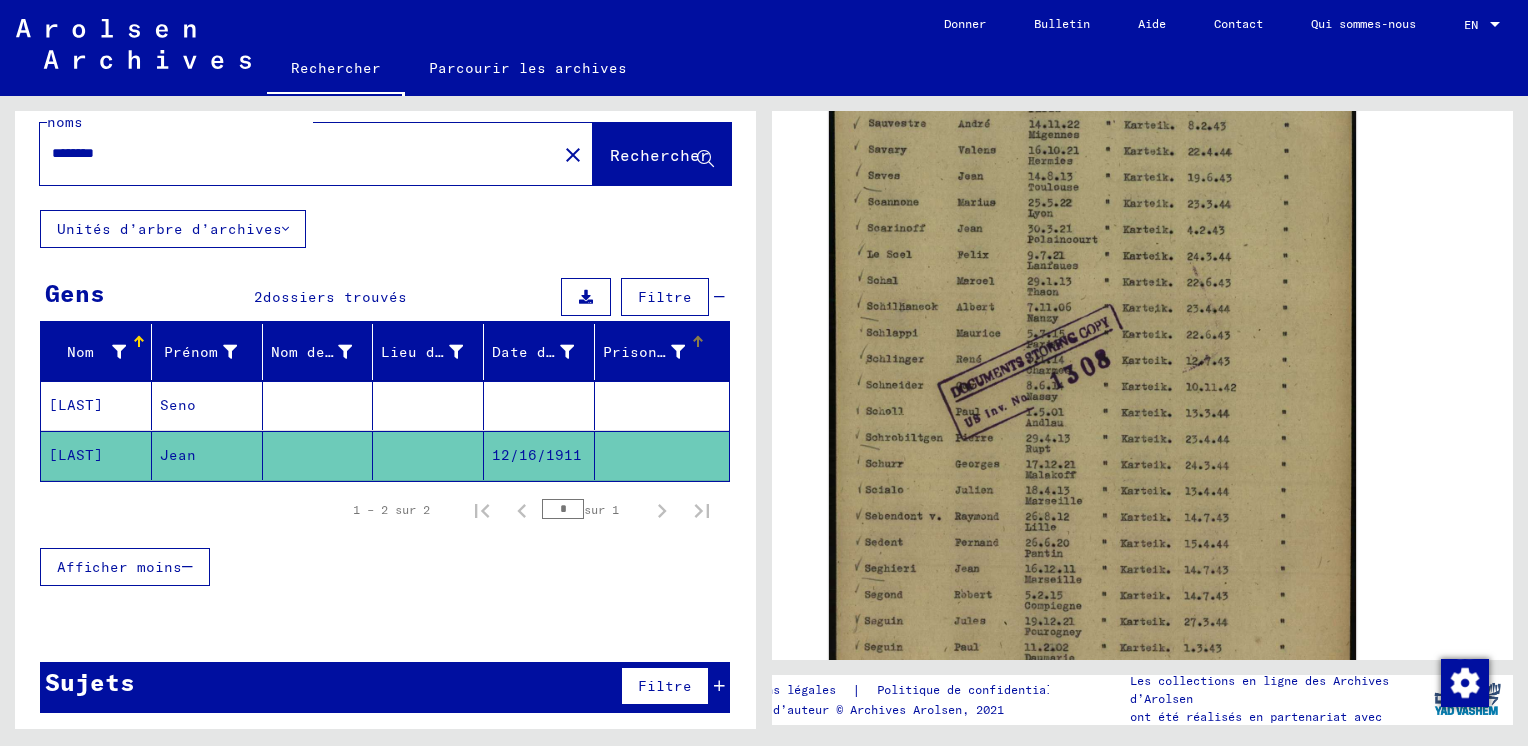click on "Prisonnier #" at bounding box center (657, 352) 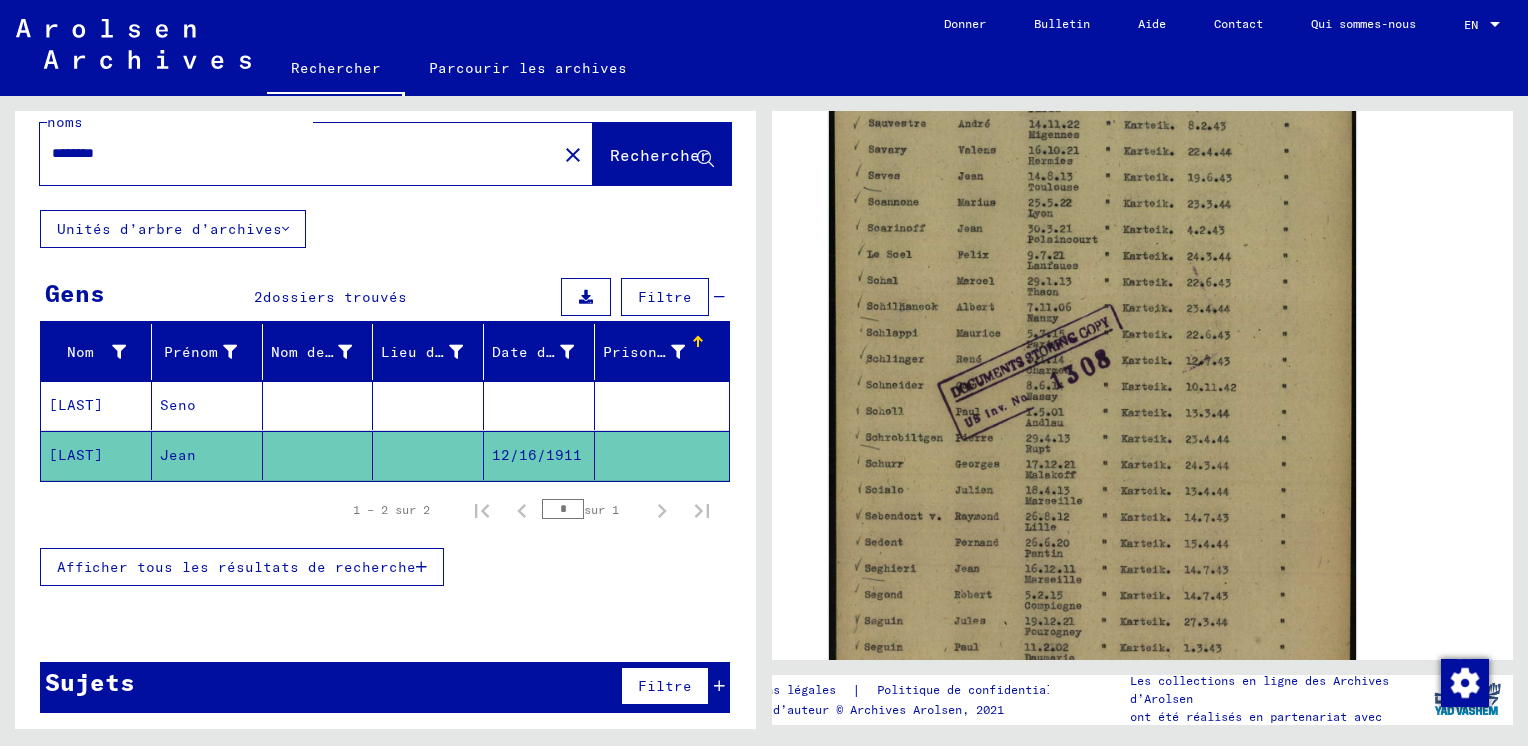 click on "[LAST]" at bounding box center [96, 455] 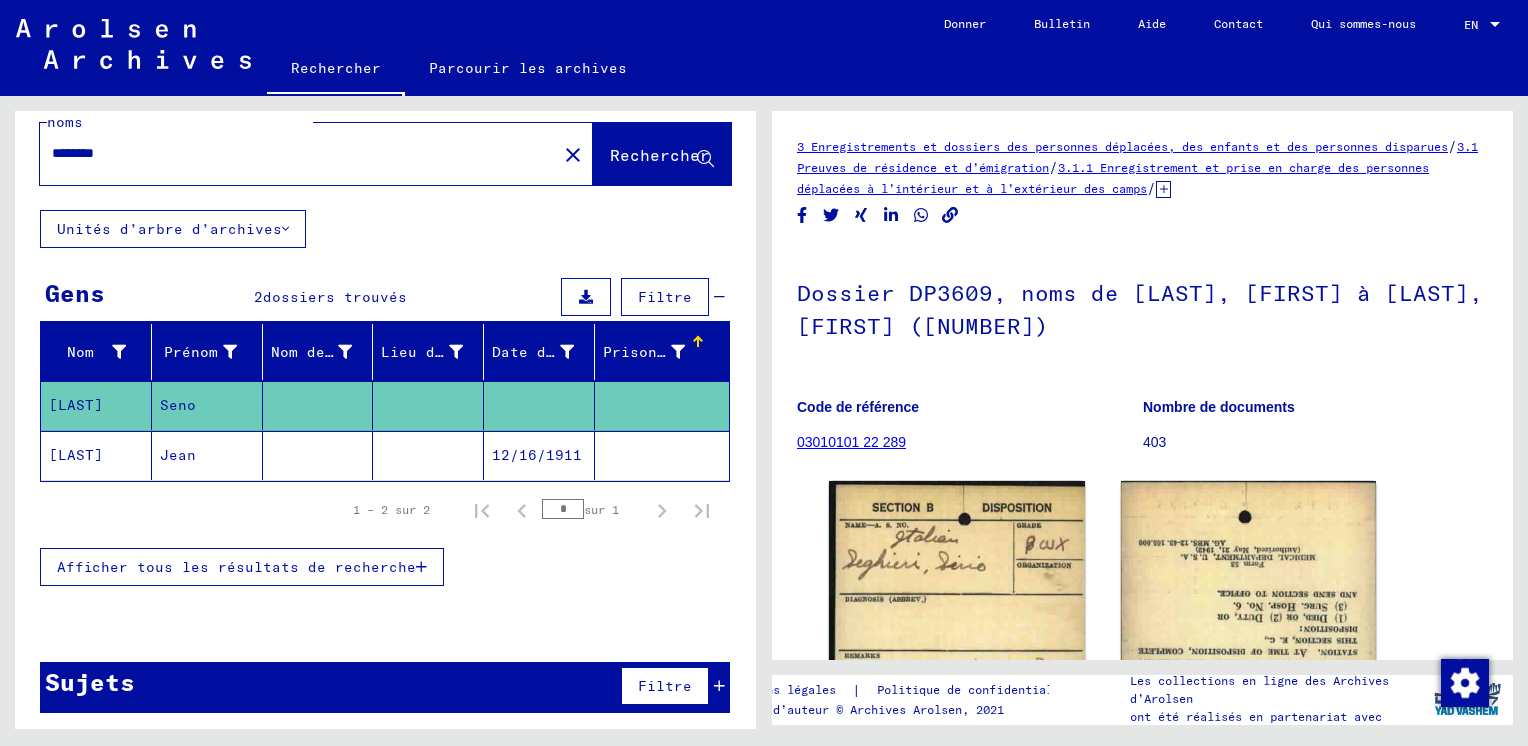 scroll, scrollTop: 0, scrollLeft: 0, axis: both 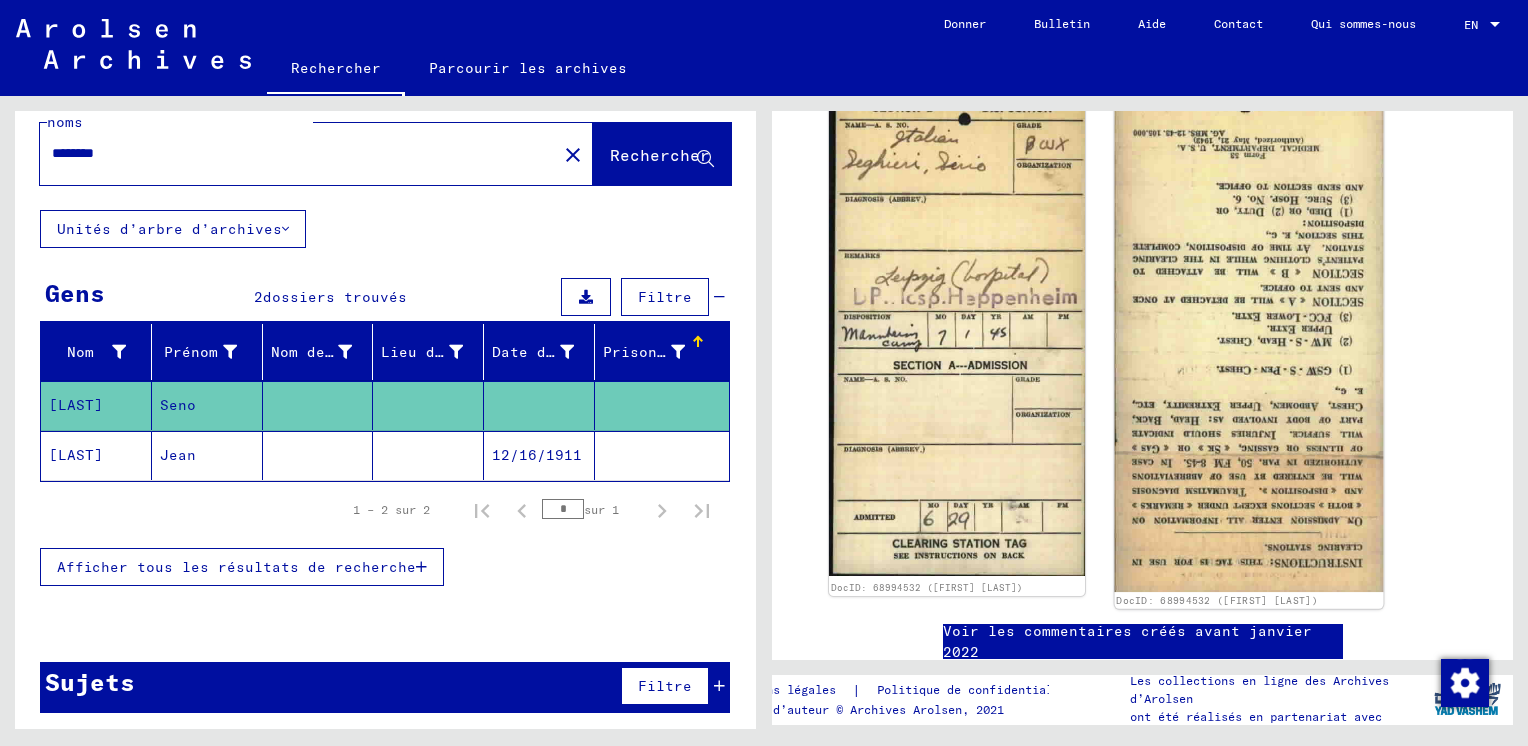 click 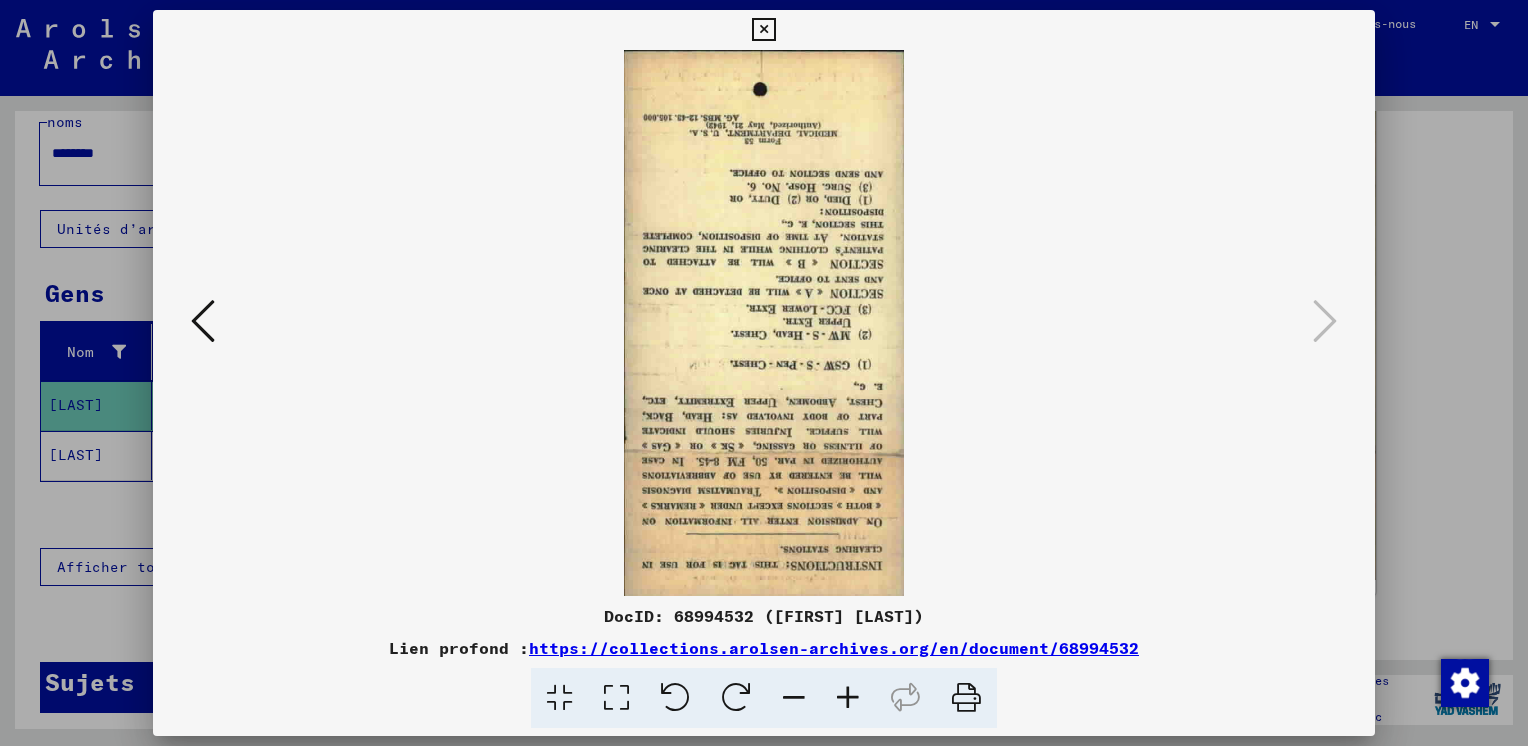 click at bounding box center [736, 698] 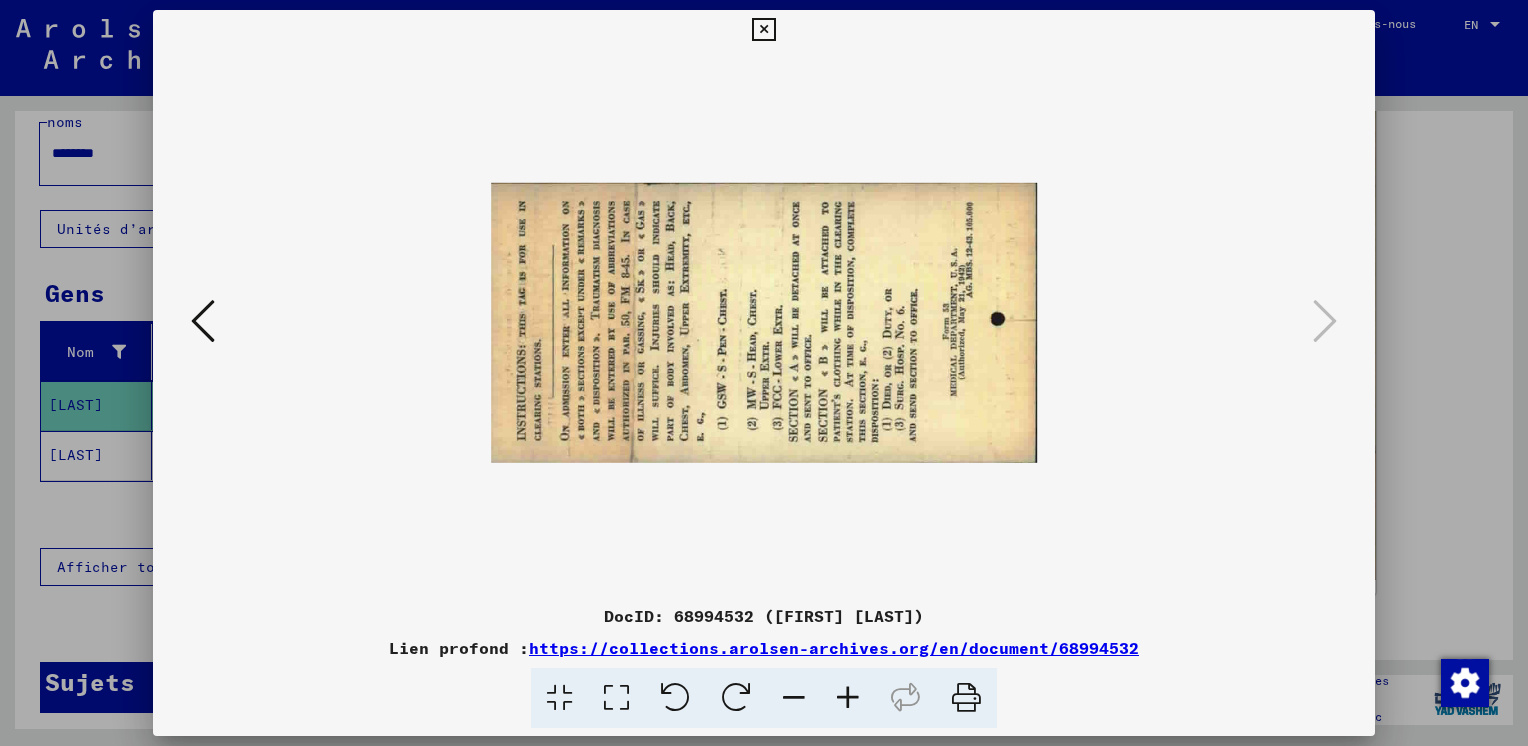 click at bounding box center [736, 698] 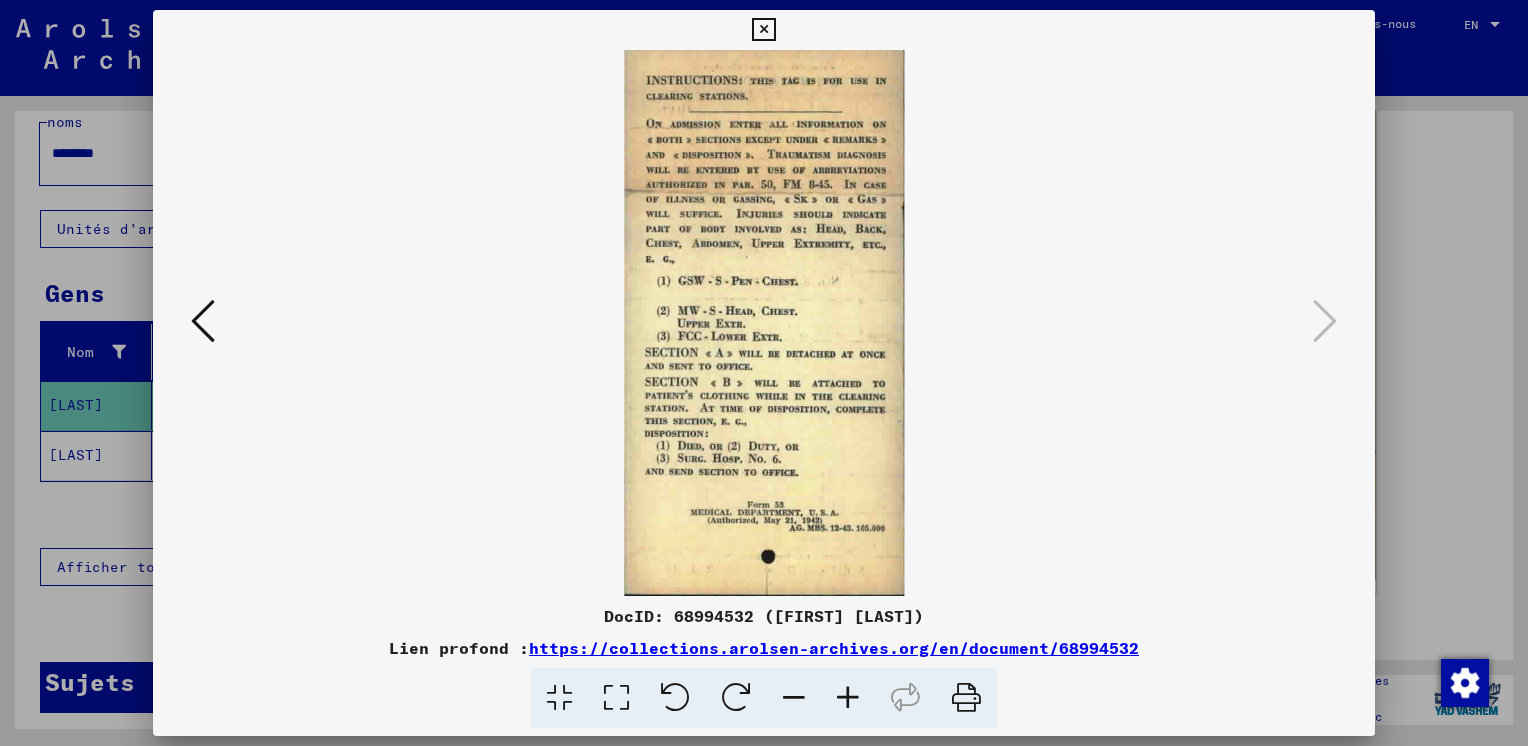 click at bounding box center (203, 321) 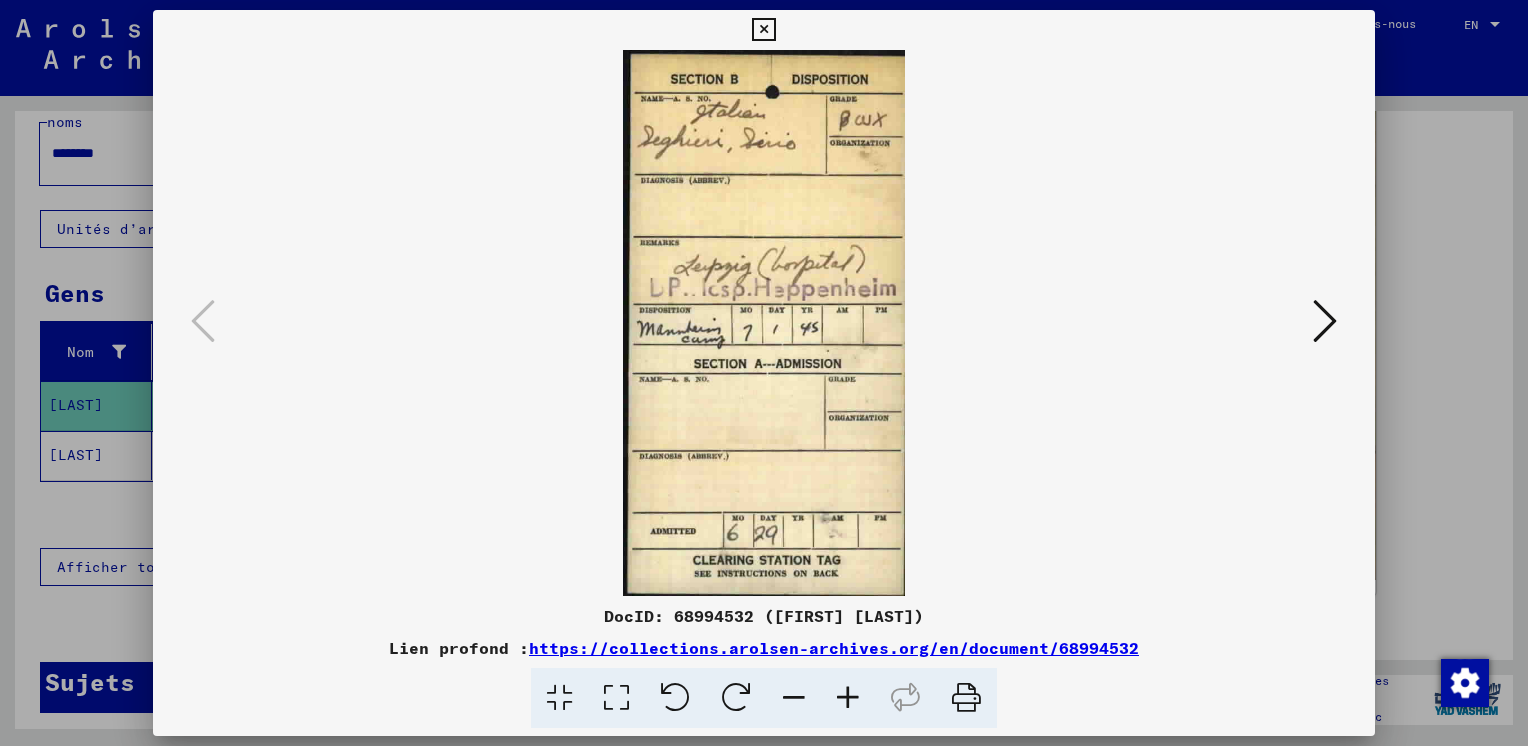 click at bounding box center (763, 30) 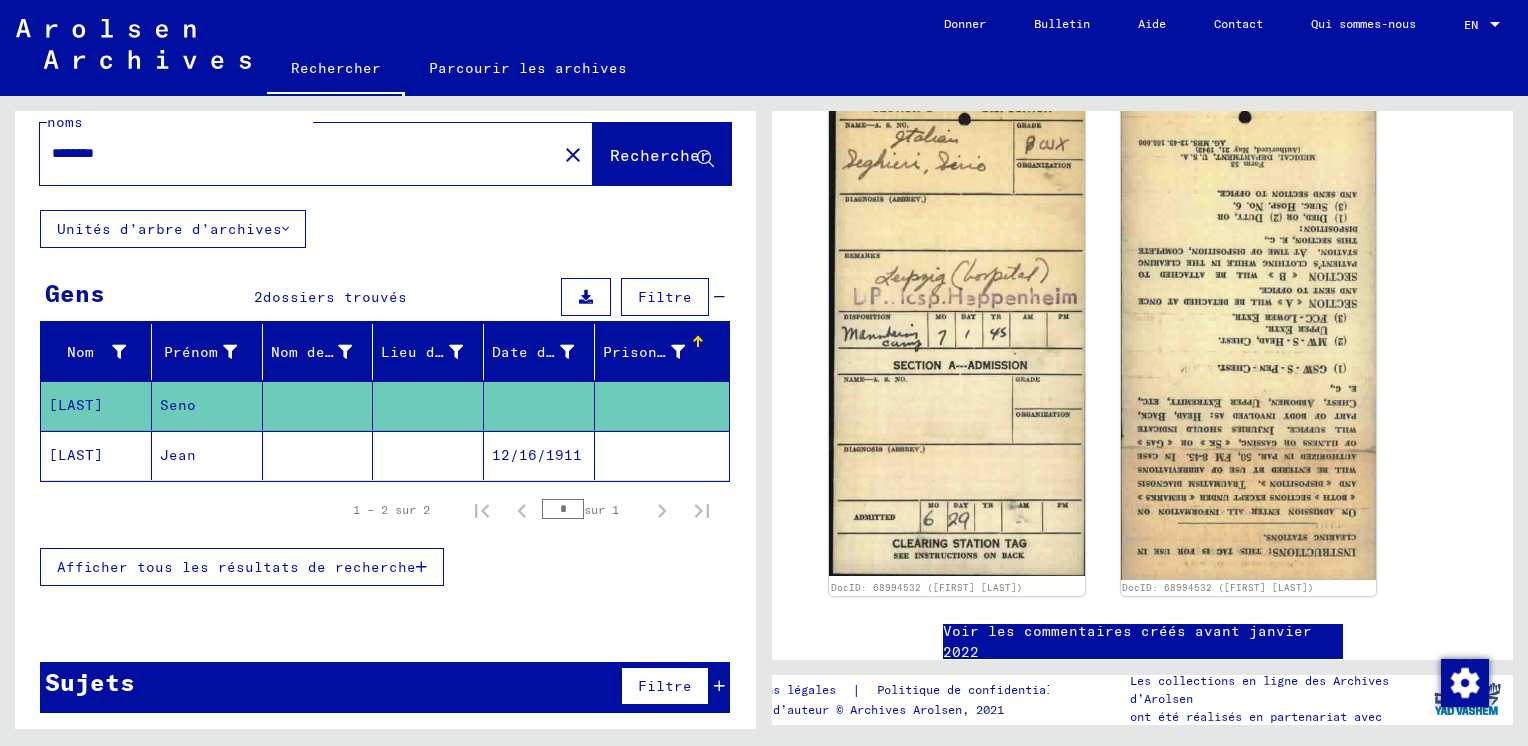 click on "Afficher tous les résultats de recherche" at bounding box center (236, 567) 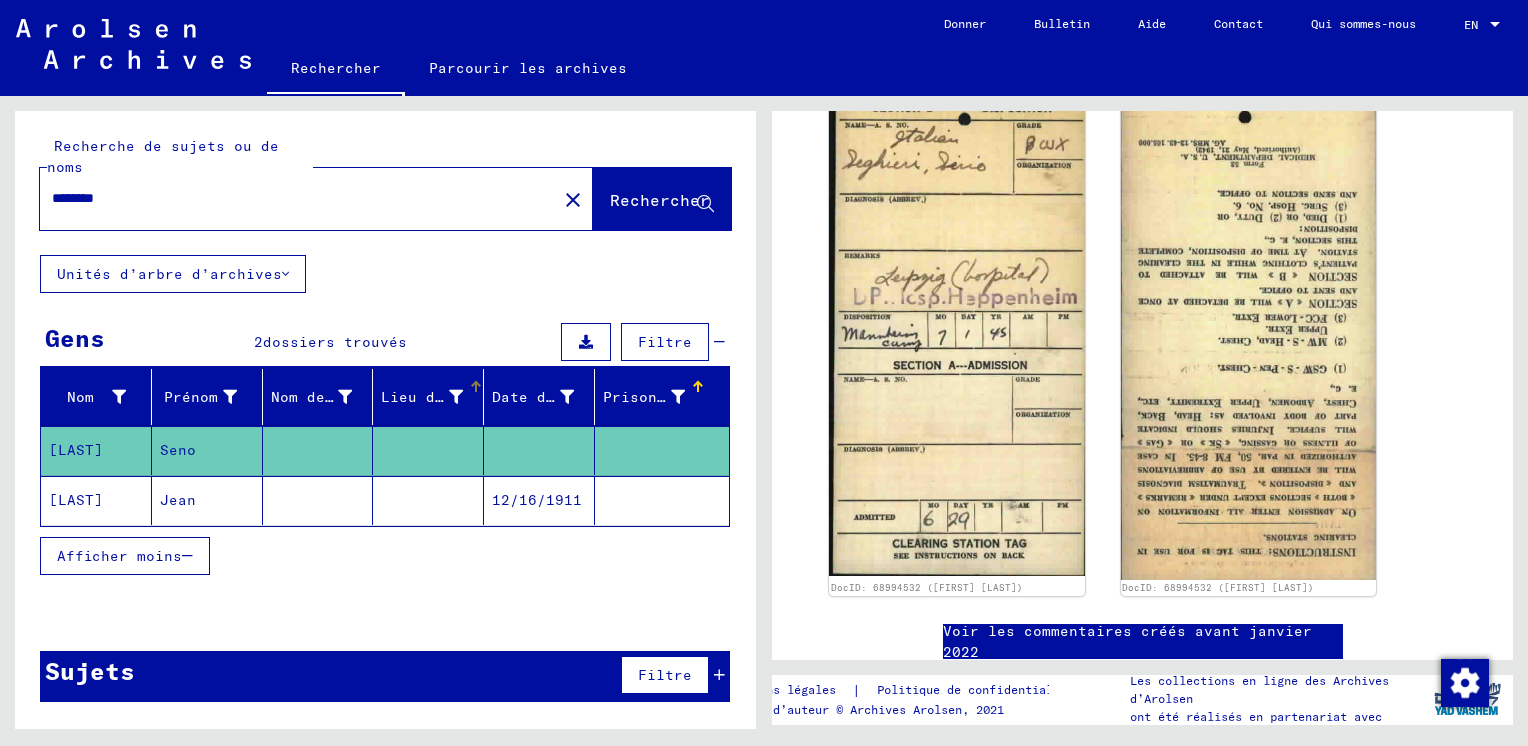 click on "Lieu de naissance" at bounding box center (457, 397) 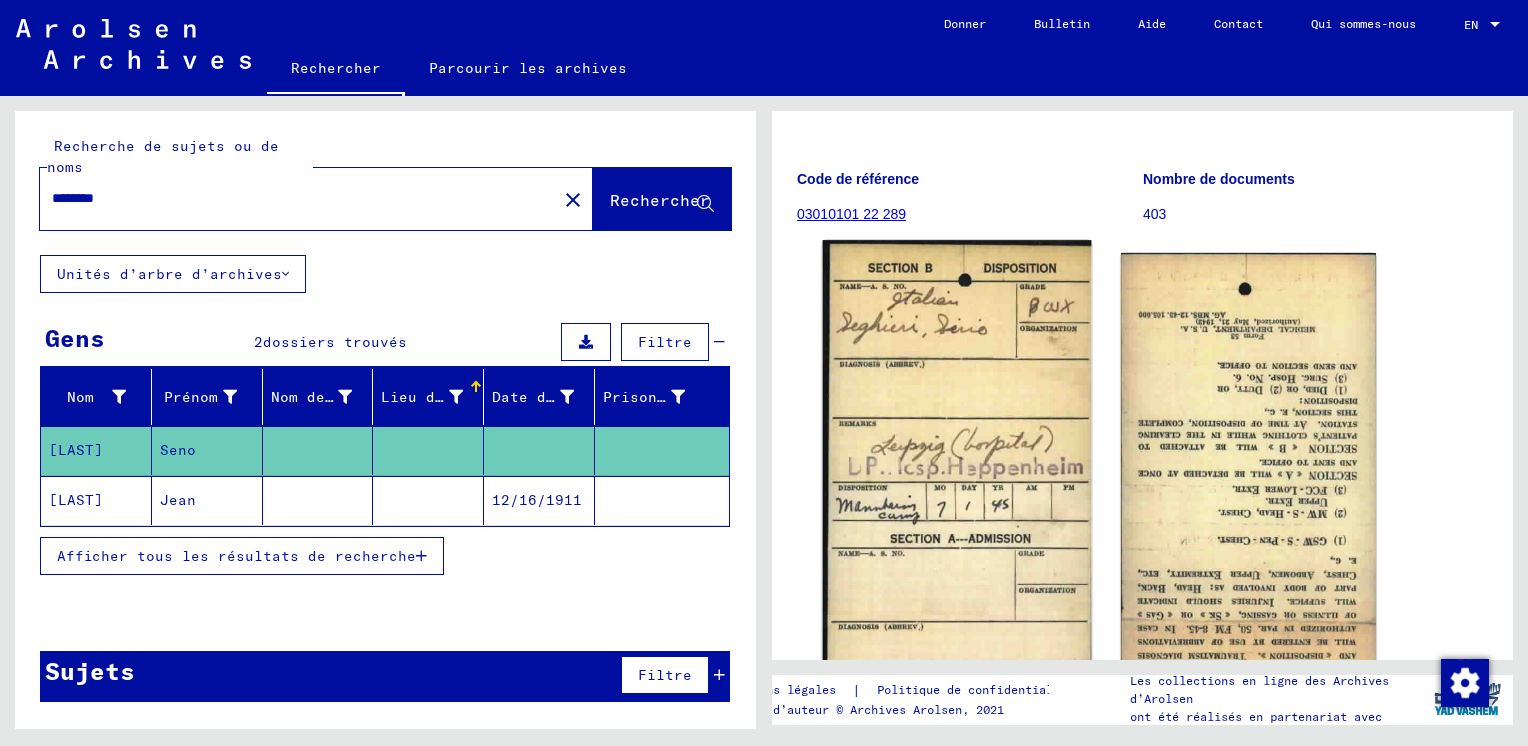 scroll, scrollTop: 0, scrollLeft: 0, axis: both 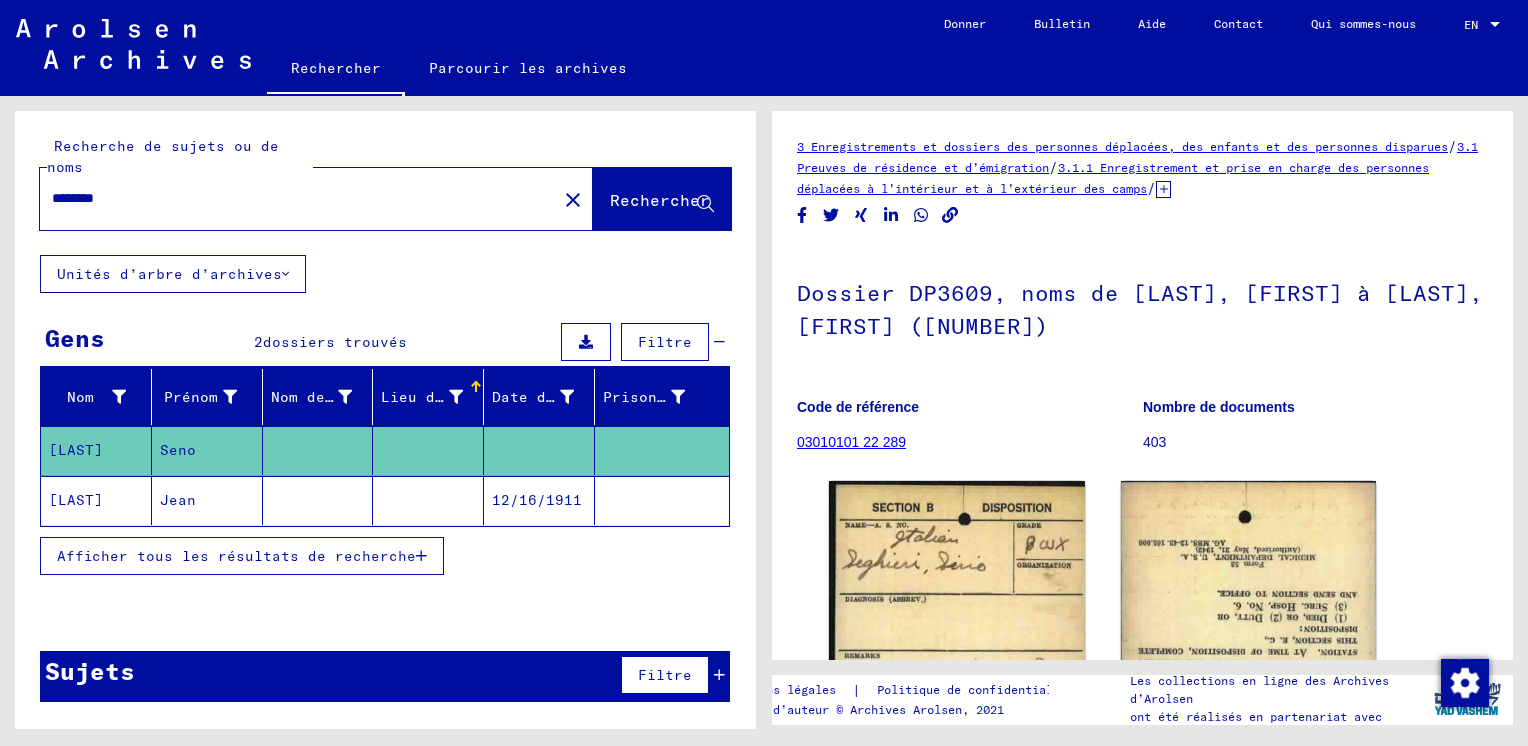 click on "[LAST]" 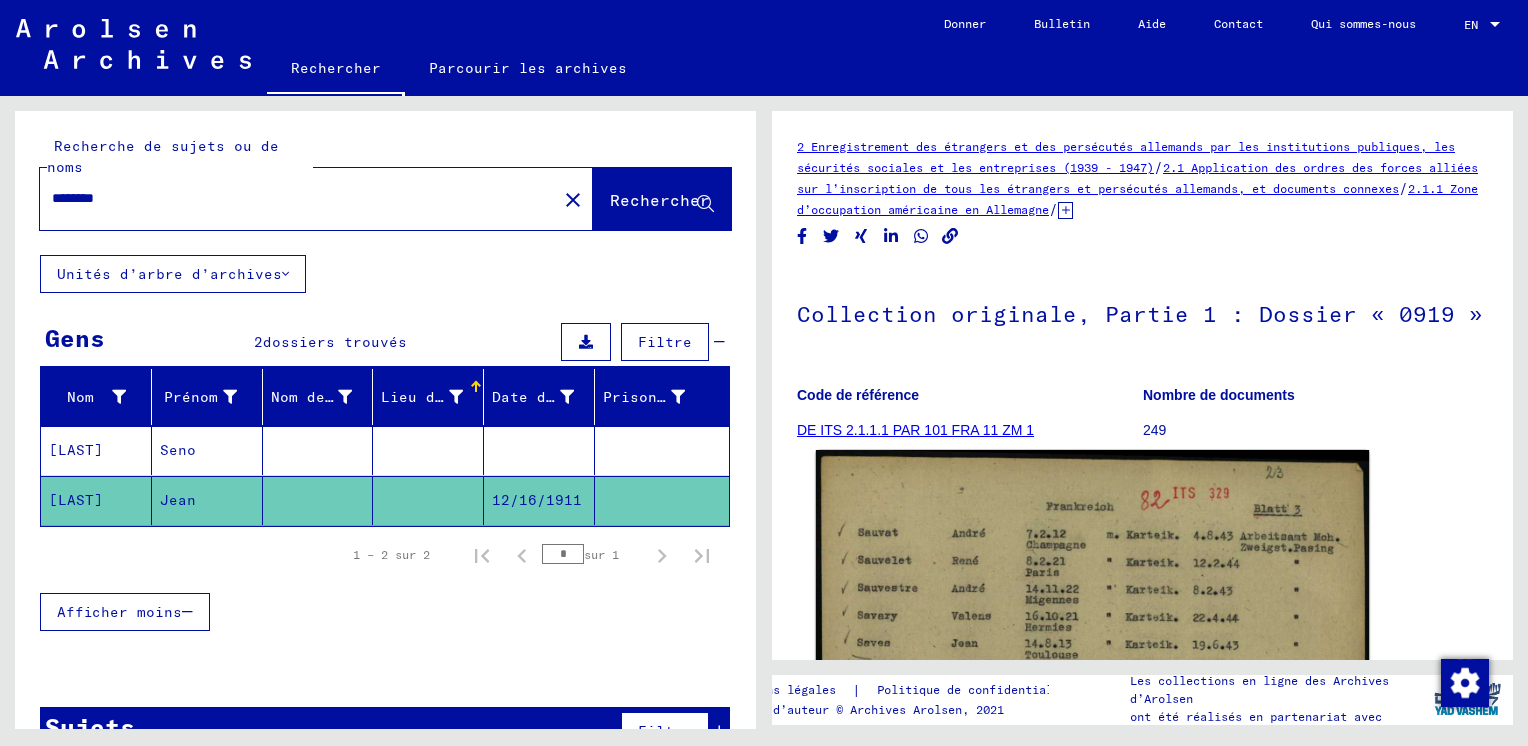 scroll, scrollTop: 0, scrollLeft: 0, axis: both 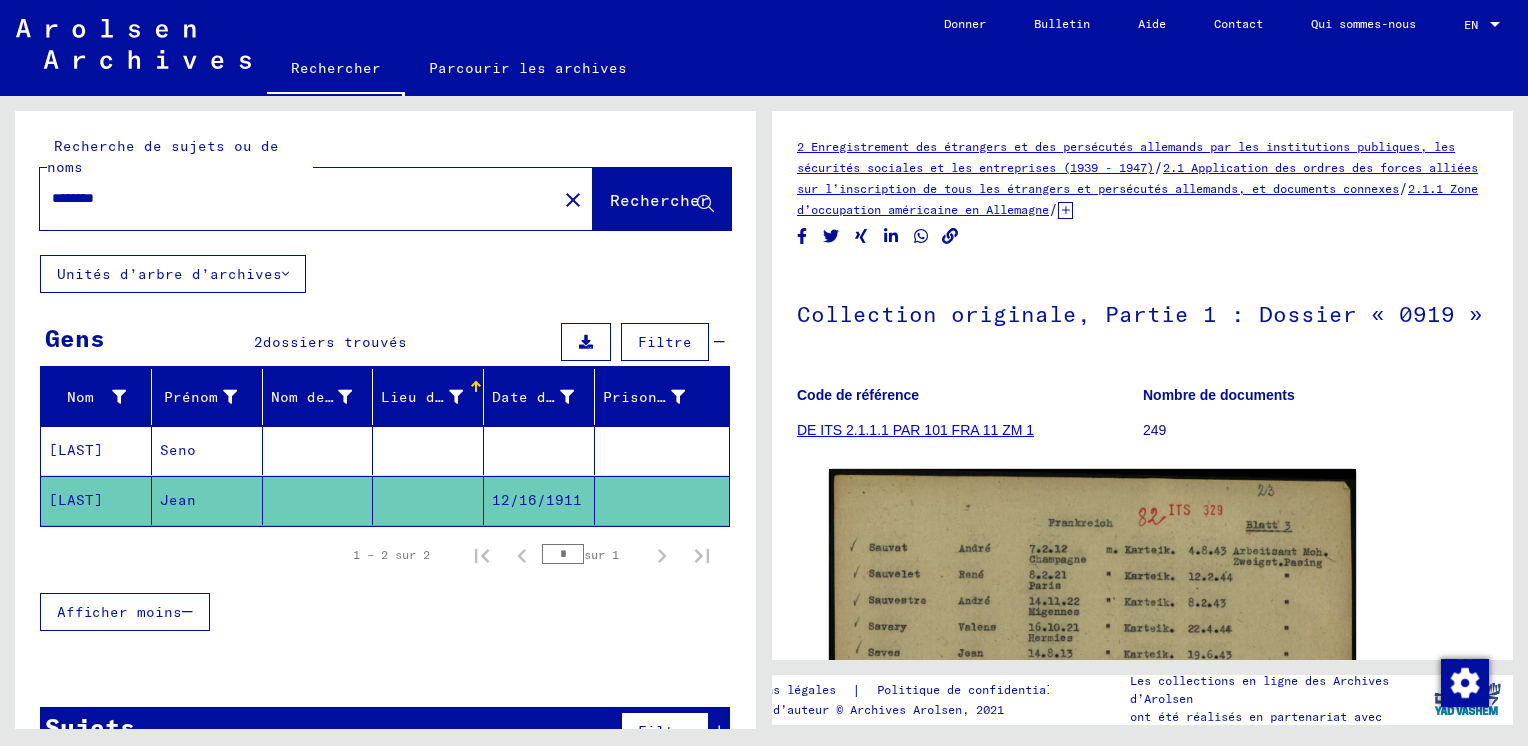 click on "DE ITS 2.1.1.1 PAR 101 FRA 11 ZM 1" 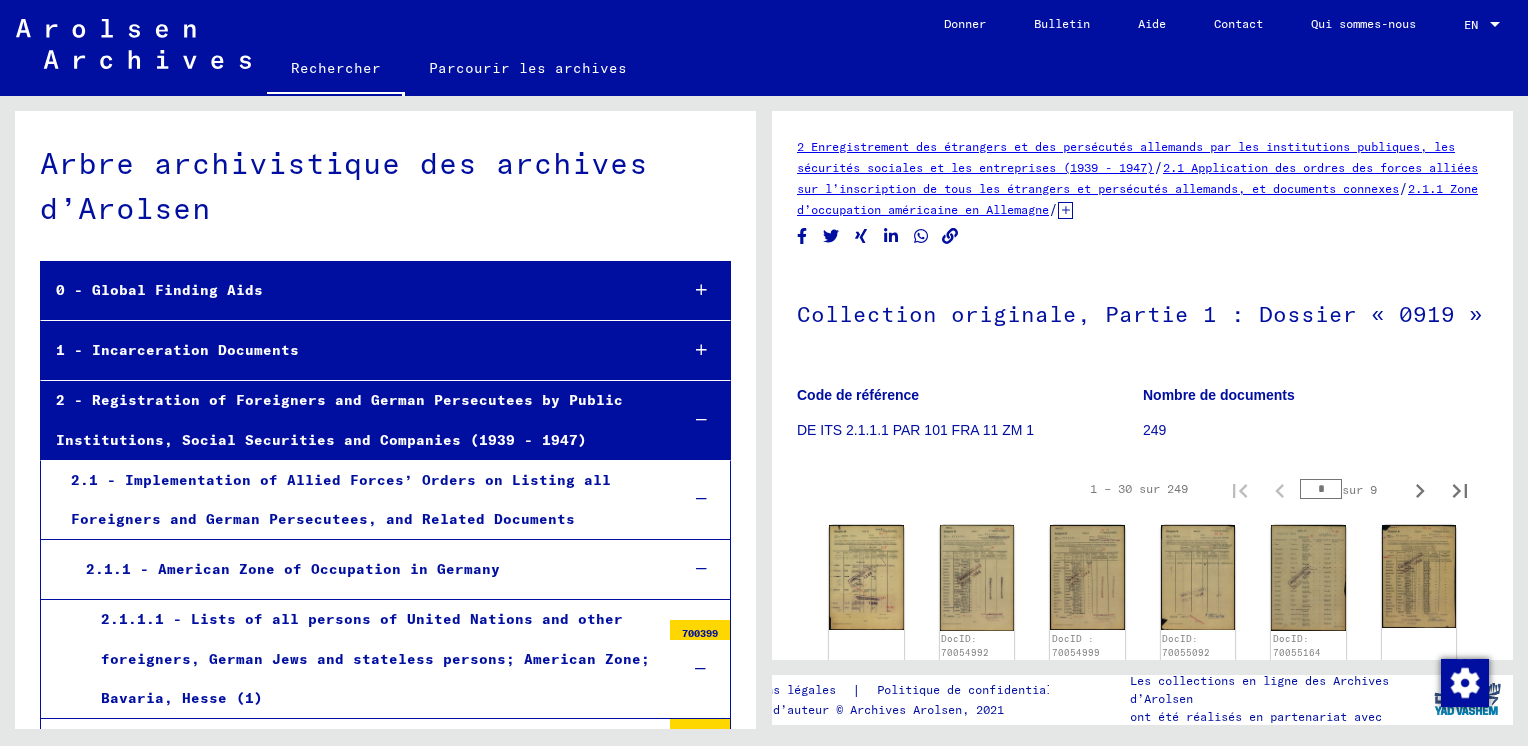 scroll, scrollTop: 11055, scrollLeft: 0, axis: vertical 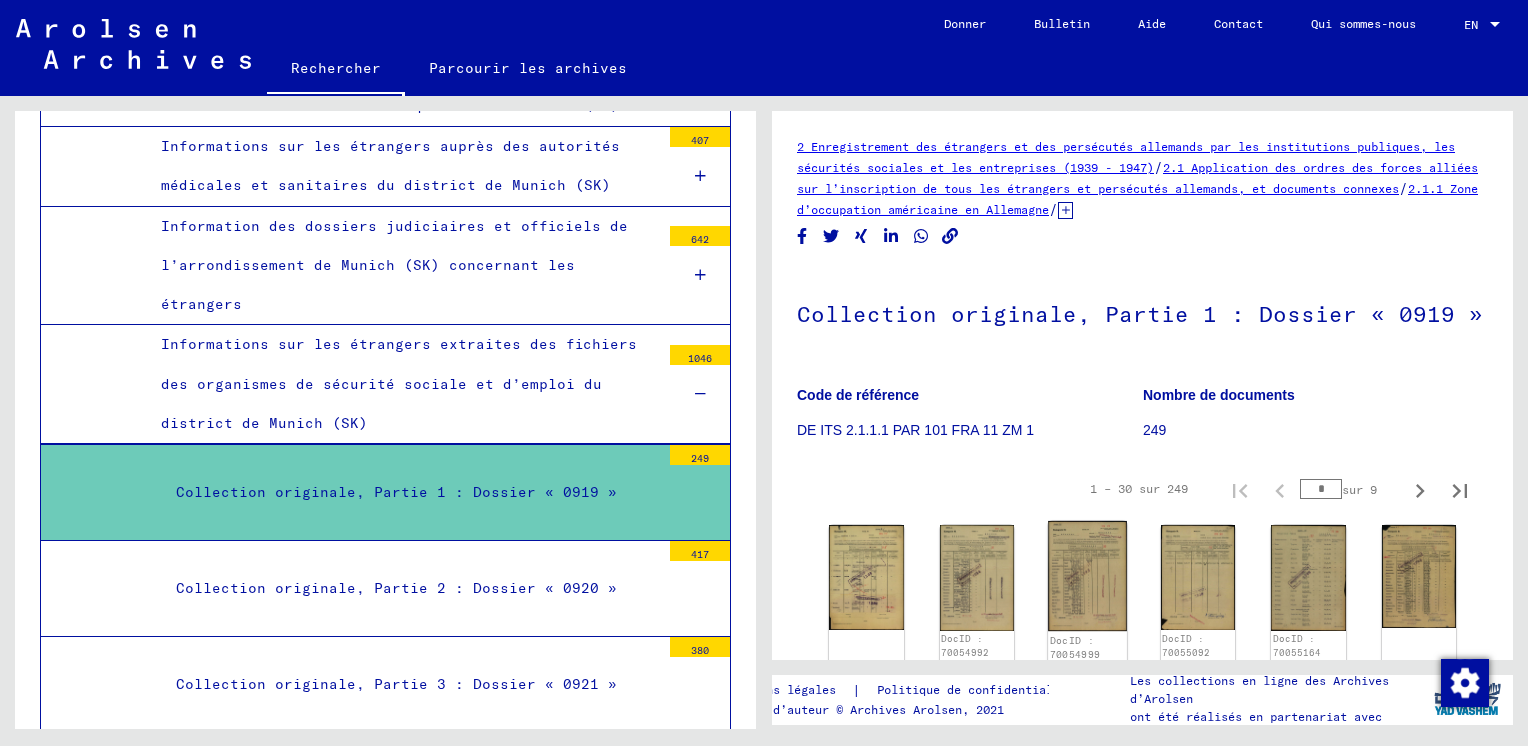 click 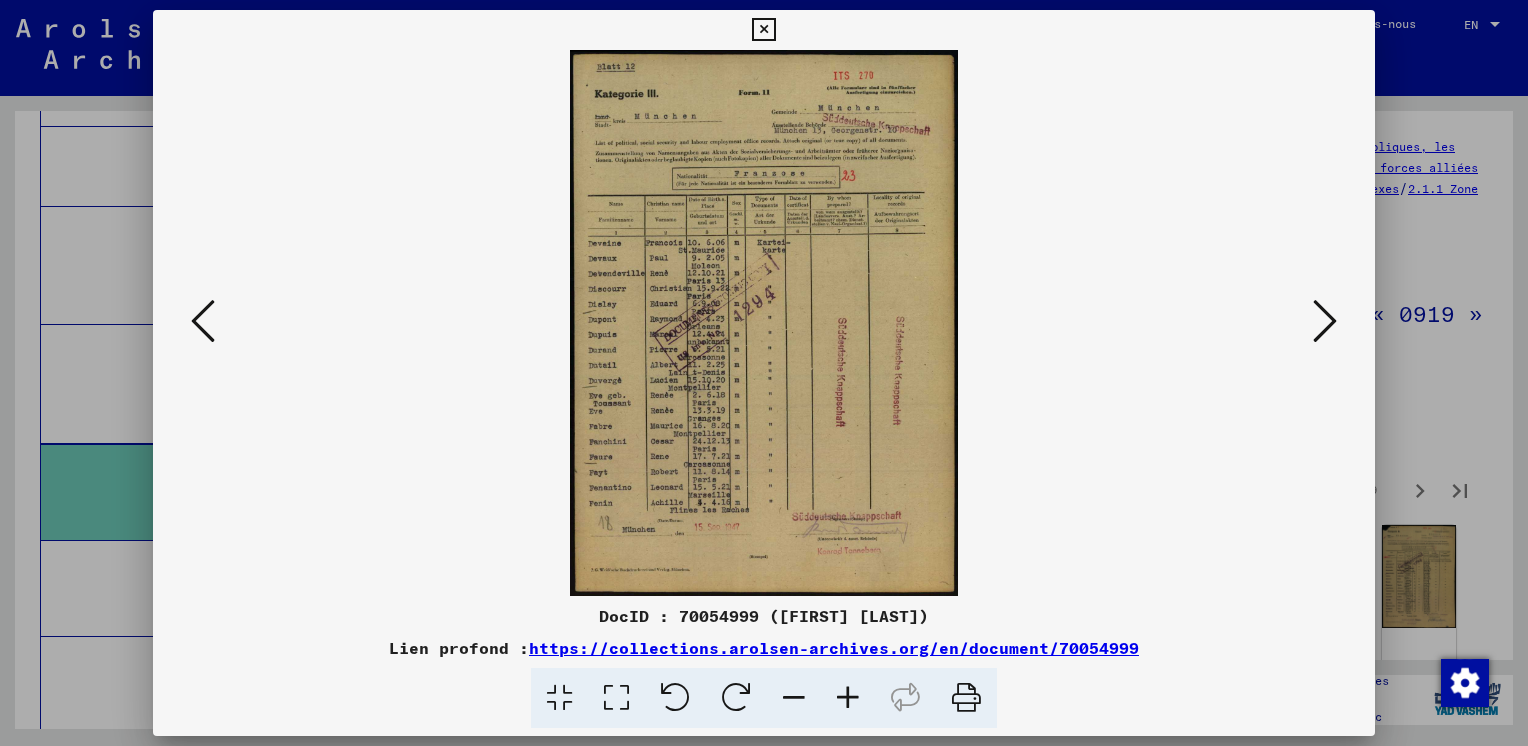 click at bounding box center [764, 323] 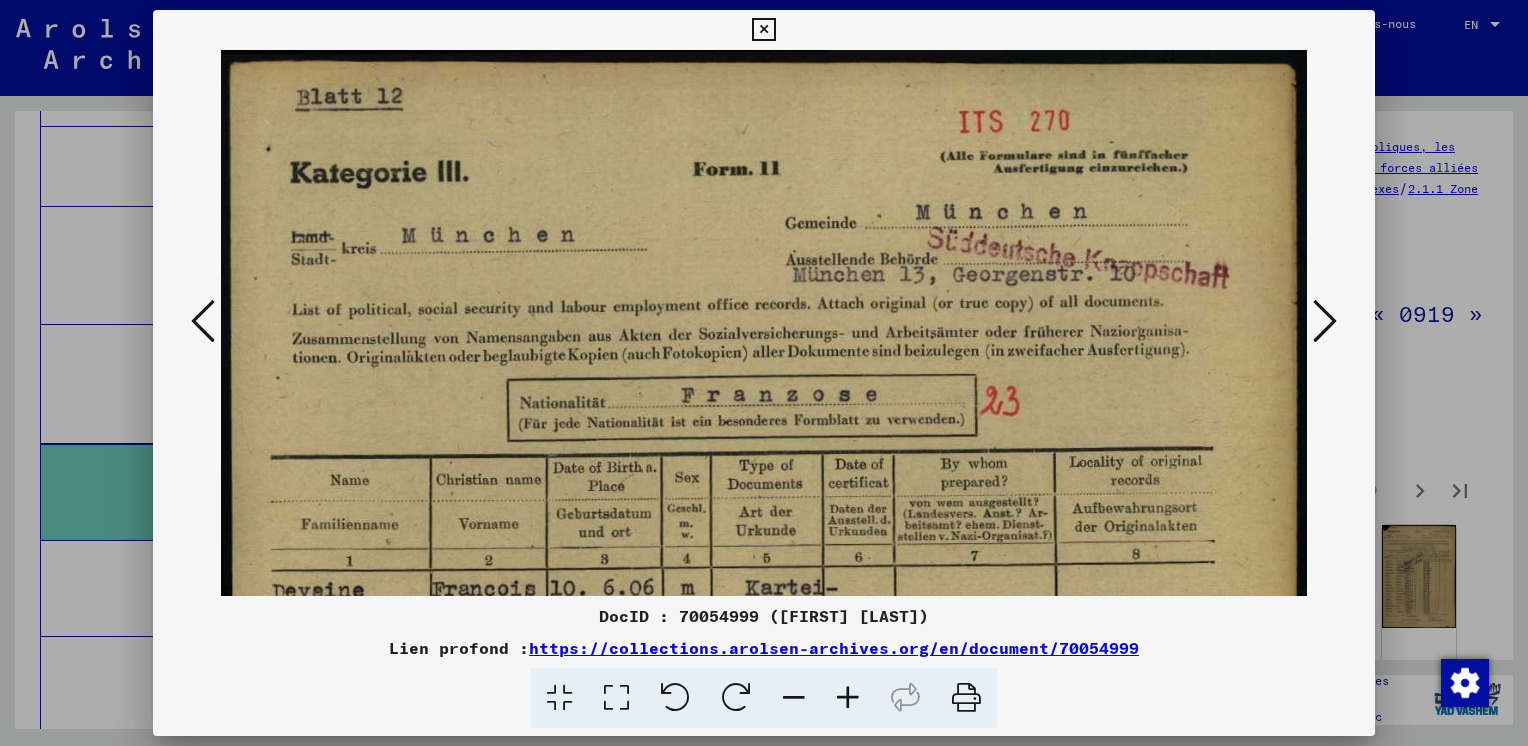 click at bounding box center (764, 813) 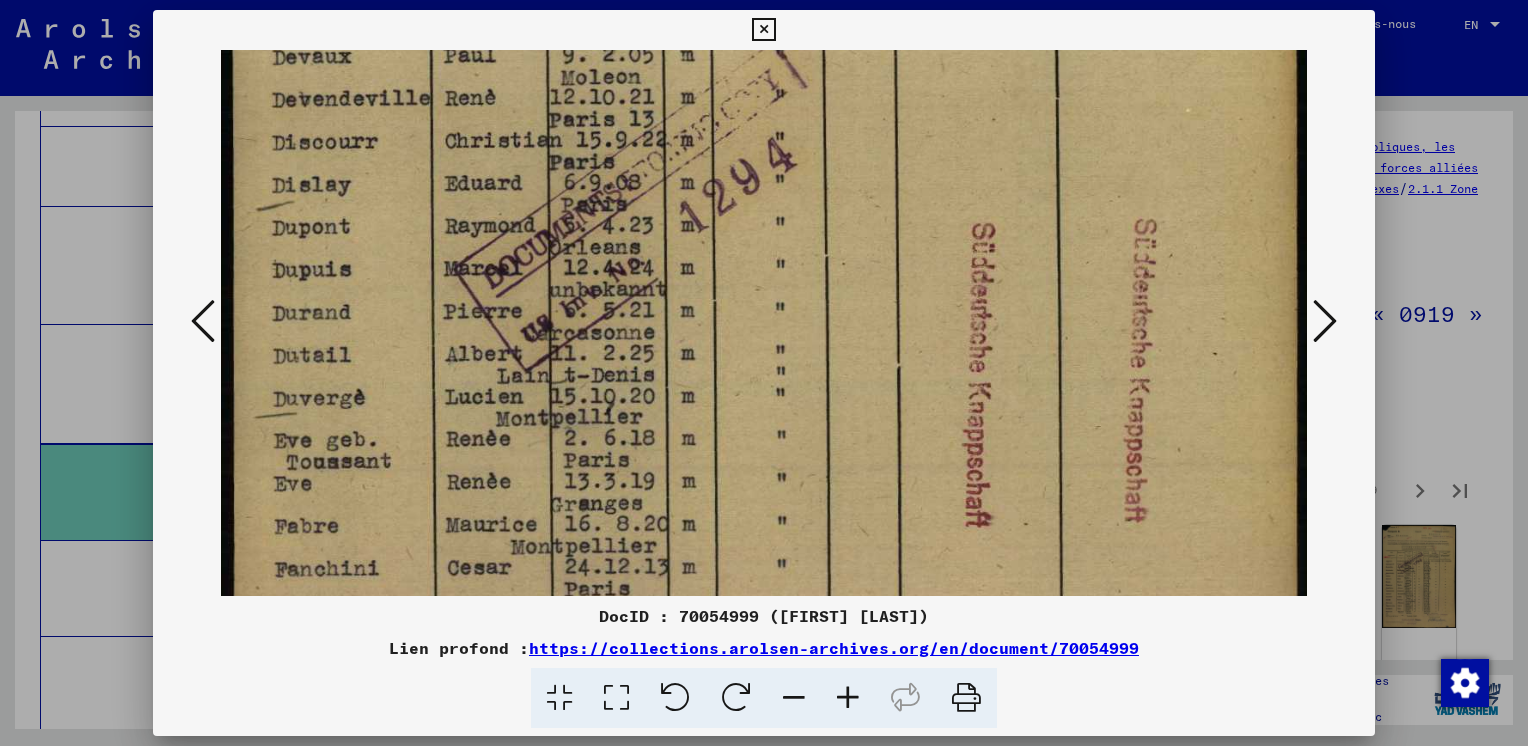 scroll, scrollTop: 575, scrollLeft: 0, axis: vertical 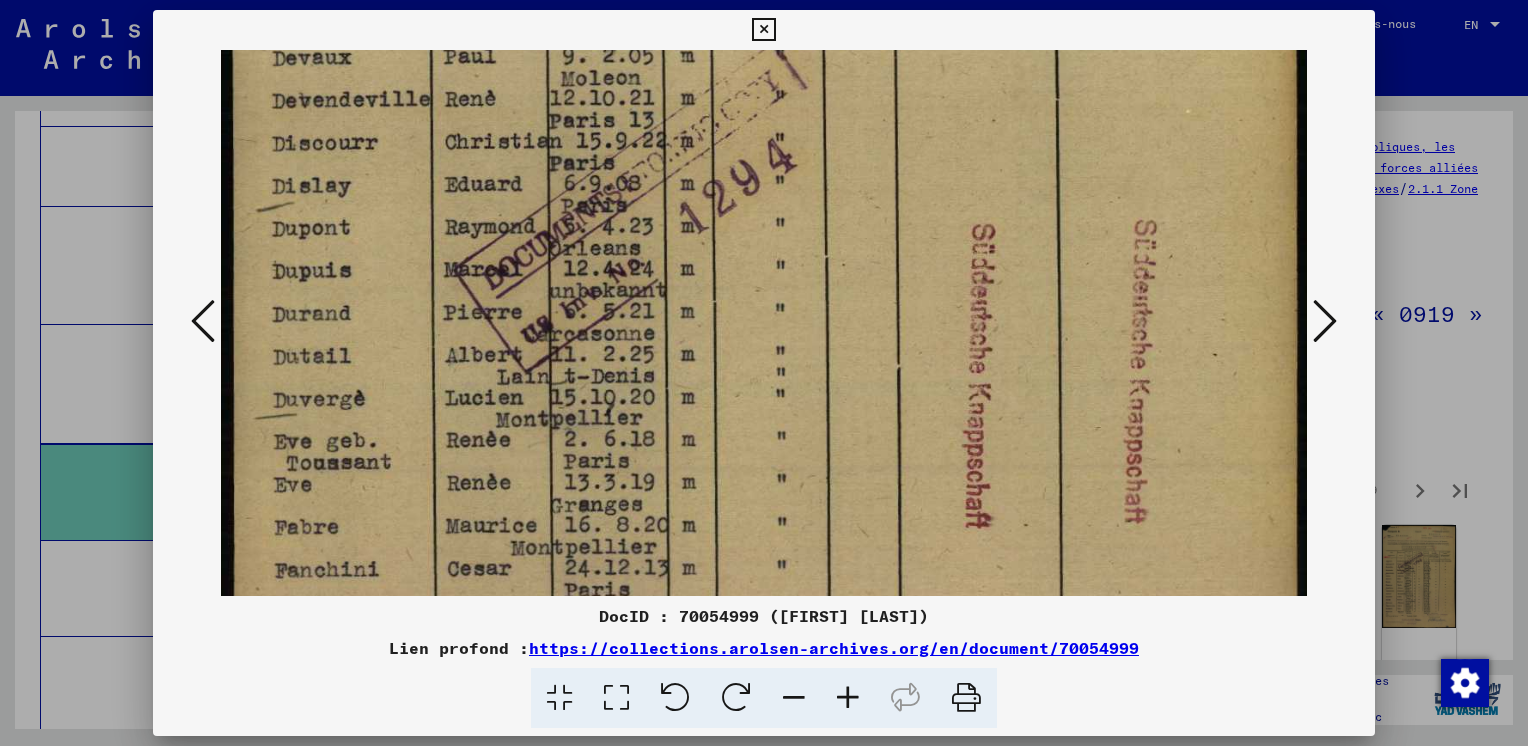 drag, startPoint x: 795, startPoint y: 533, endPoint x: 784, endPoint y: -34, distance: 567.1067 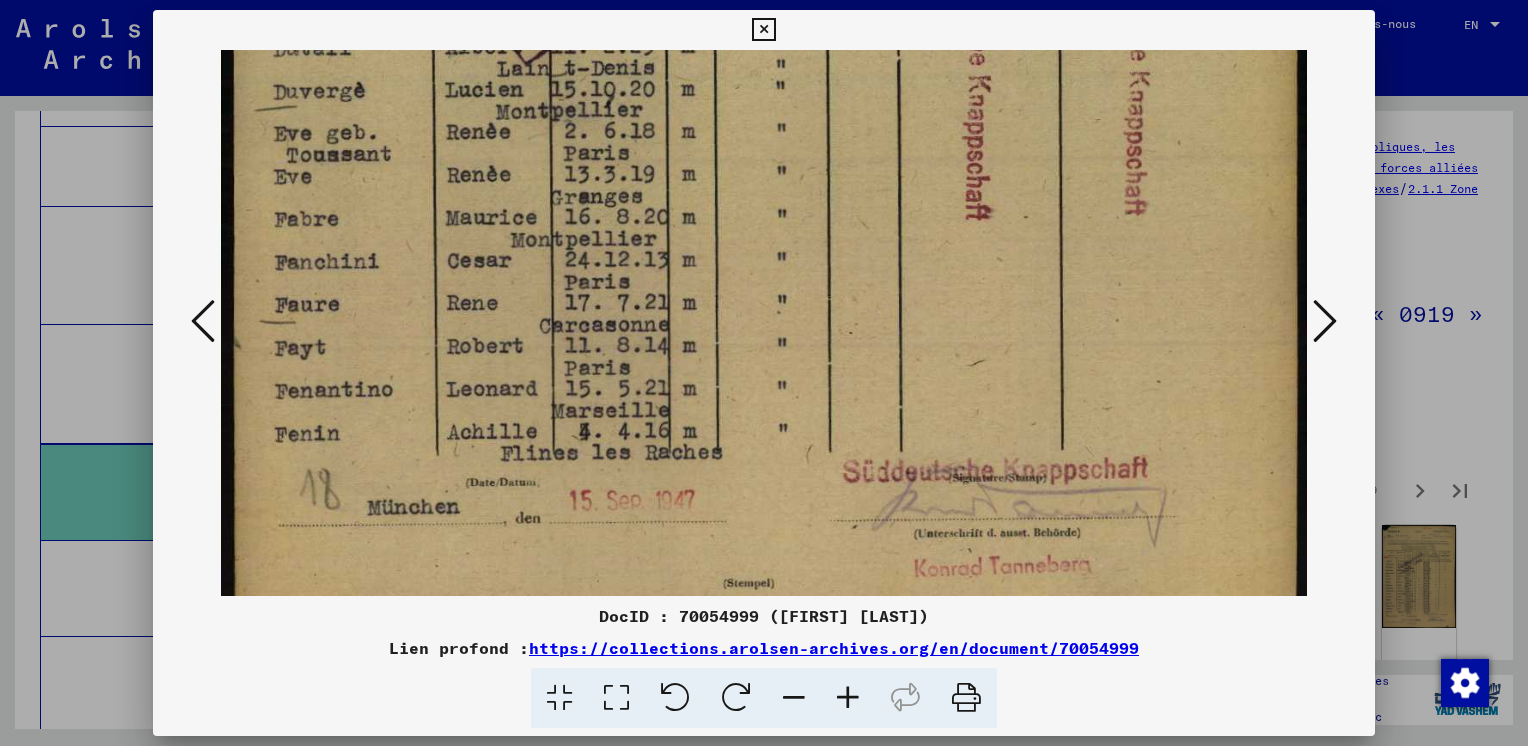 drag, startPoint x: 944, startPoint y: 423, endPoint x: 921, endPoint y: 60, distance: 363.7279 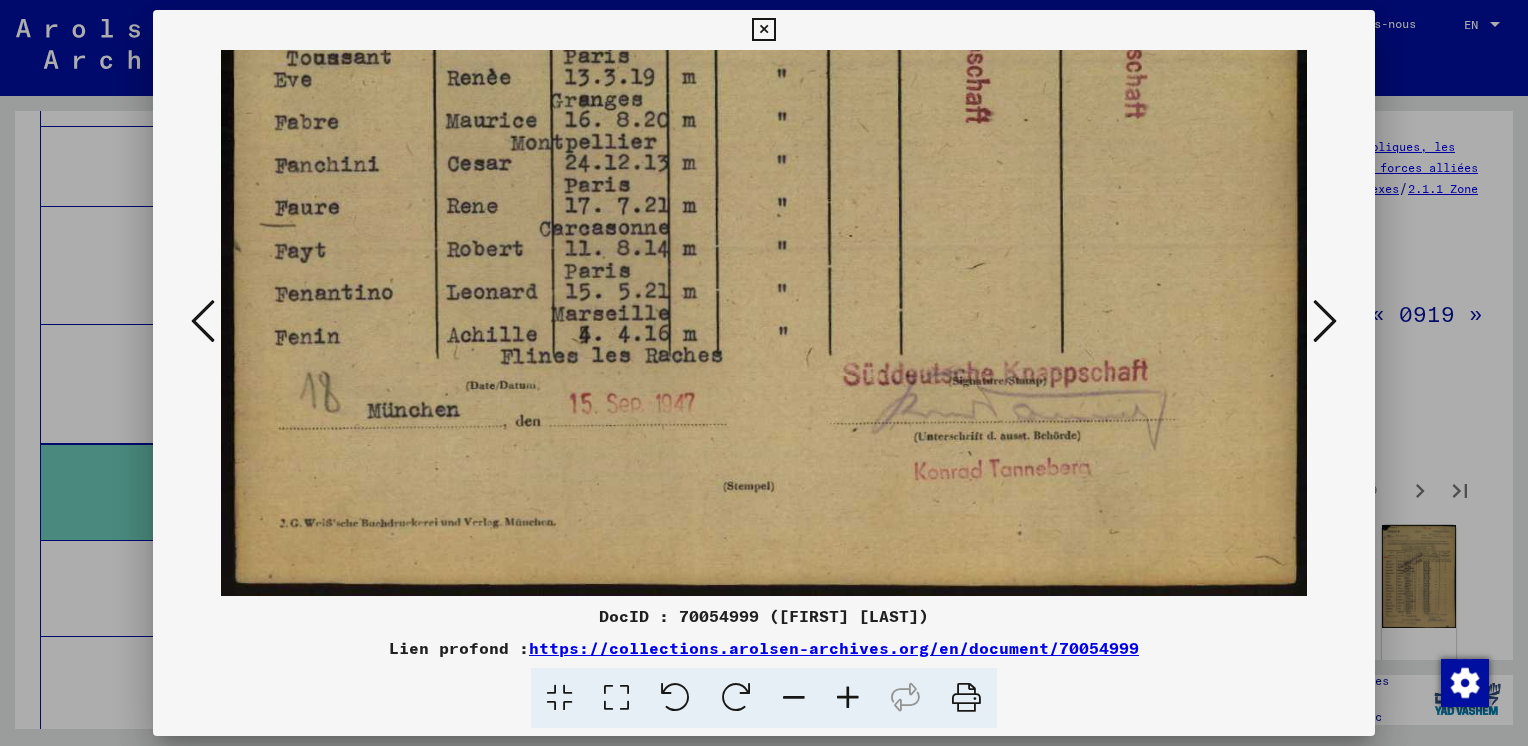drag, startPoint x: 660, startPoint y: 492, endPoint x: 676, endPoint y: 216, distance: 276.46338 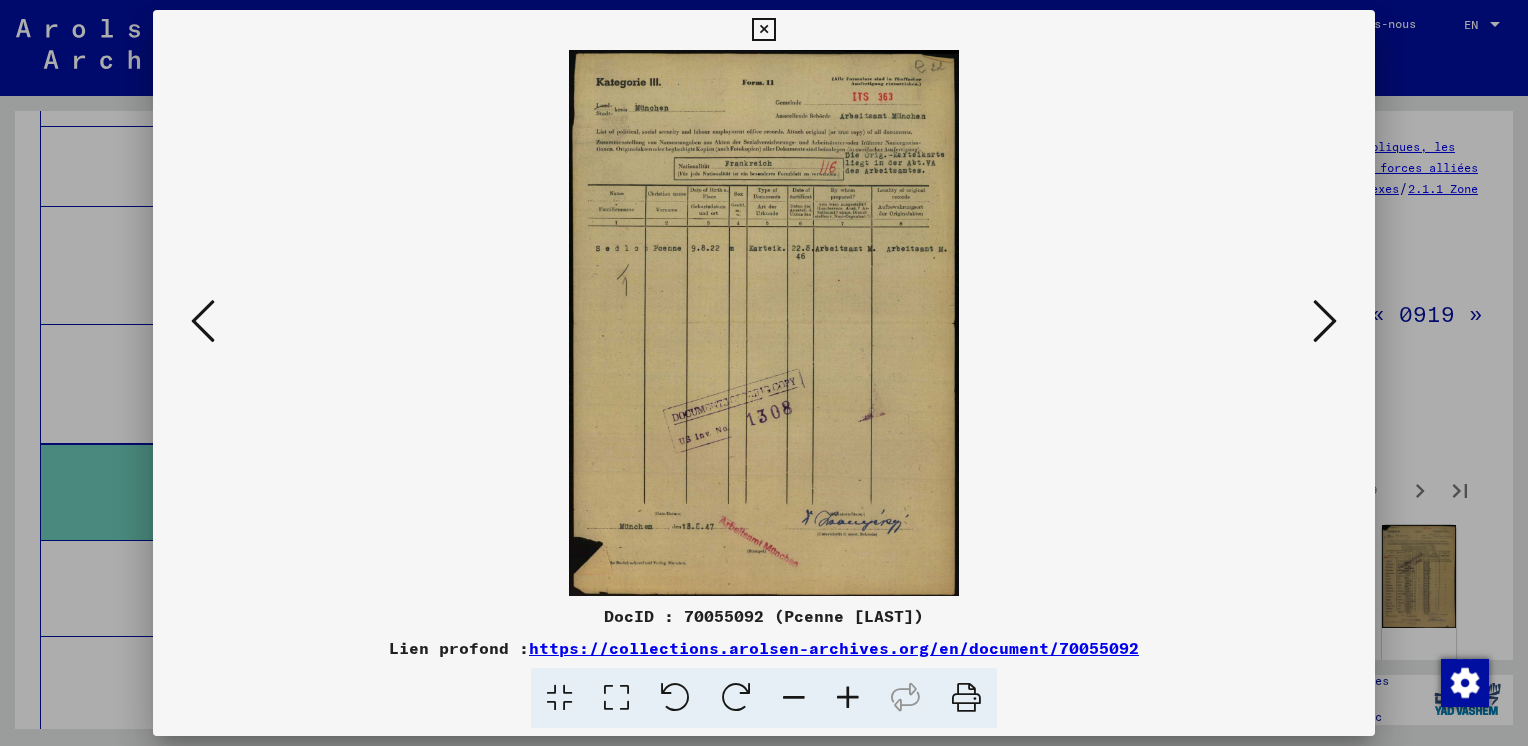 scroll, scrollTop: 0, scrollLeft: 0, axis: both 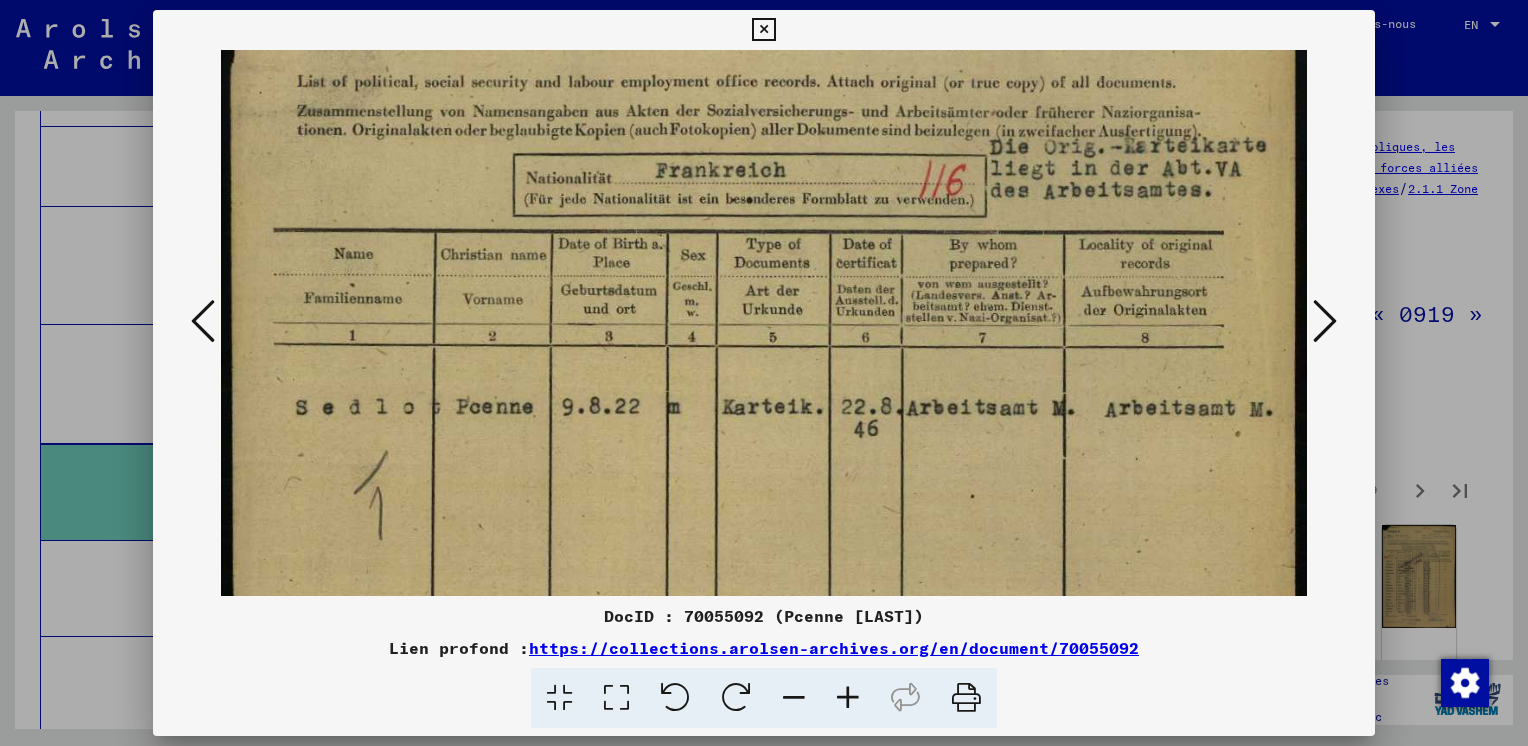 drag, startPoint x: 1062, startPoint y: 482, endPoint x: 1030, endPoint y: 206, distance: 277.84888 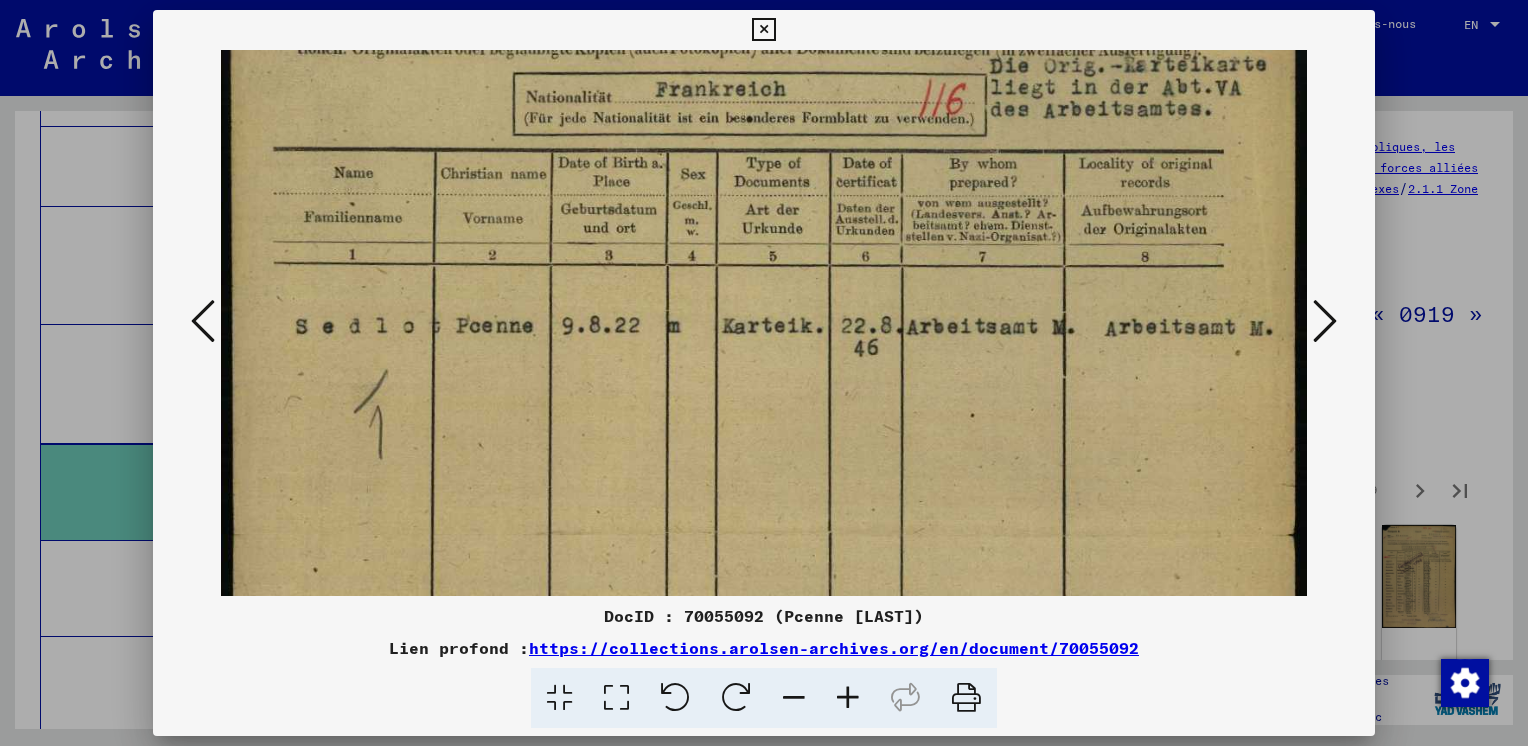 click at bounding box center [1325, 321] 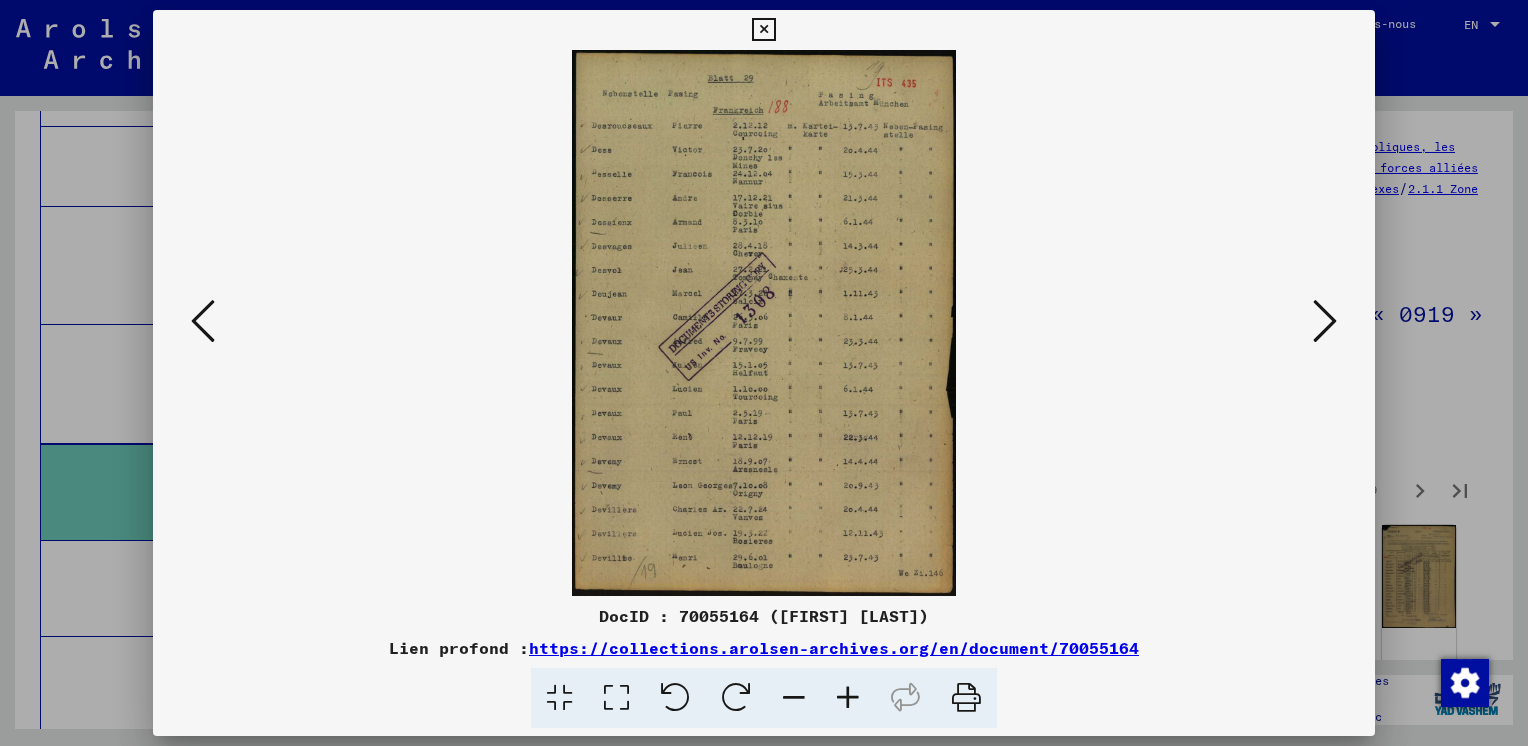 click at bounding box center [764, 323] 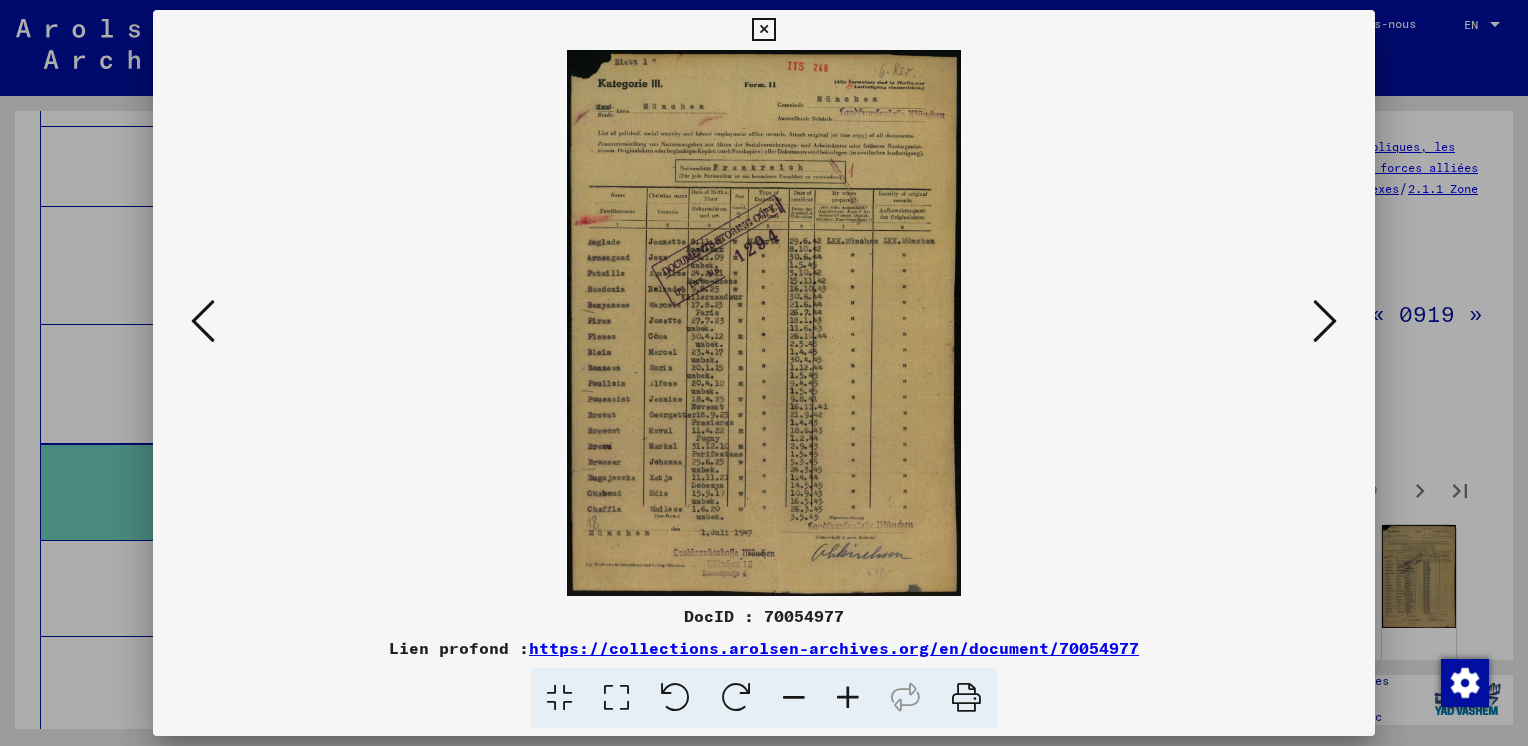 click at bounding box center (1325, 321) 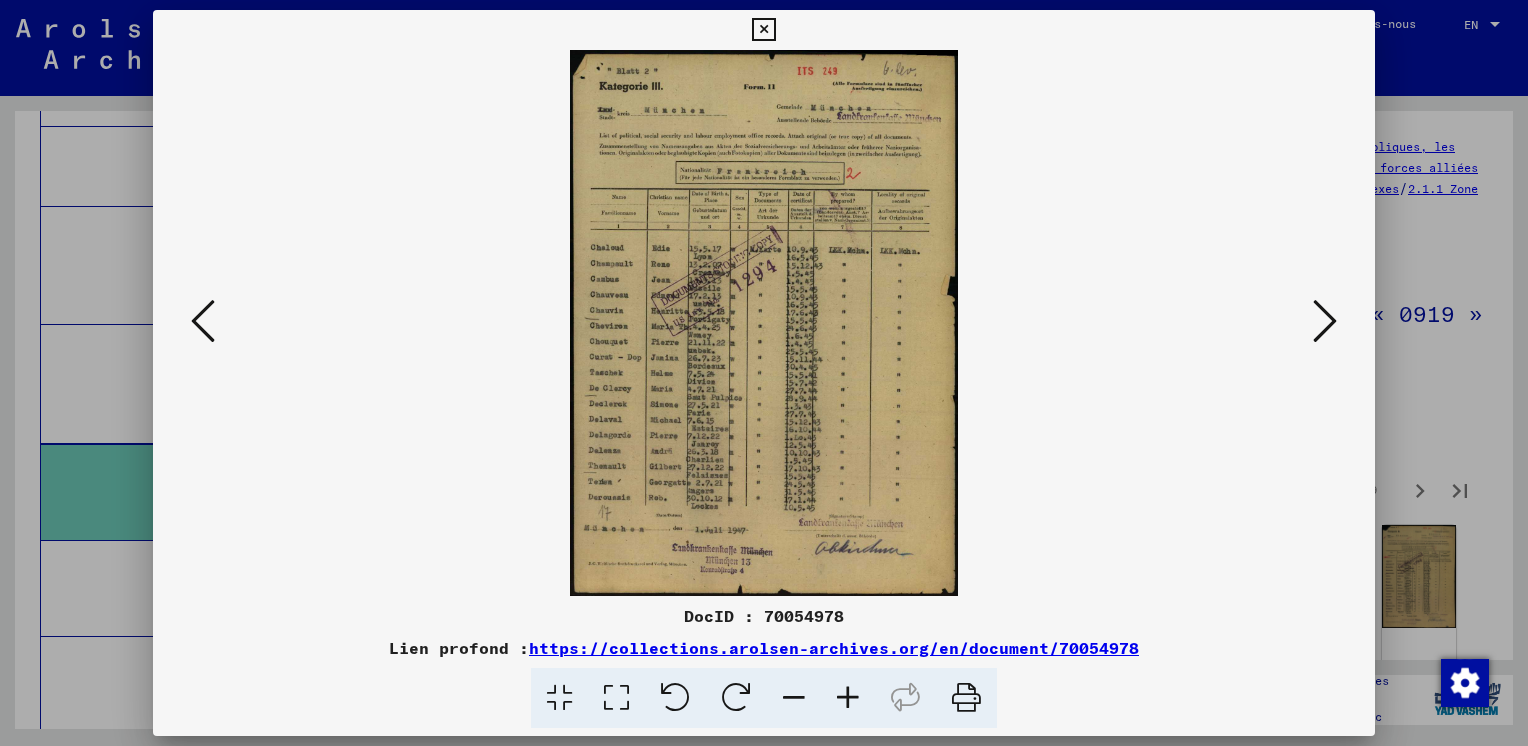 click at bounding box center (1325, 321) 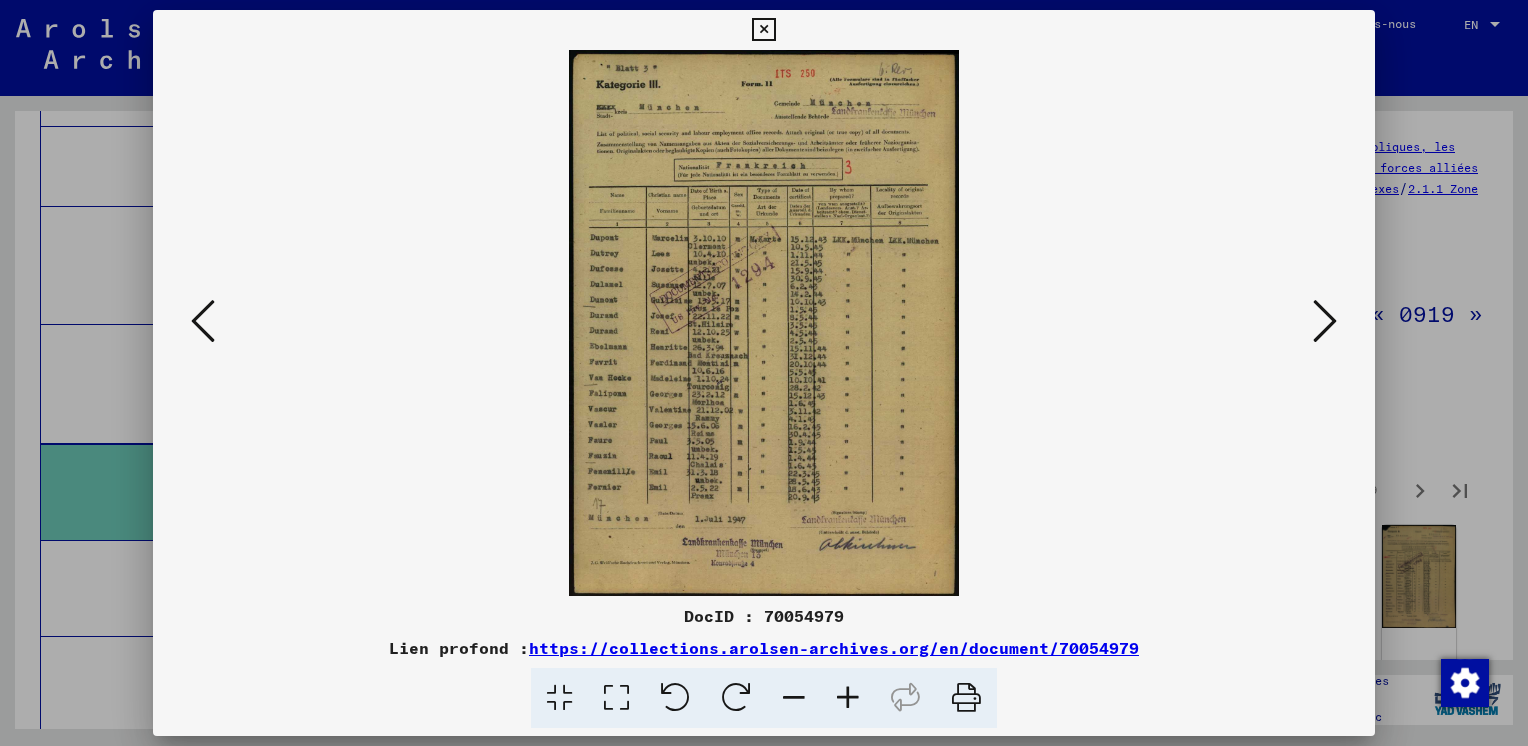 click at bounding box center (1325, 321) 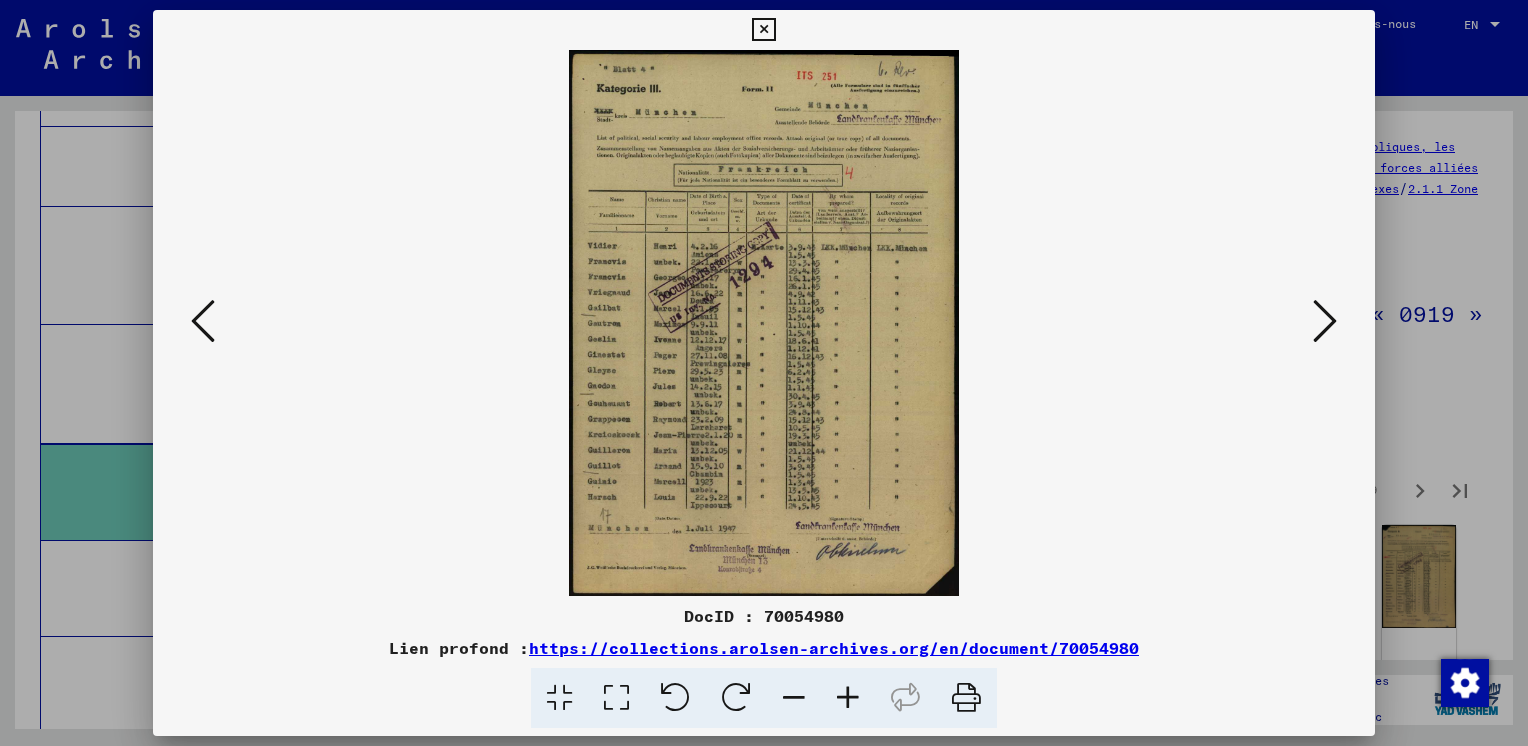 click at bounding box center [764, 323] 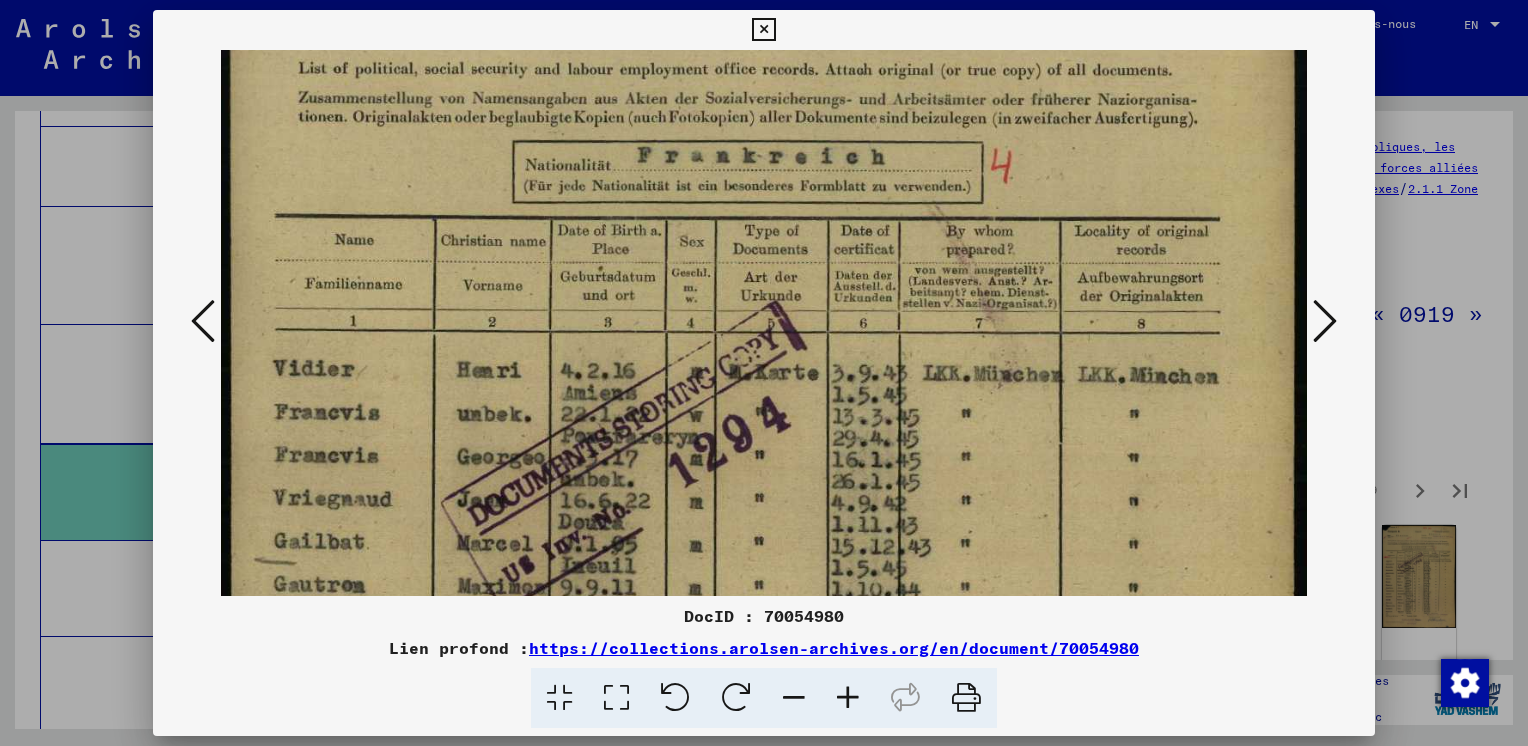 drag, startPoint x: 899, startPoint y: 468, endPoint x: 906, endPoint y: 278, distance: 190.1289 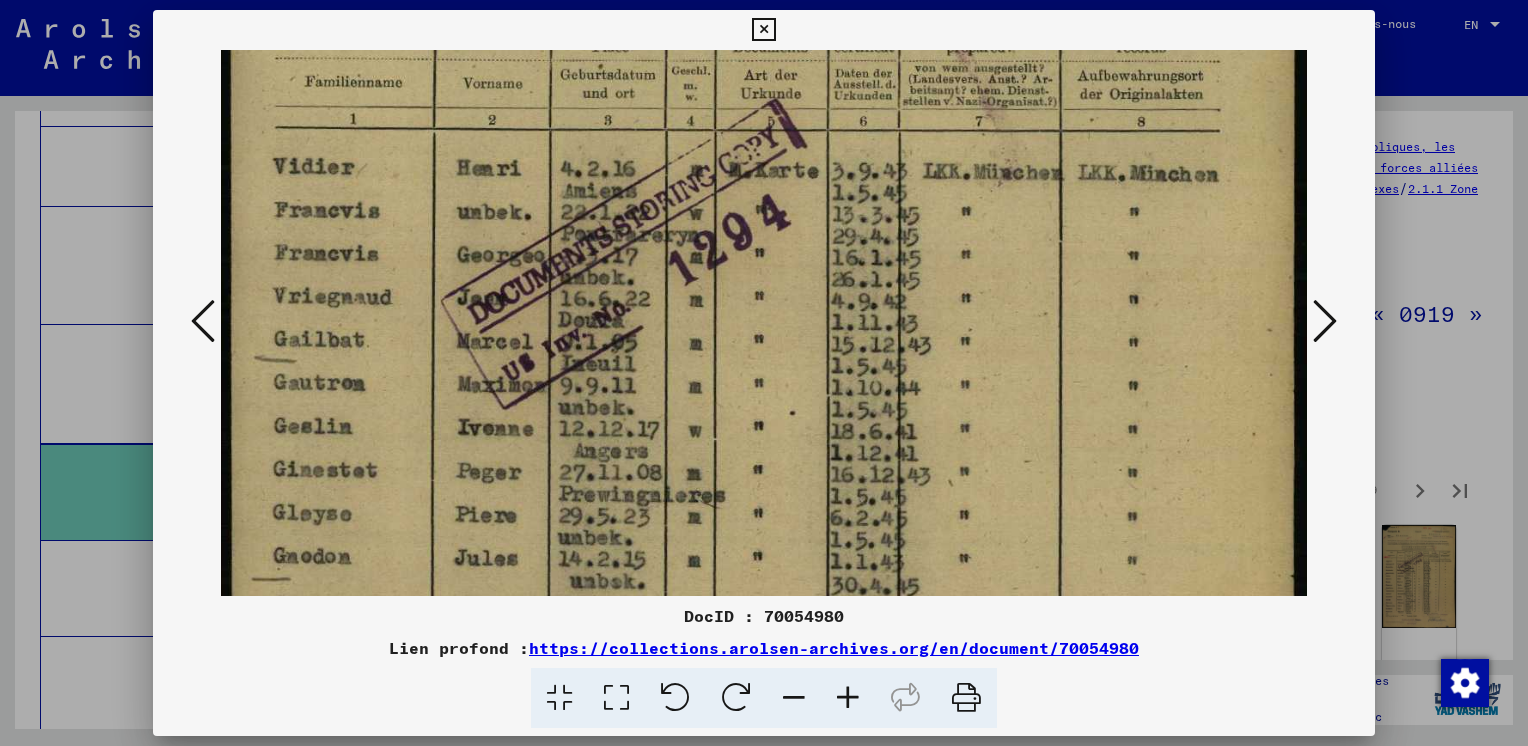 drag, startPoint x: 1079, startPoint y: 505, endPoint x: 1045, endPoint y: 299, distance: 208.78697 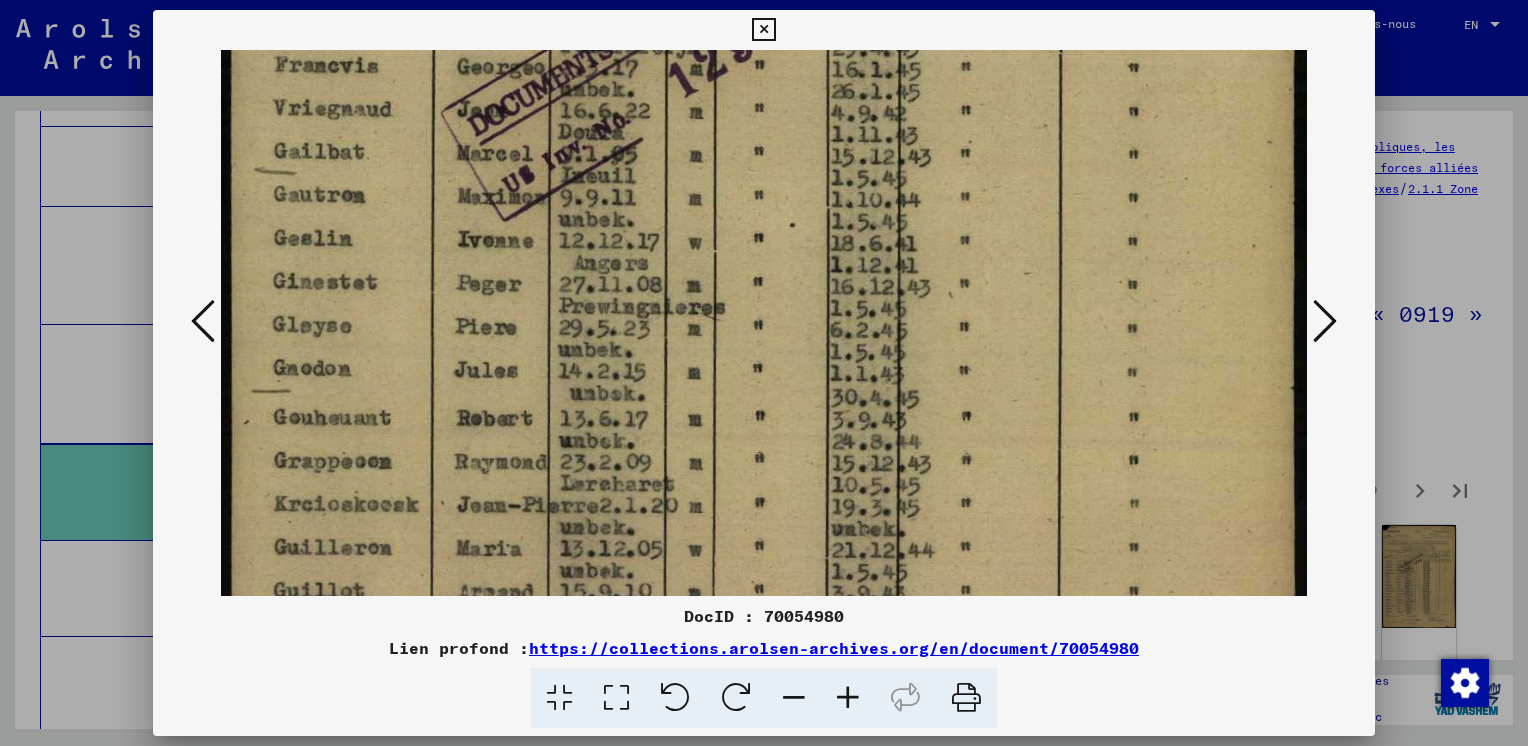 drag, startPoint x: 1048, startPoint y: 360, endPoint x: 1044, endPoint y: 182, distance: 178.04494 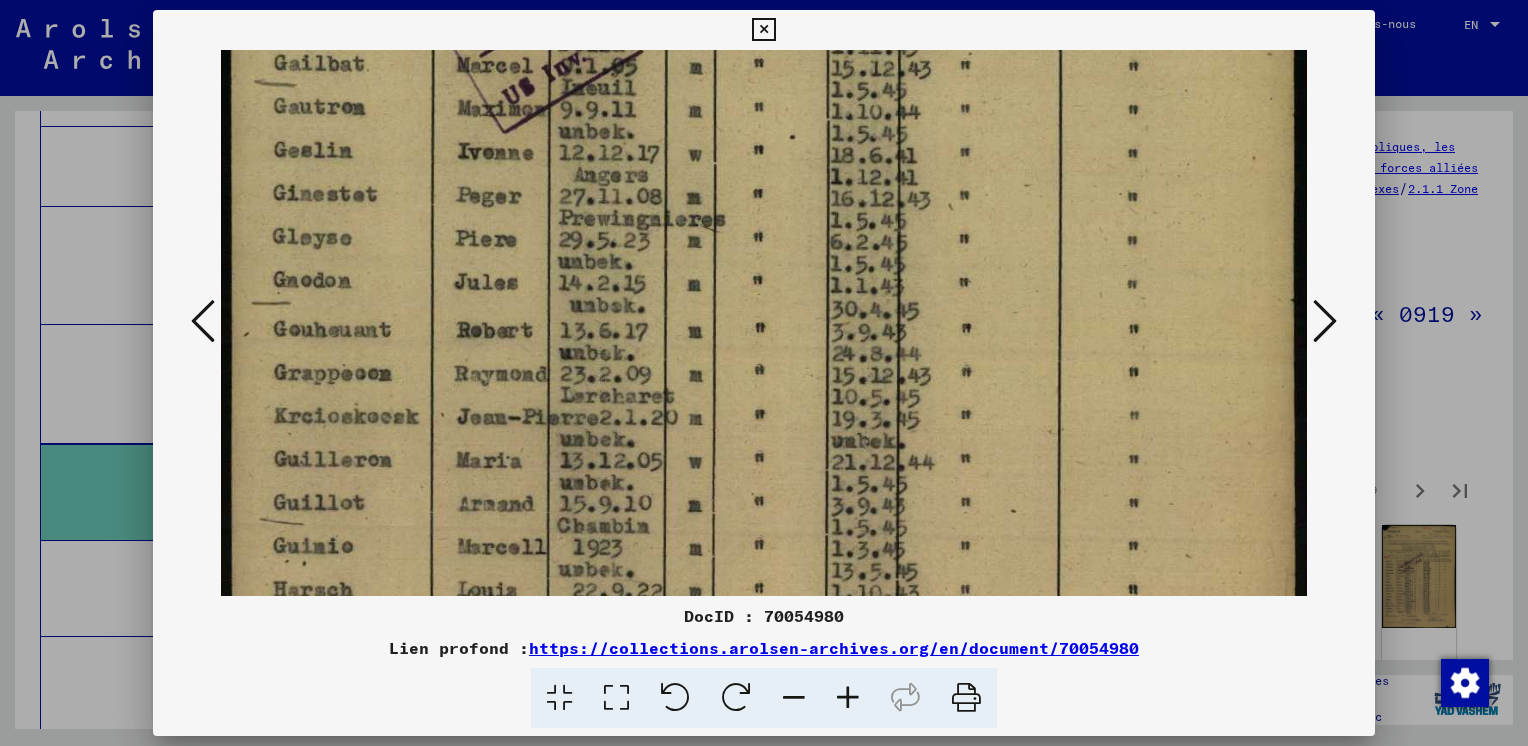 click at bounding box center [764, 106] 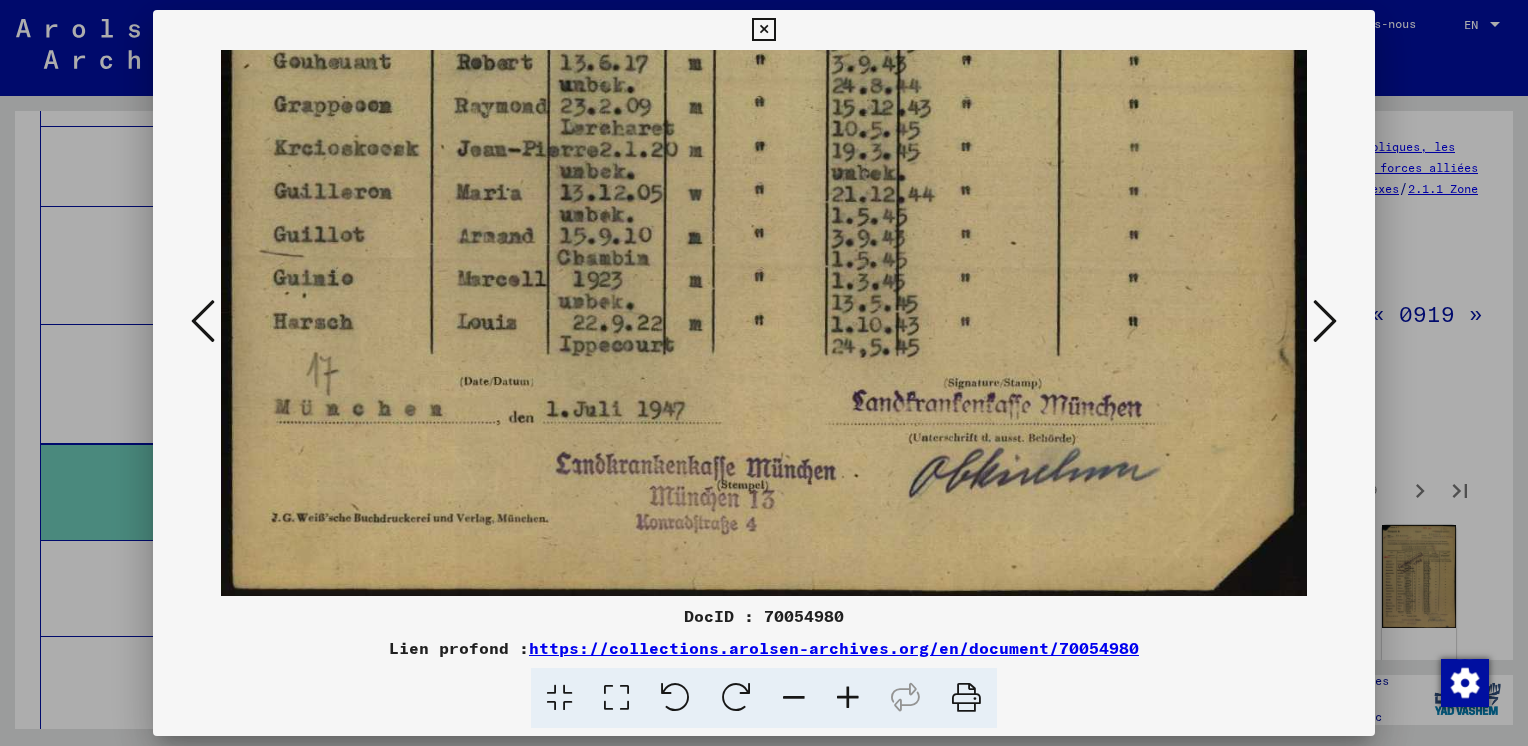 click at bounding box center (1325, 321) 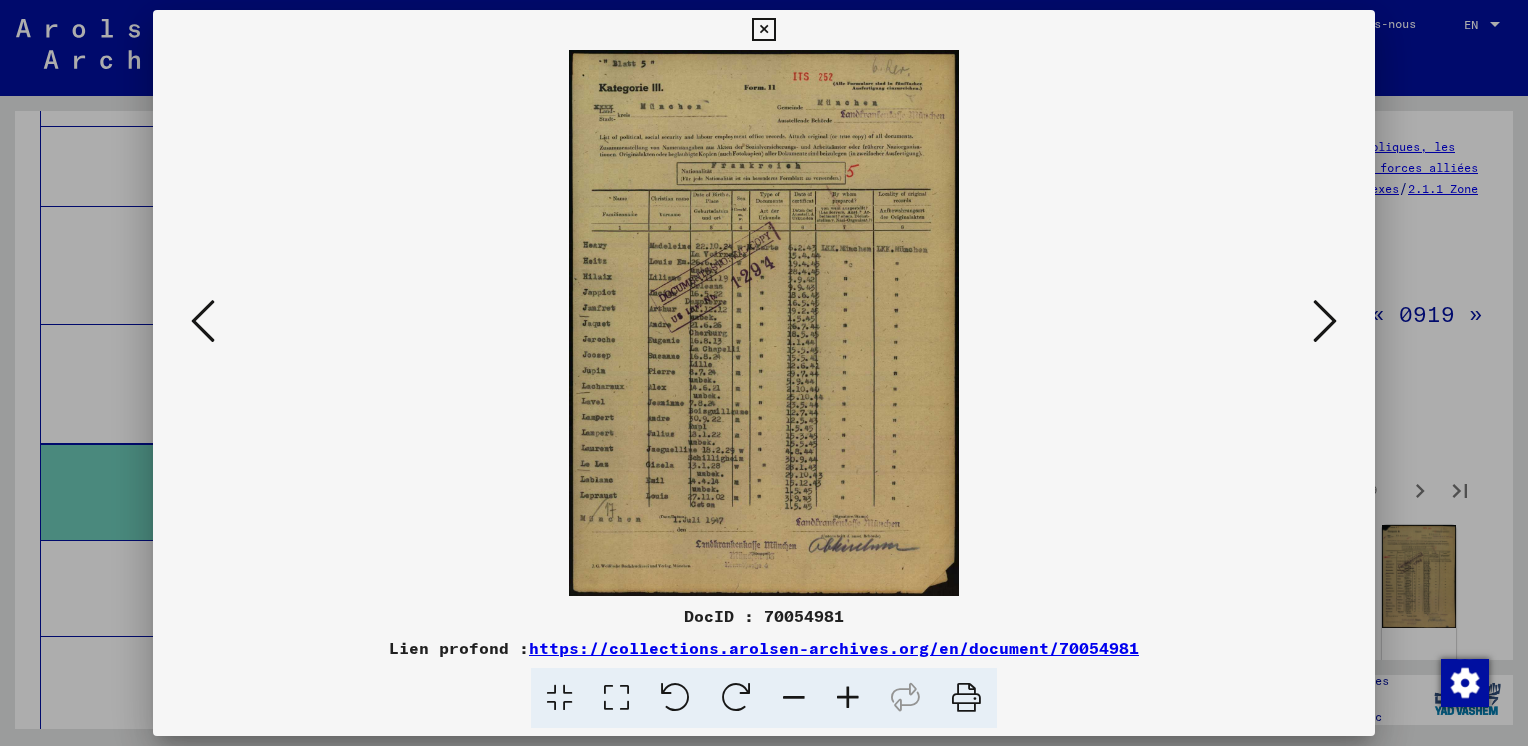 click at bounding box center (1325, 321) 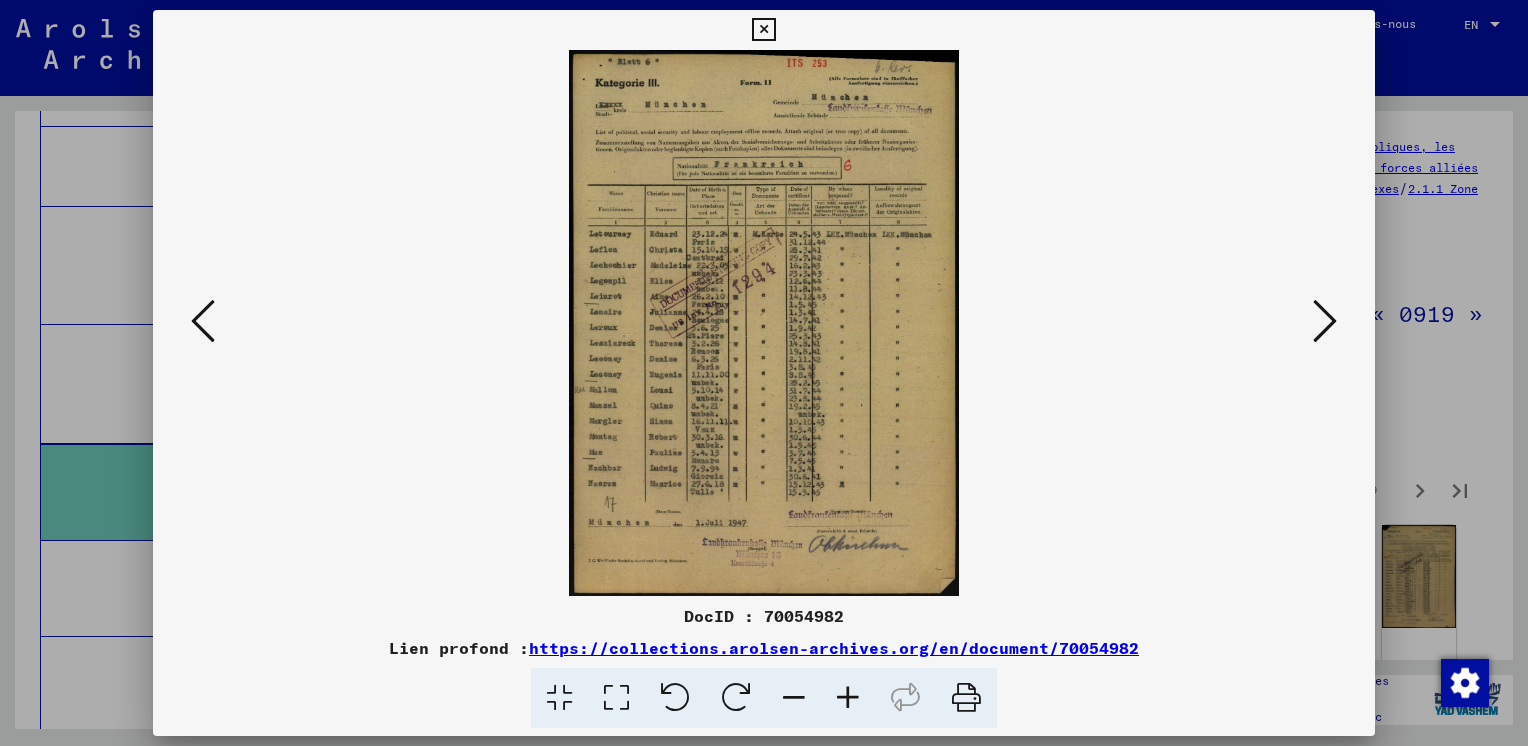 click at bounding box center [1325, 321] 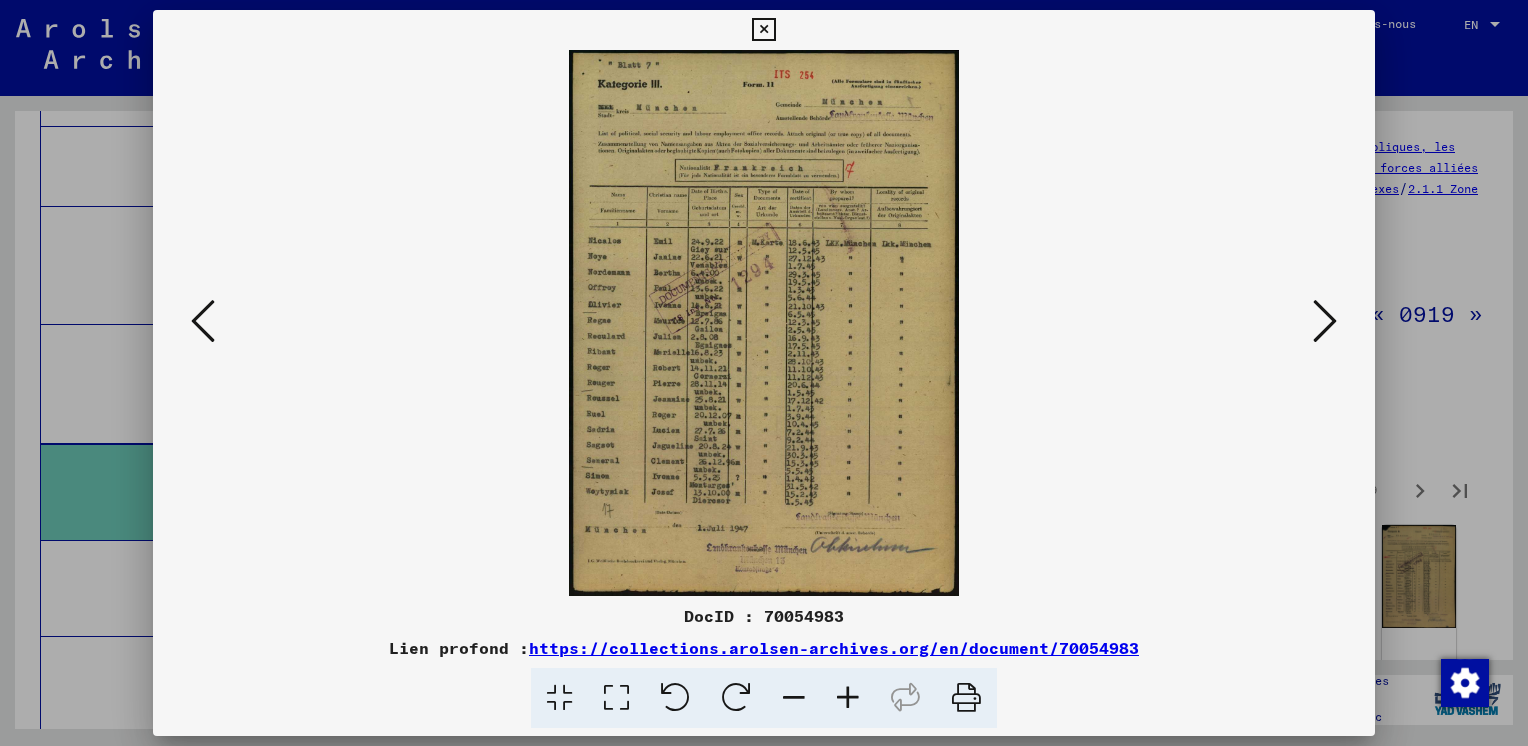 click at bounding box center [1325, 321] 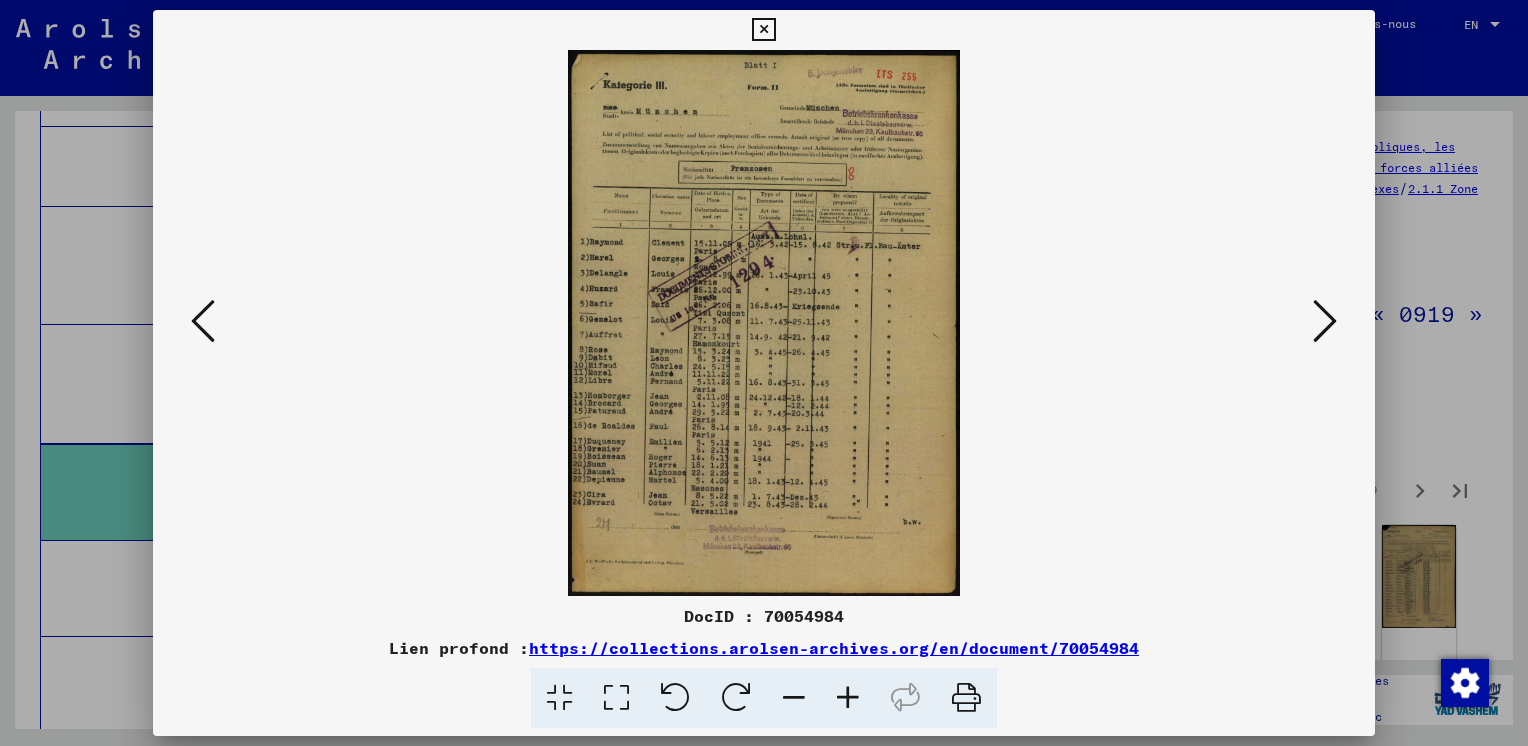 click at bounding box center [1325, 321] 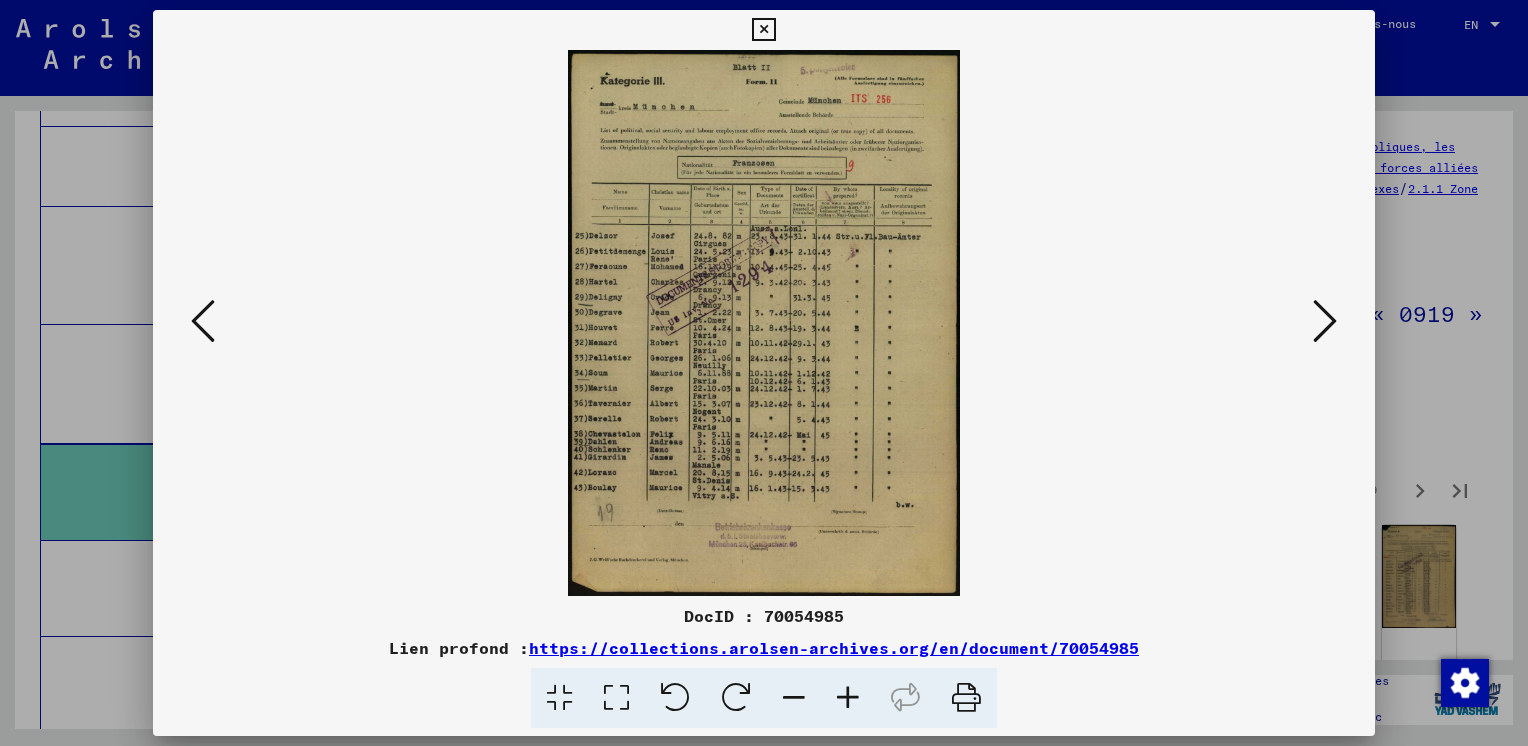 click at bounding box center (1325, 321) 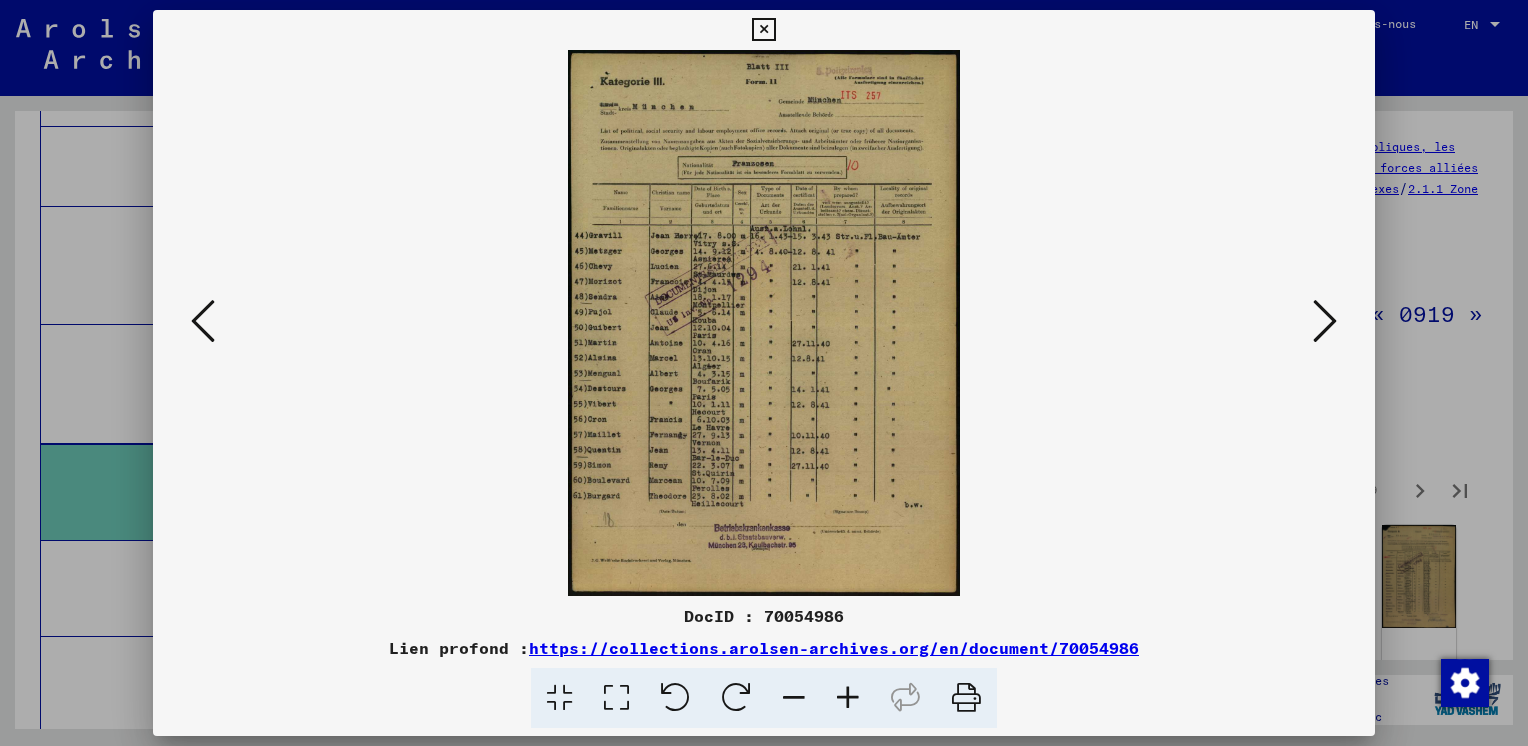 click at bounding box center [1325, 321] 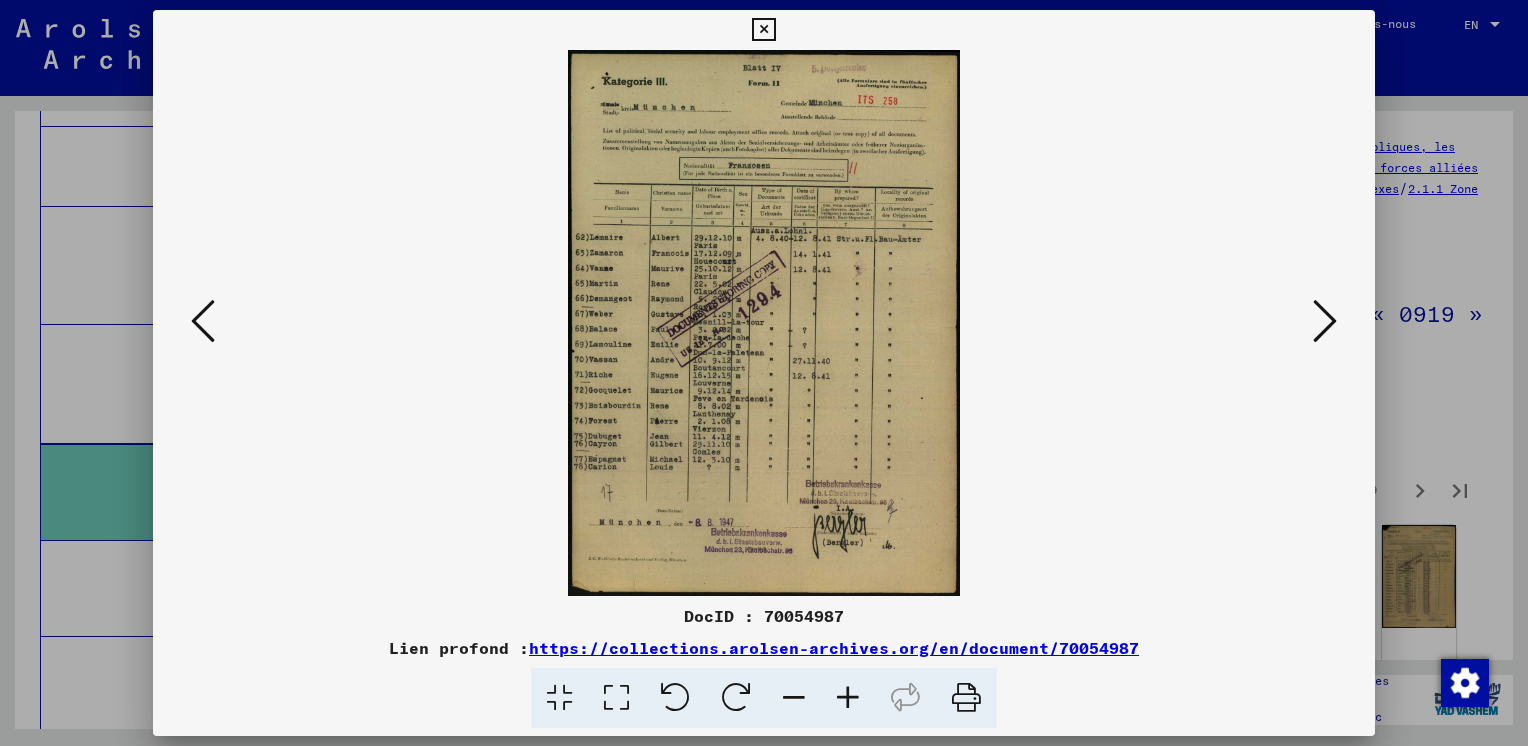click at bounding box center (1325, 321) 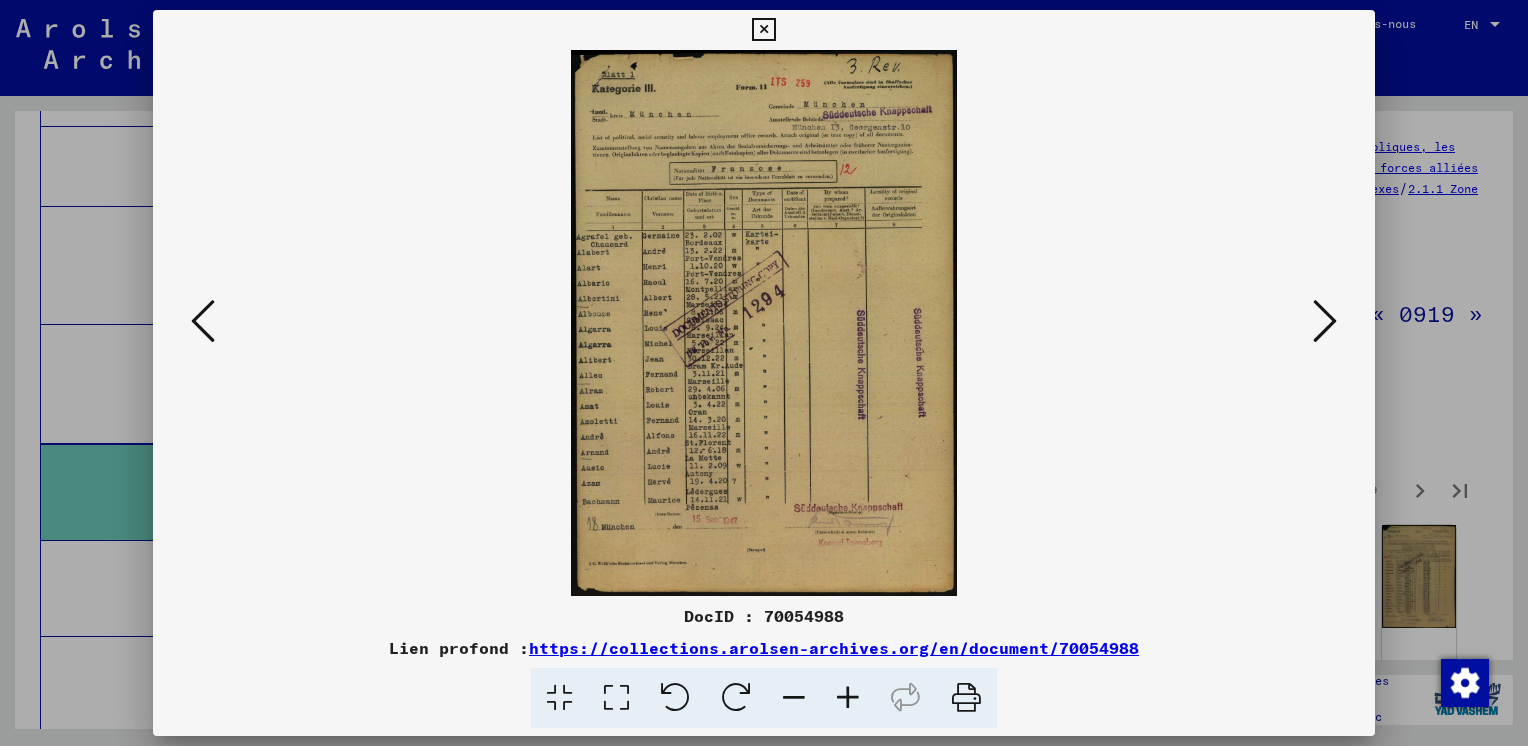 click at bounding box center [1325, 321] 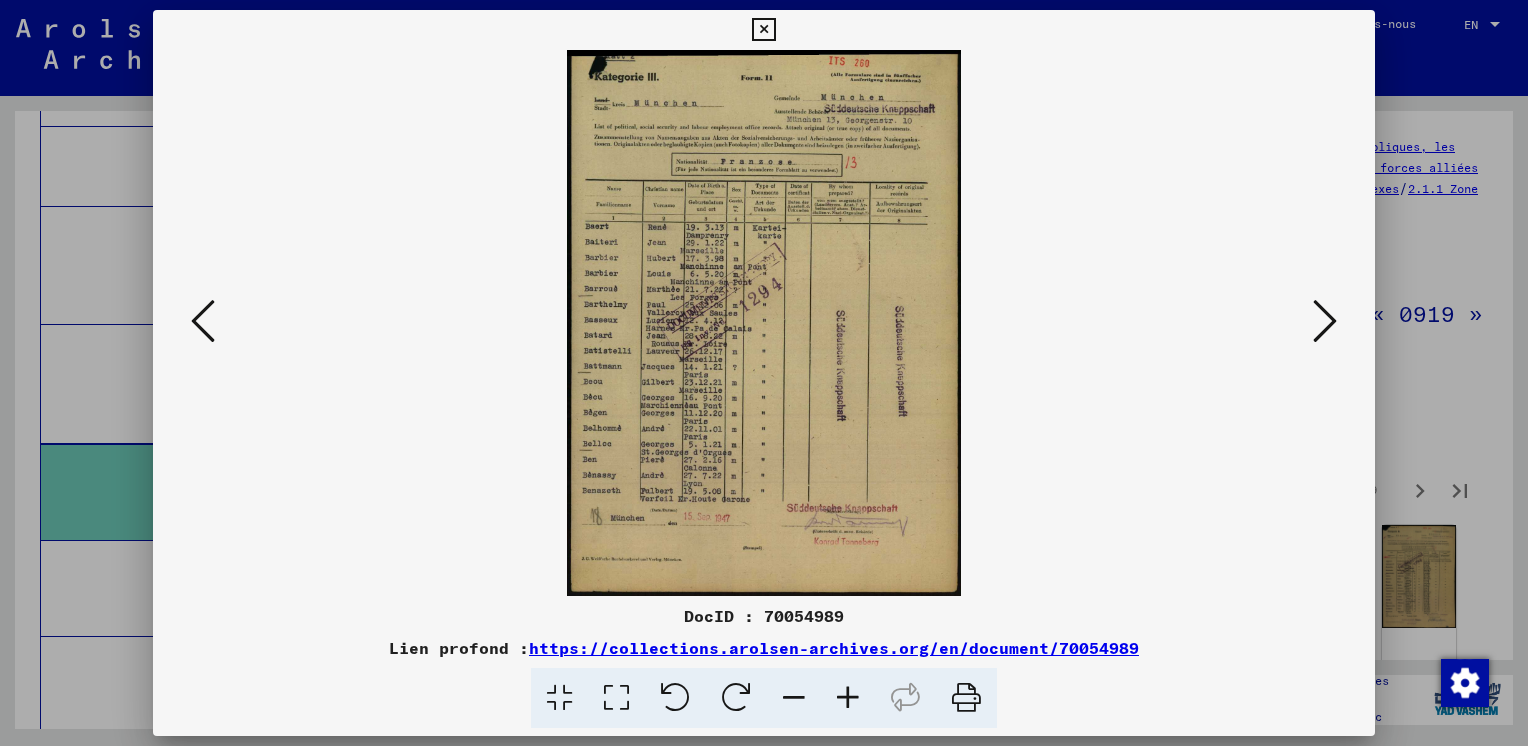 click at bounding box center [1325, 321] 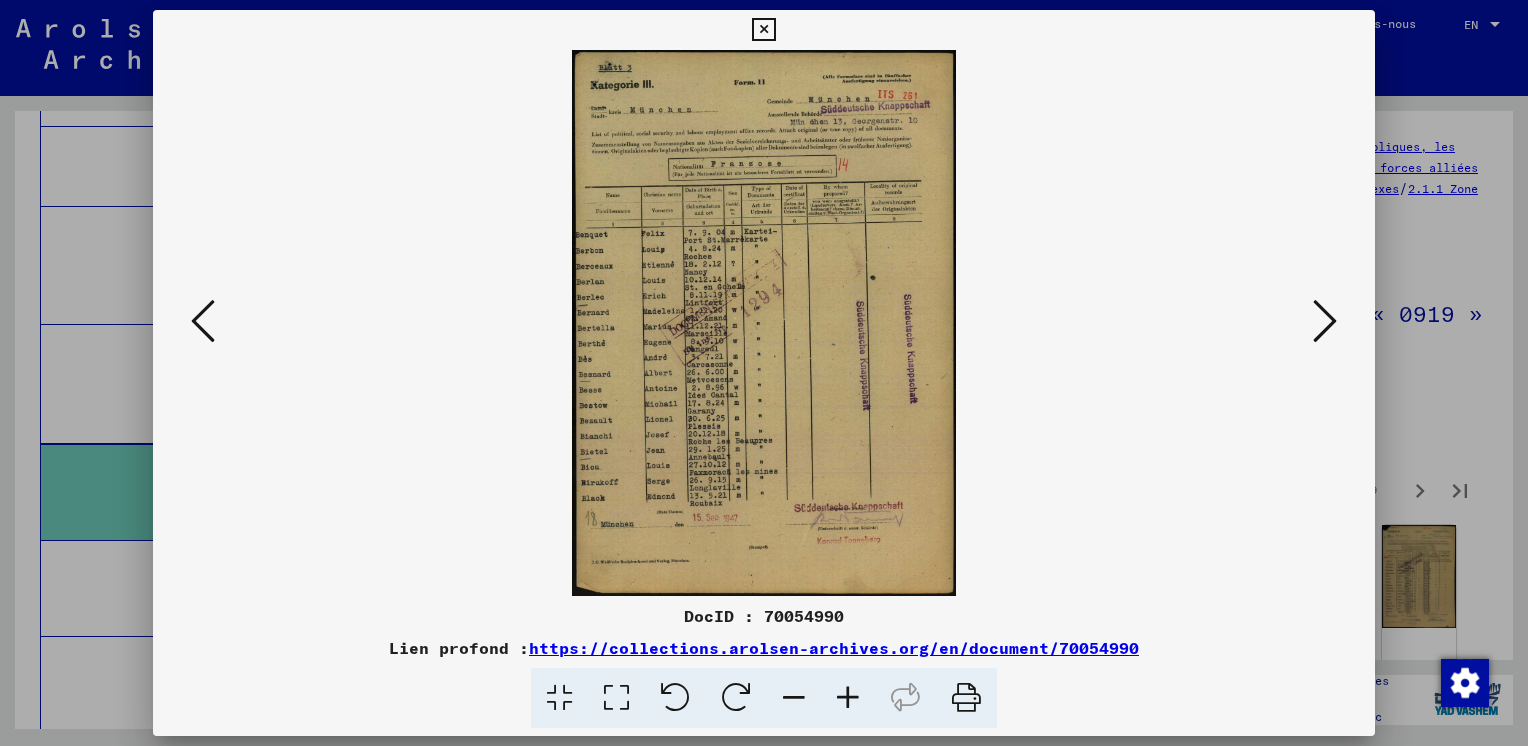 click at bounding box center (1325, 321) 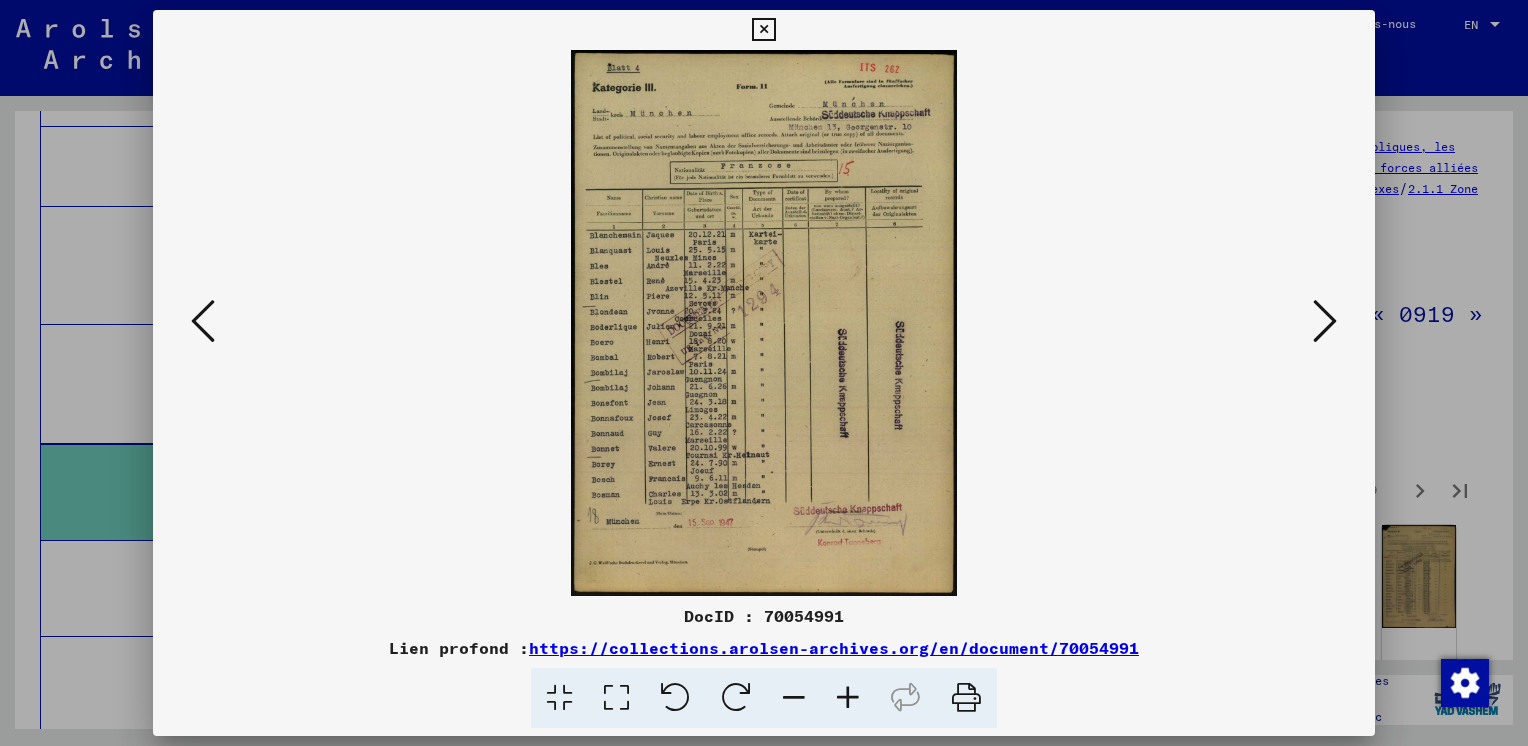 click at bounding box center [1325, 321] 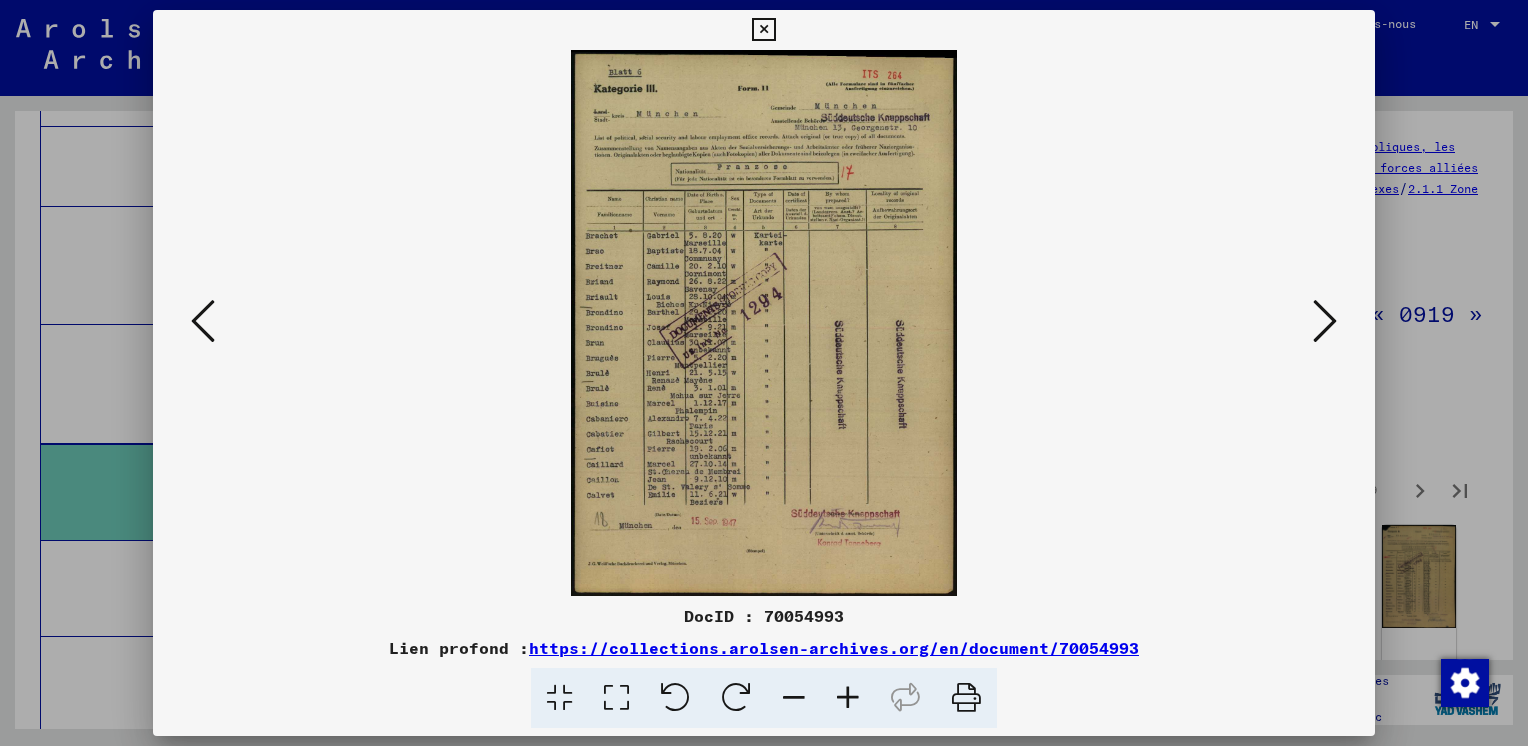 click at bounding box center (1325, 321) 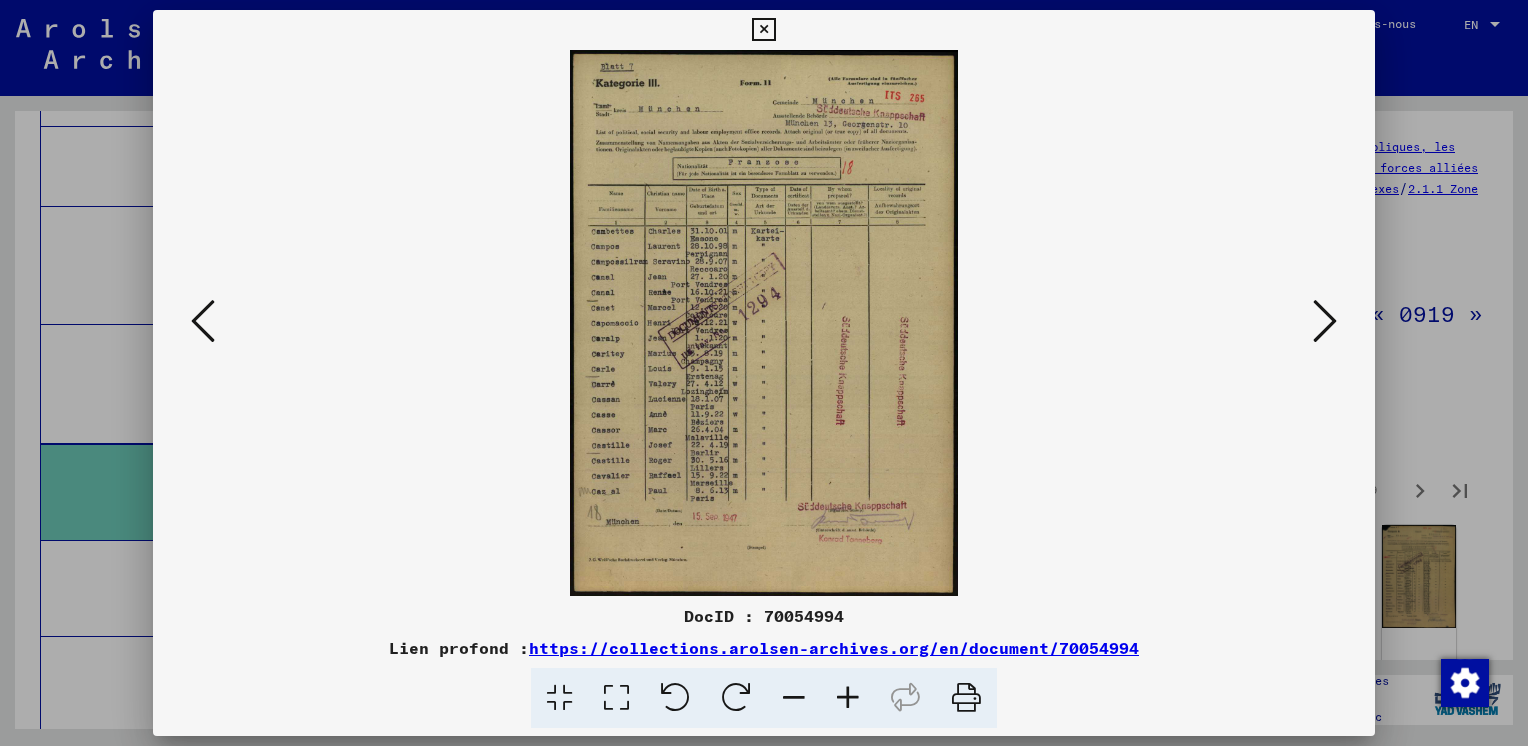 click at bounding box center [1325, 321] 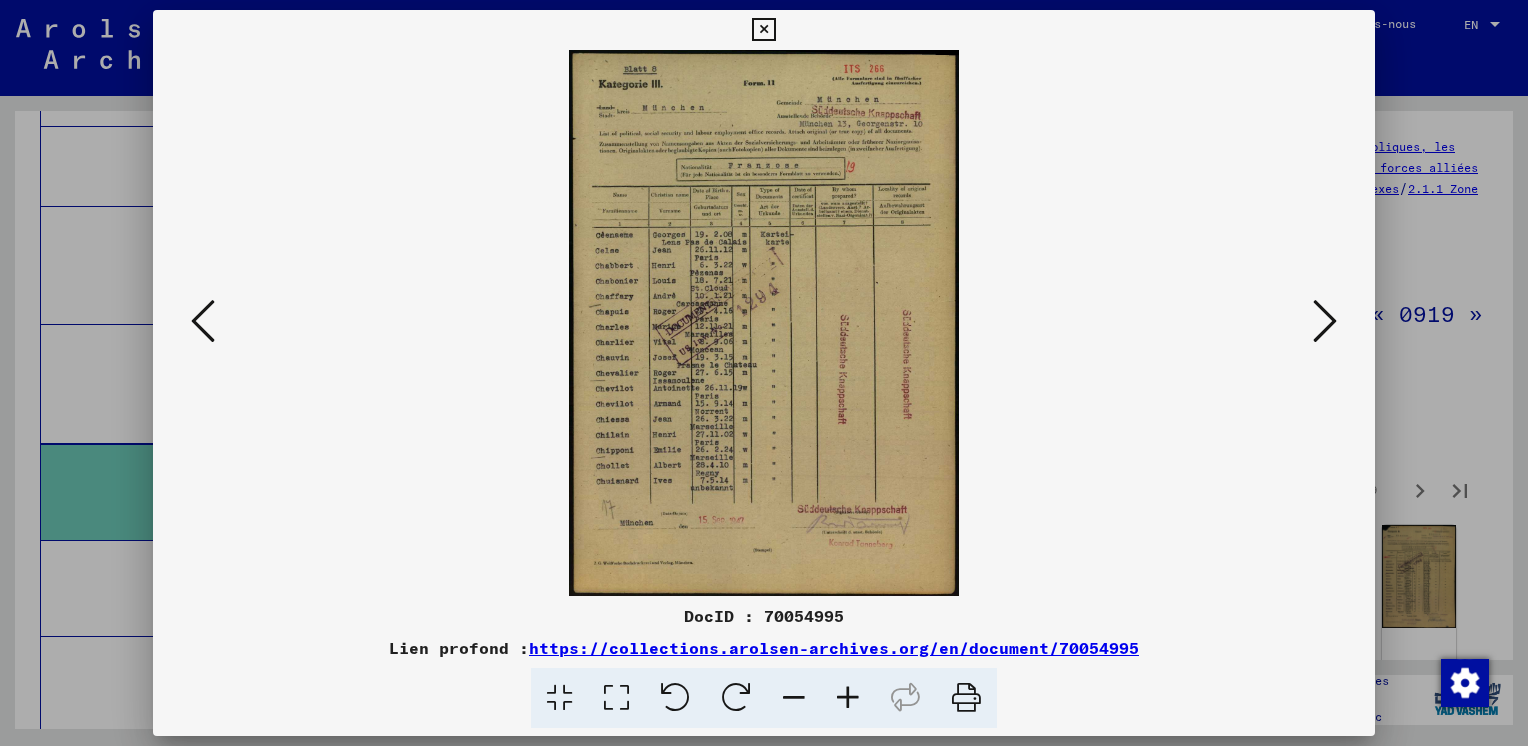 click at bounding box center [1325, 321] 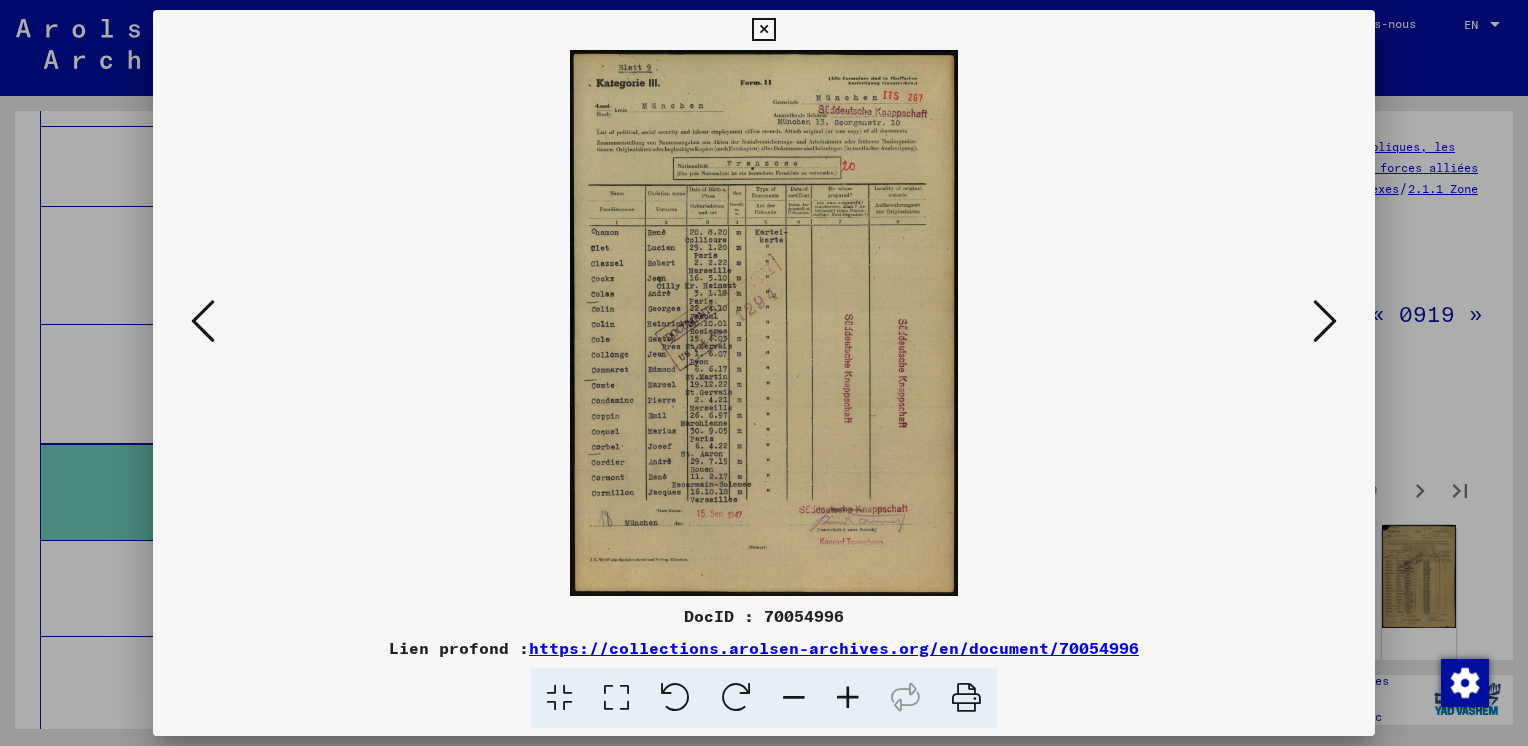 click at bounding box center [1325, 321] 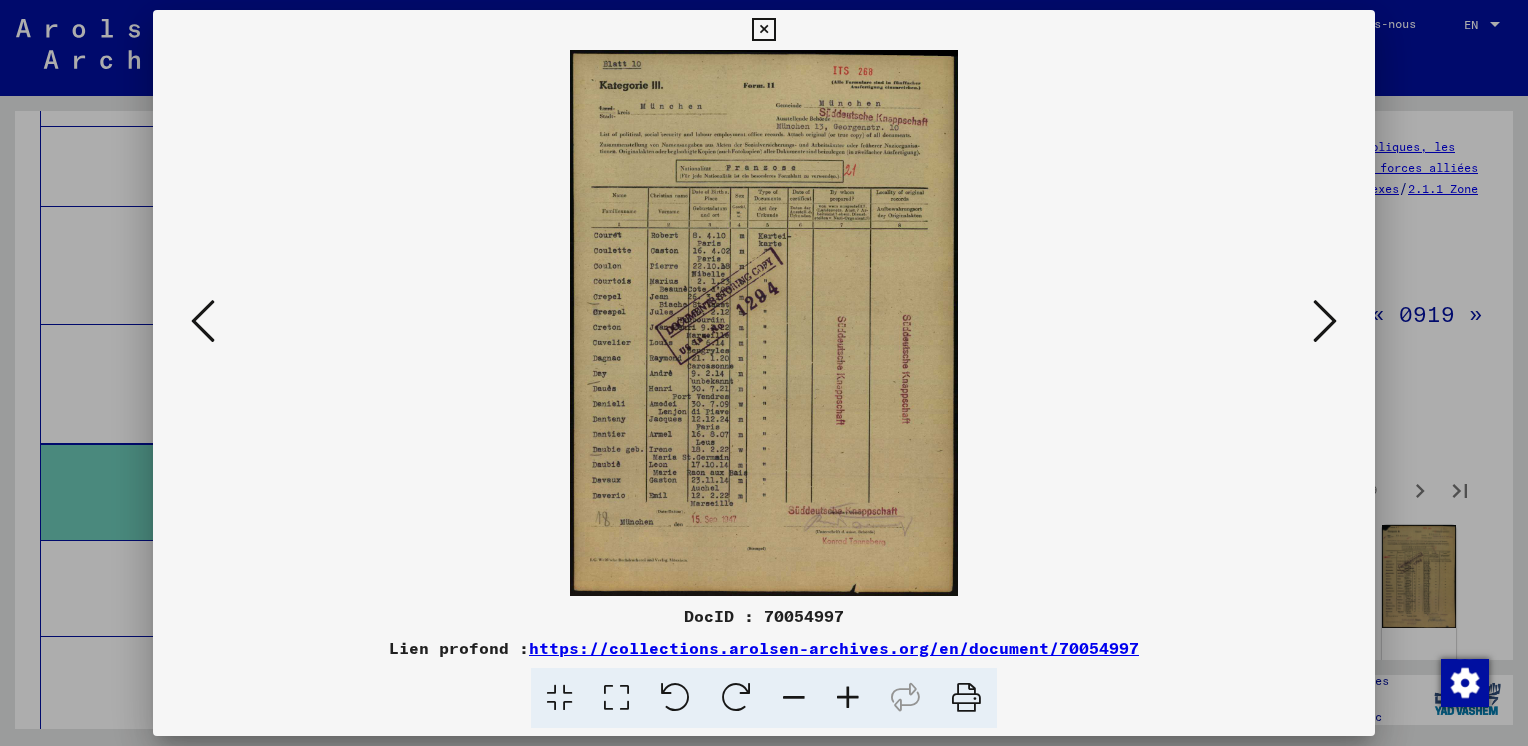 click at bounding box center [1325, 321] 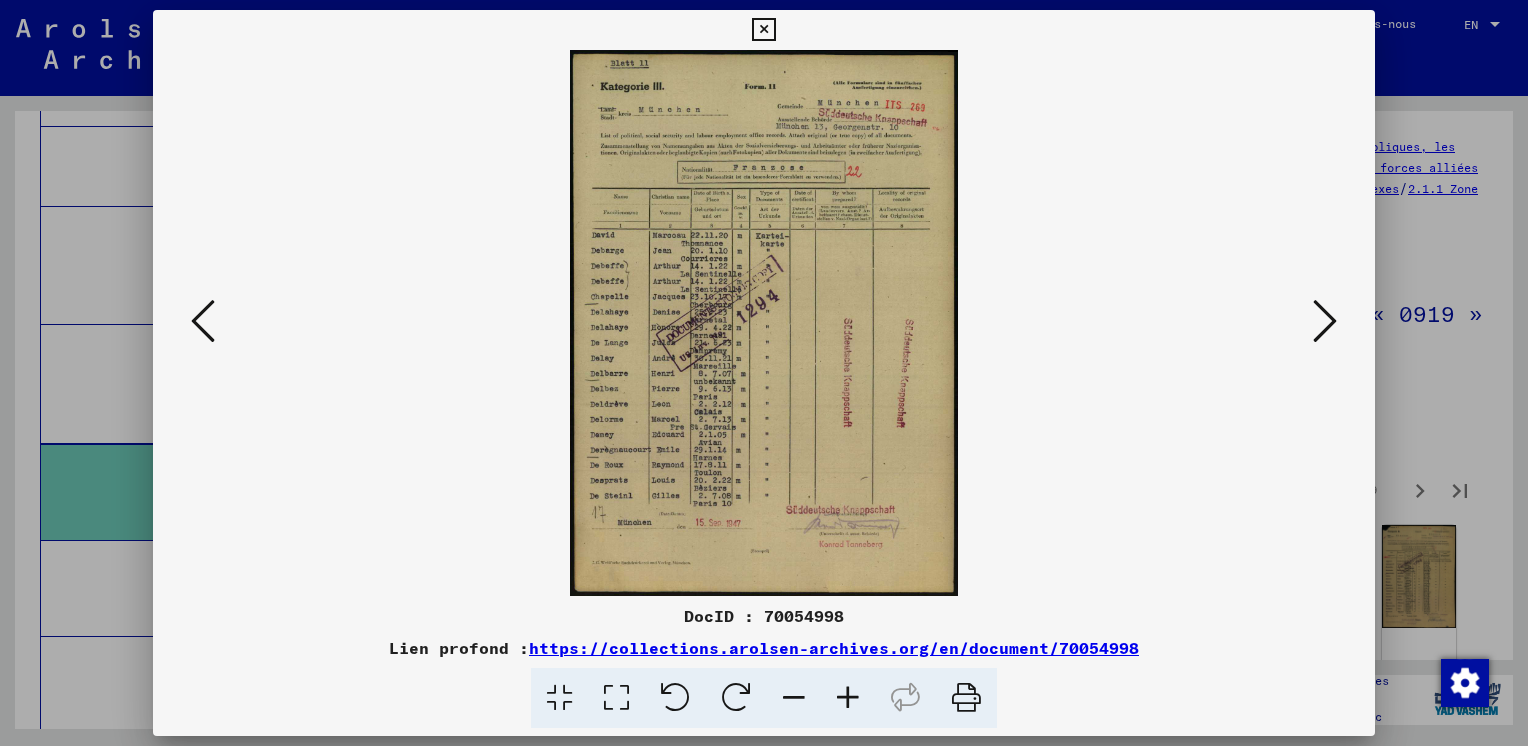 click at bounding box center [1325, 321] 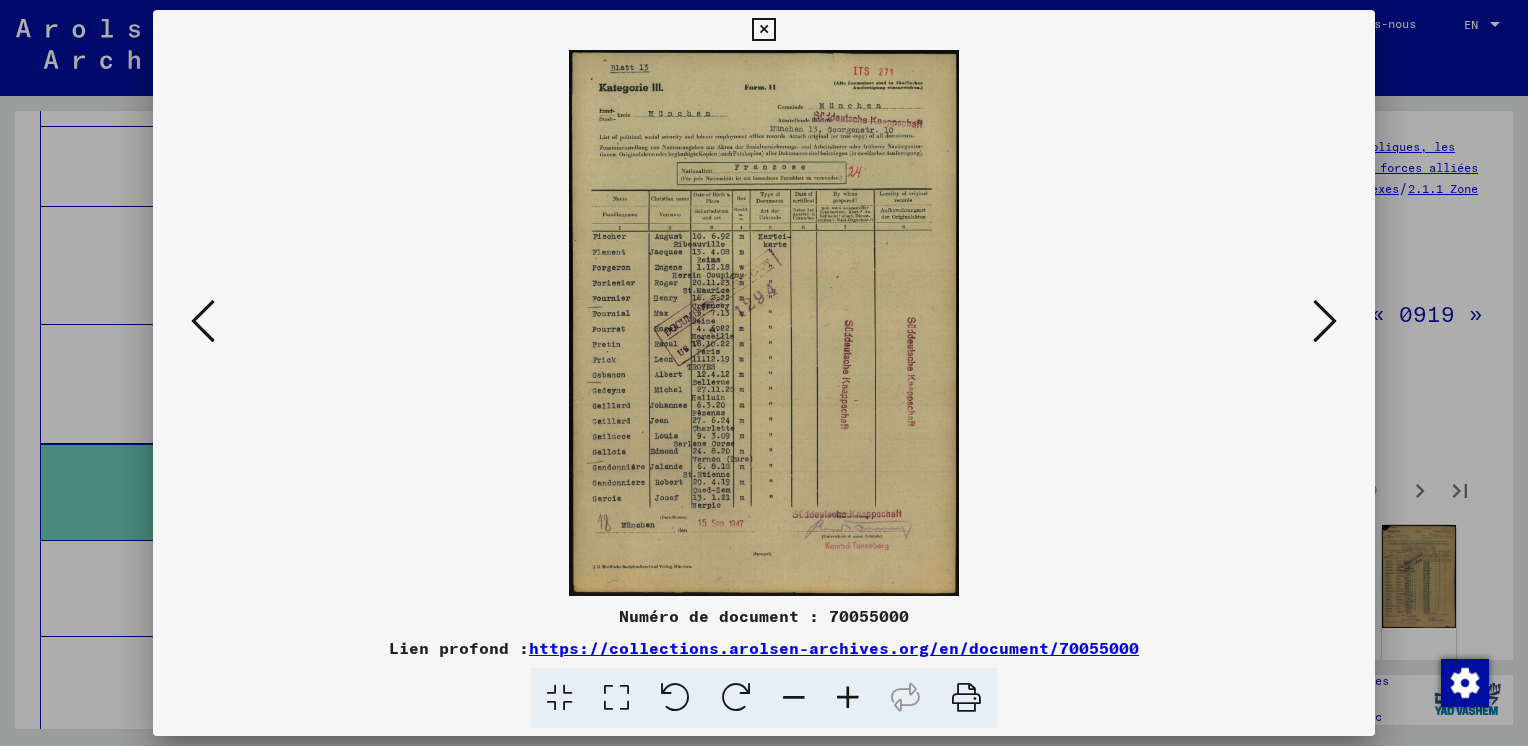 click at bounding box center (1325, 321) 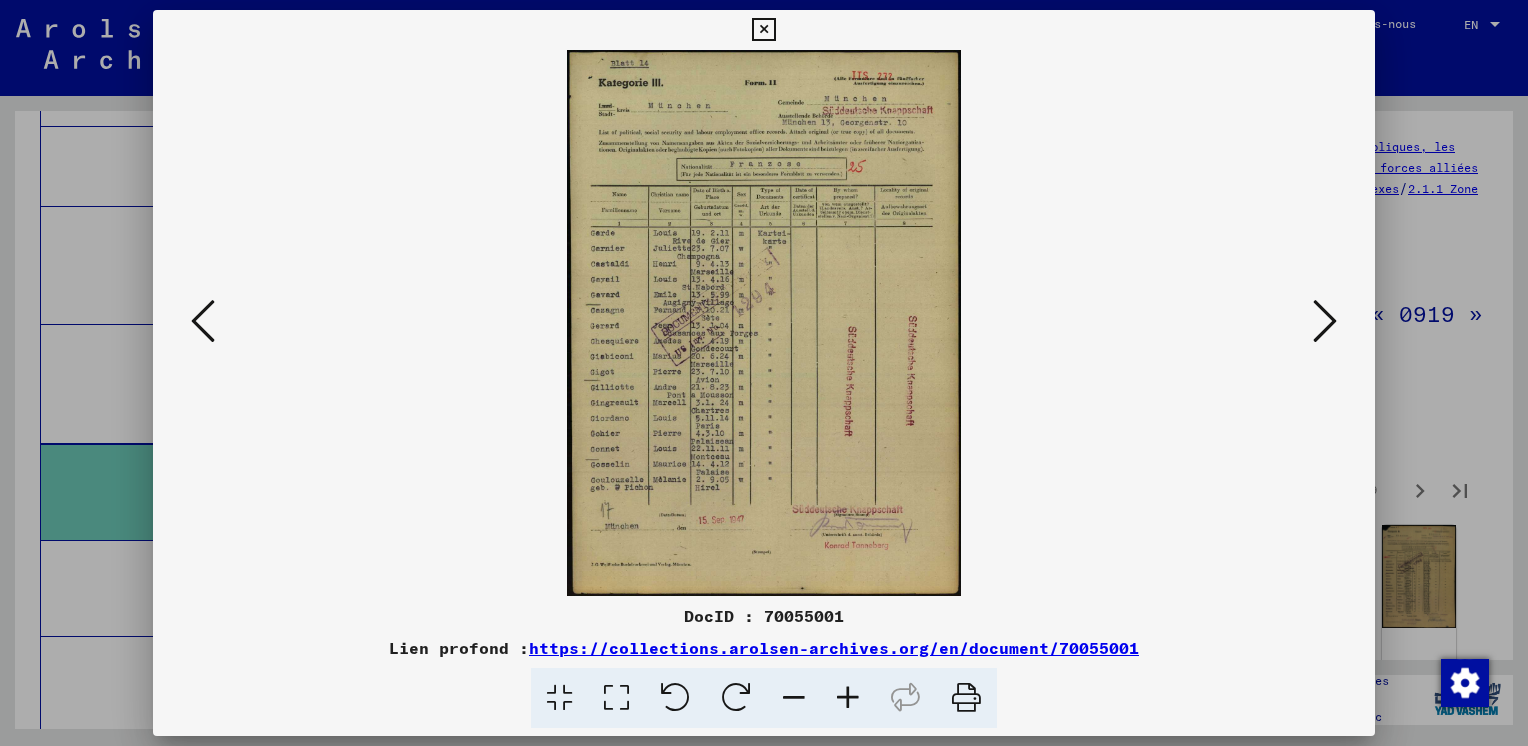 click at bounding box center [1325, 321] 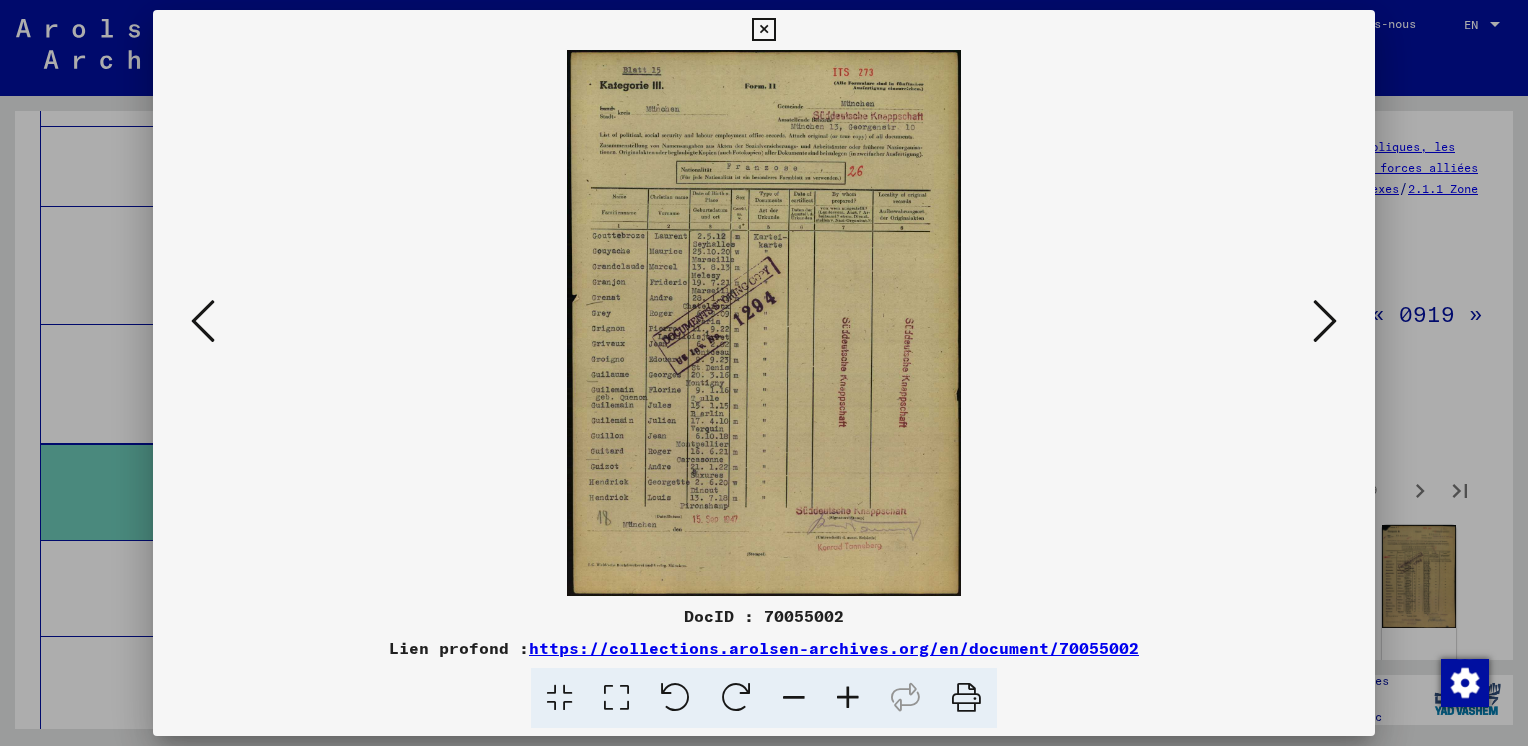 click at bounding box center [1325, 321] 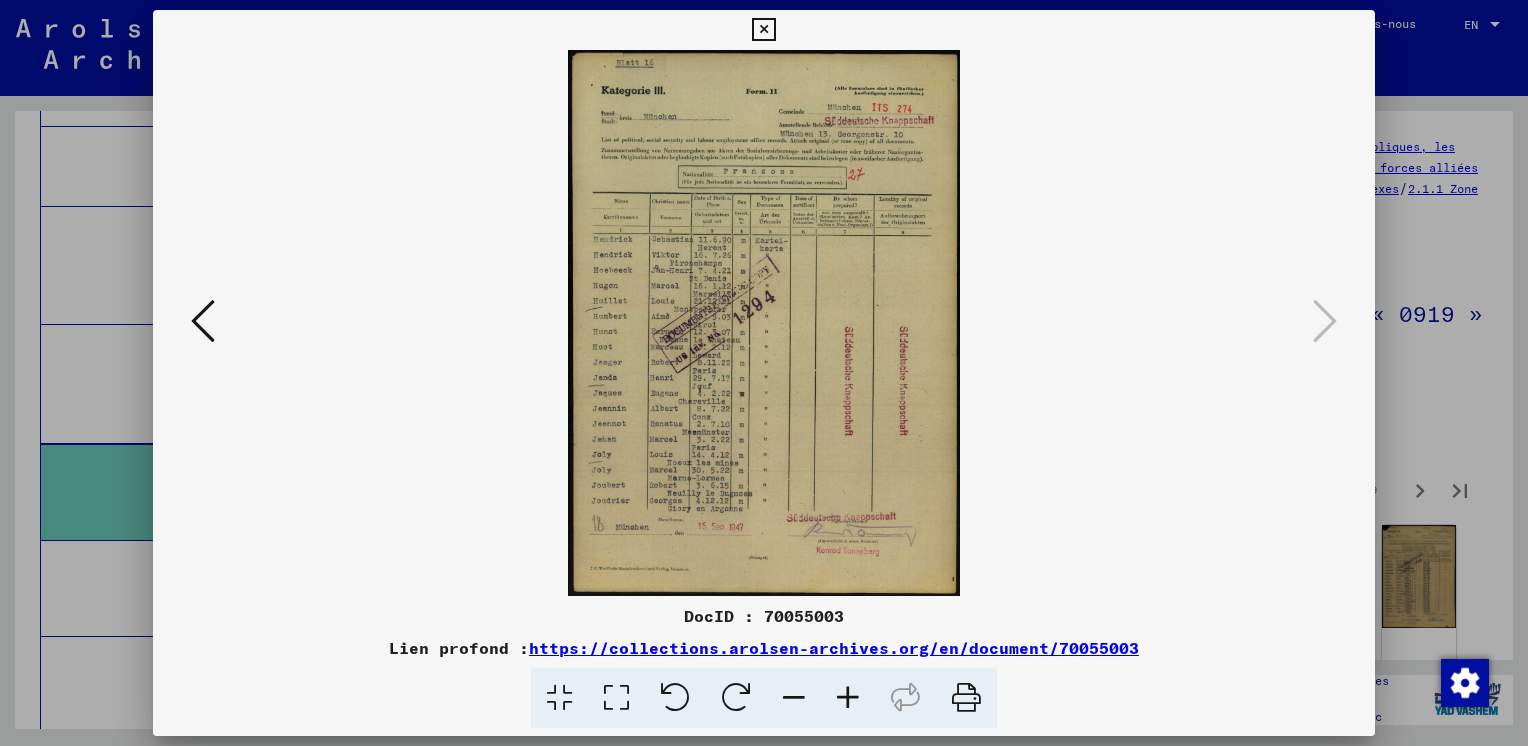 click at bounding box center (763, 30) 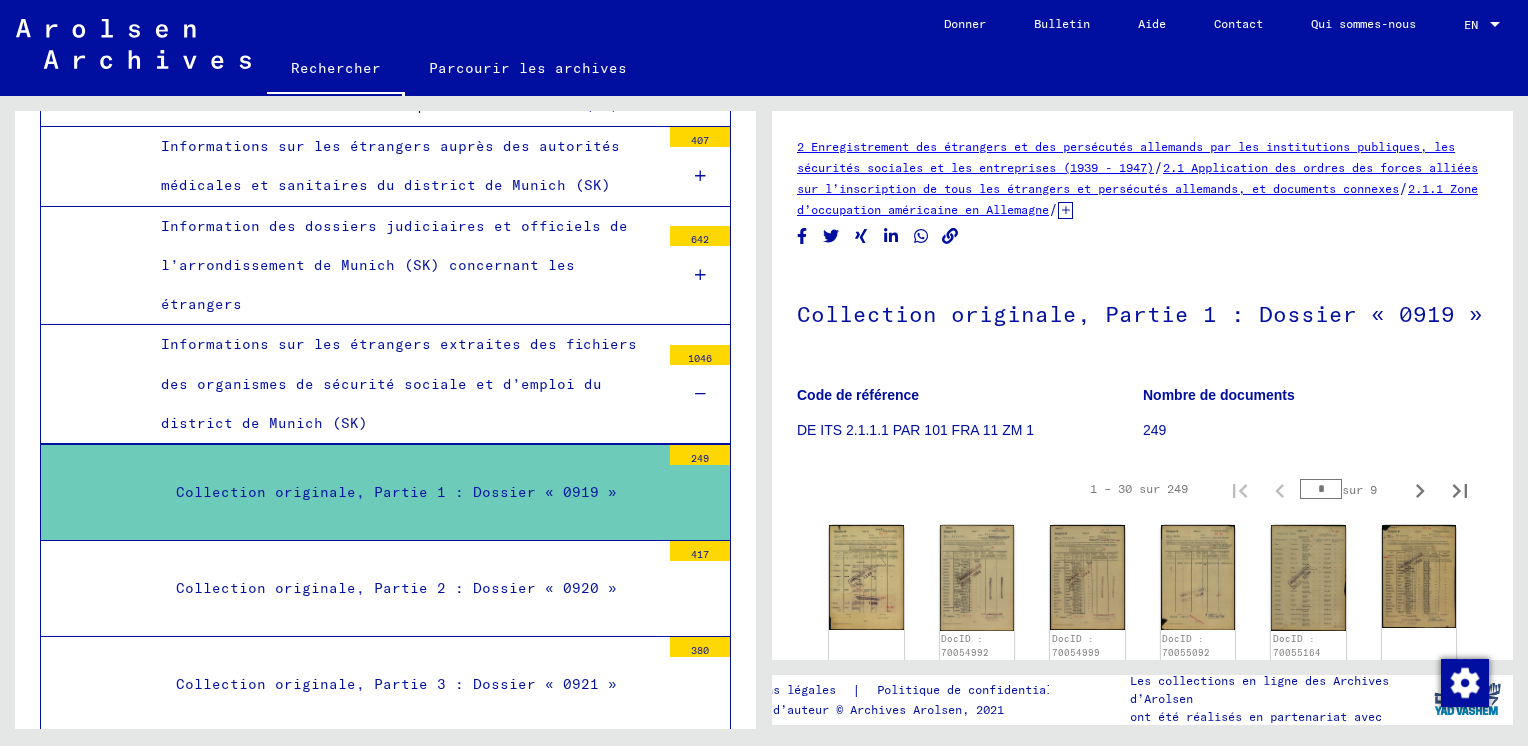 click on "Collection originale, Partie 1 : Dossier « 0919 »" at bounding box center (410, 492) 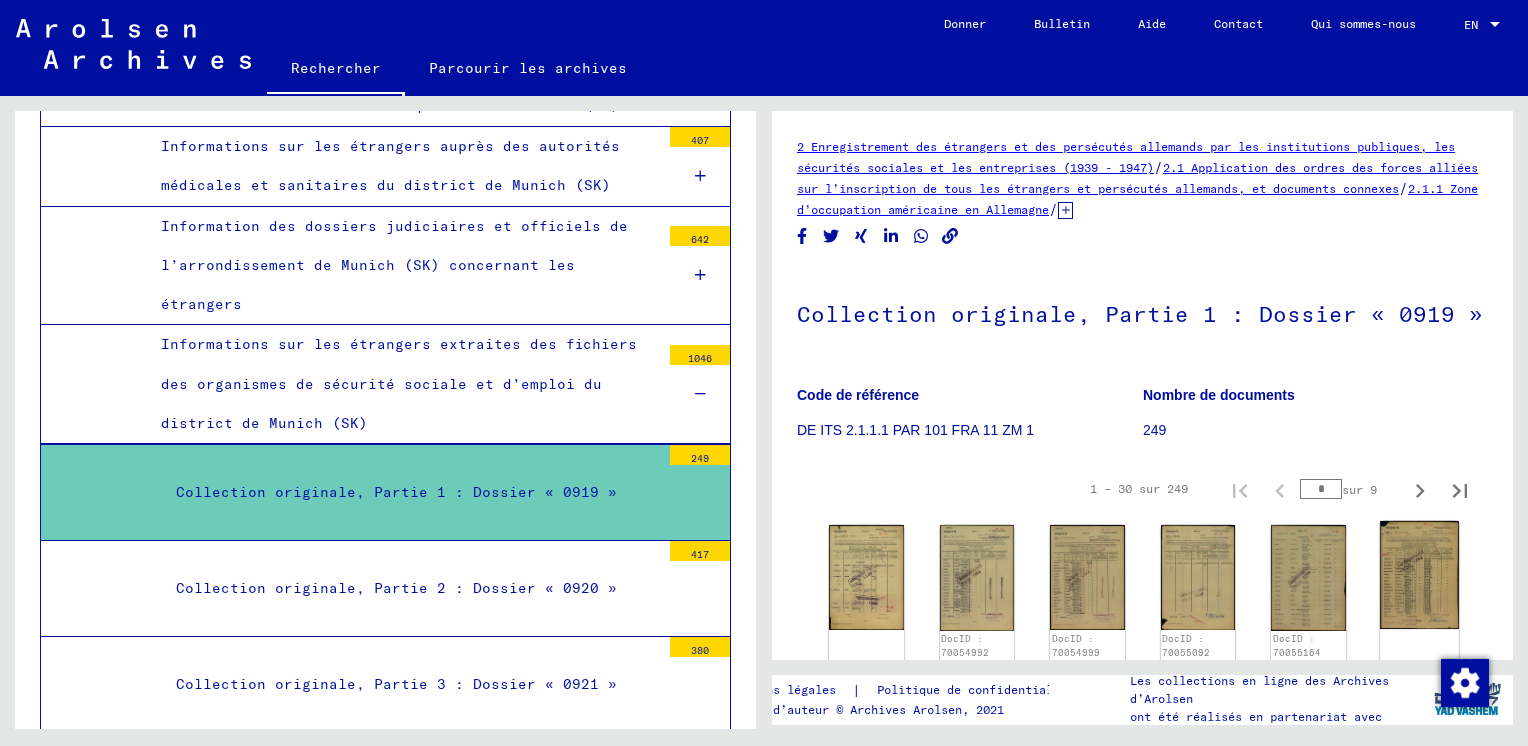 click 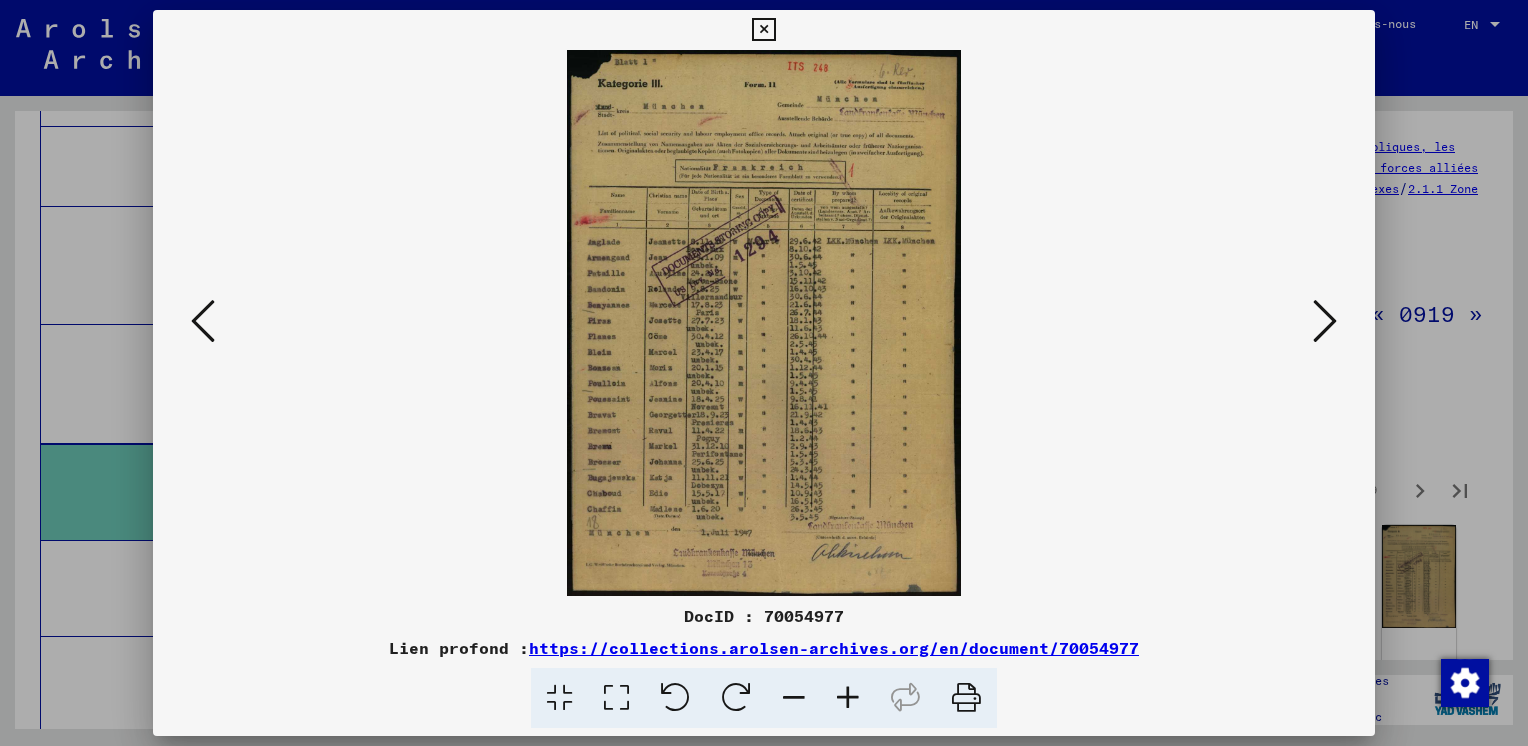 click at bounding box center (616, 698) 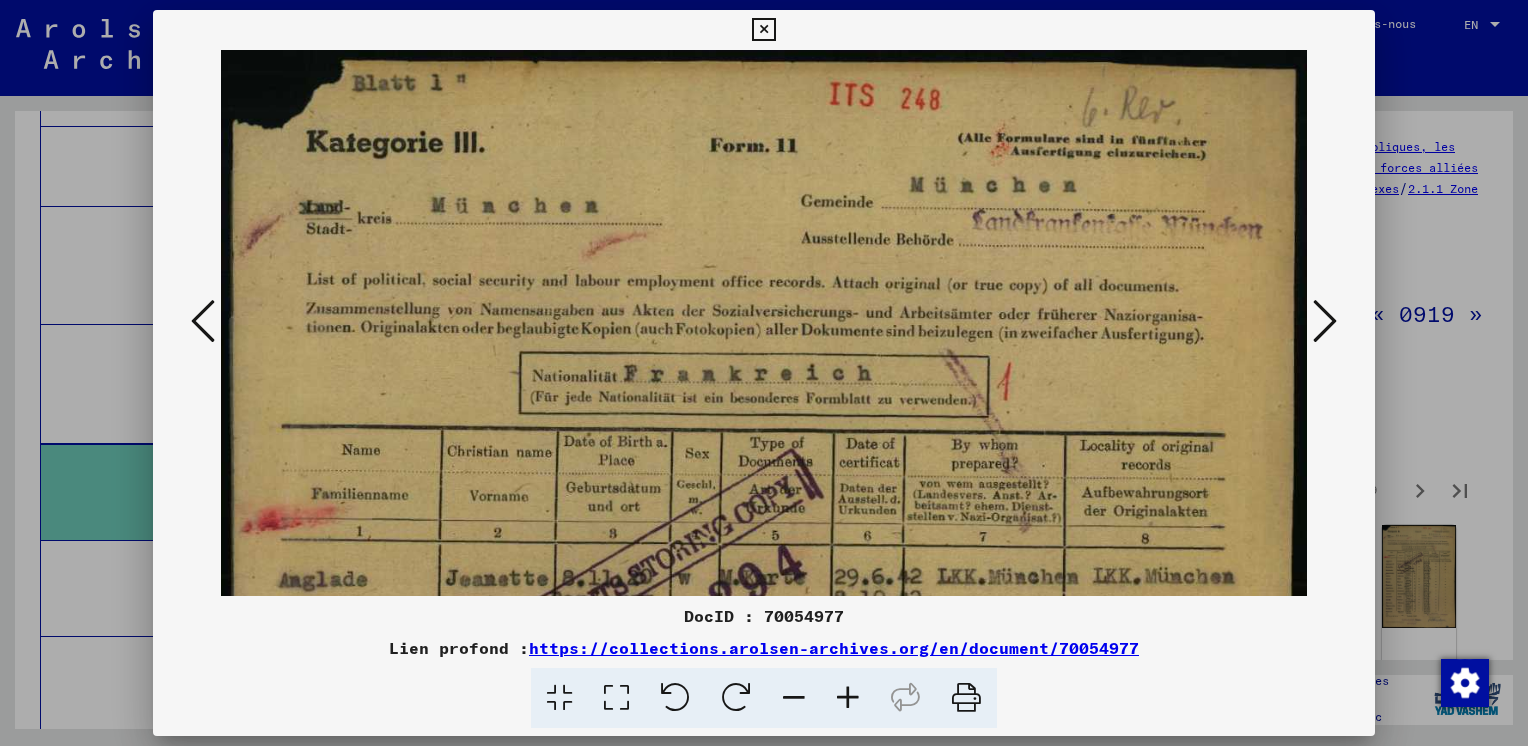 click at bounding box center [1325, 321] 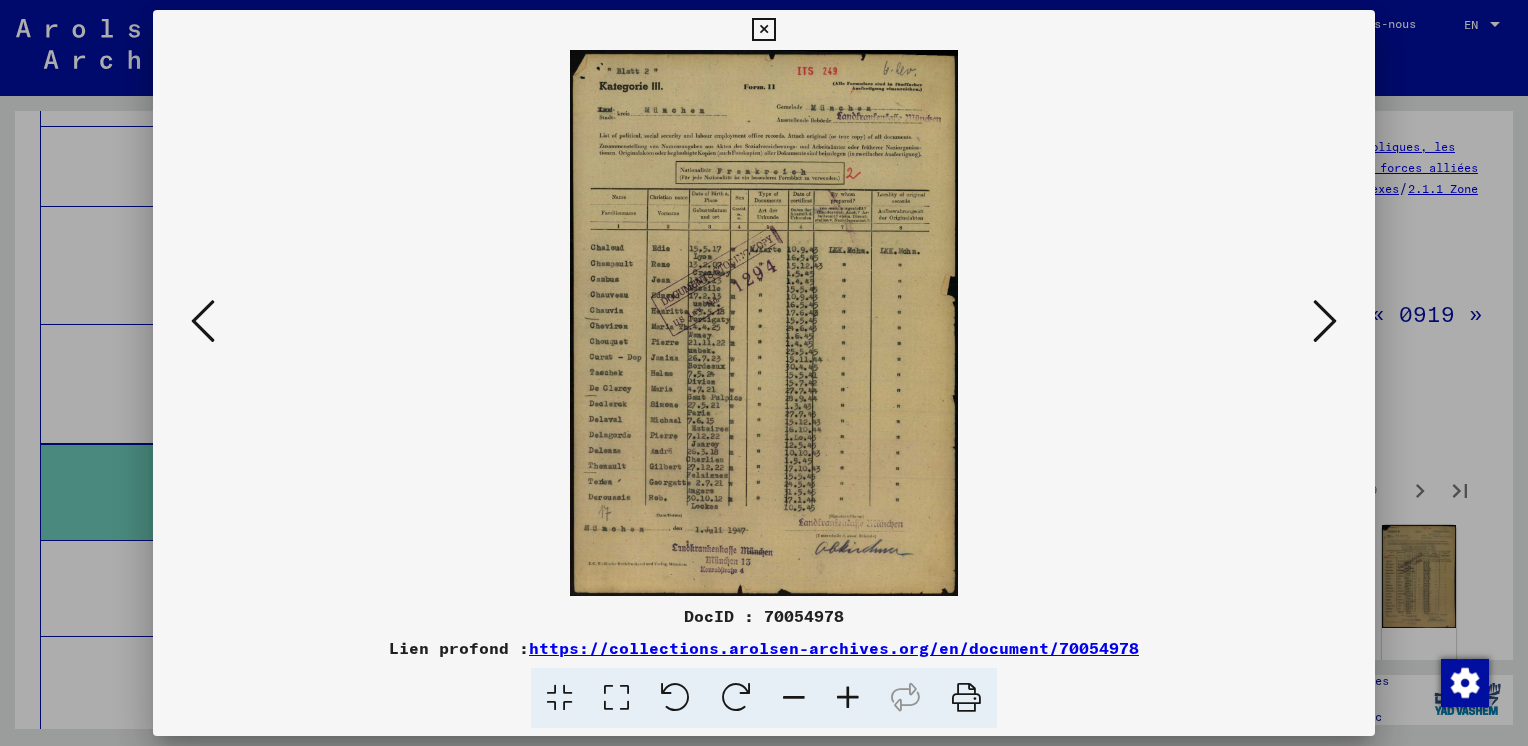click at bounding box center [616, 698] 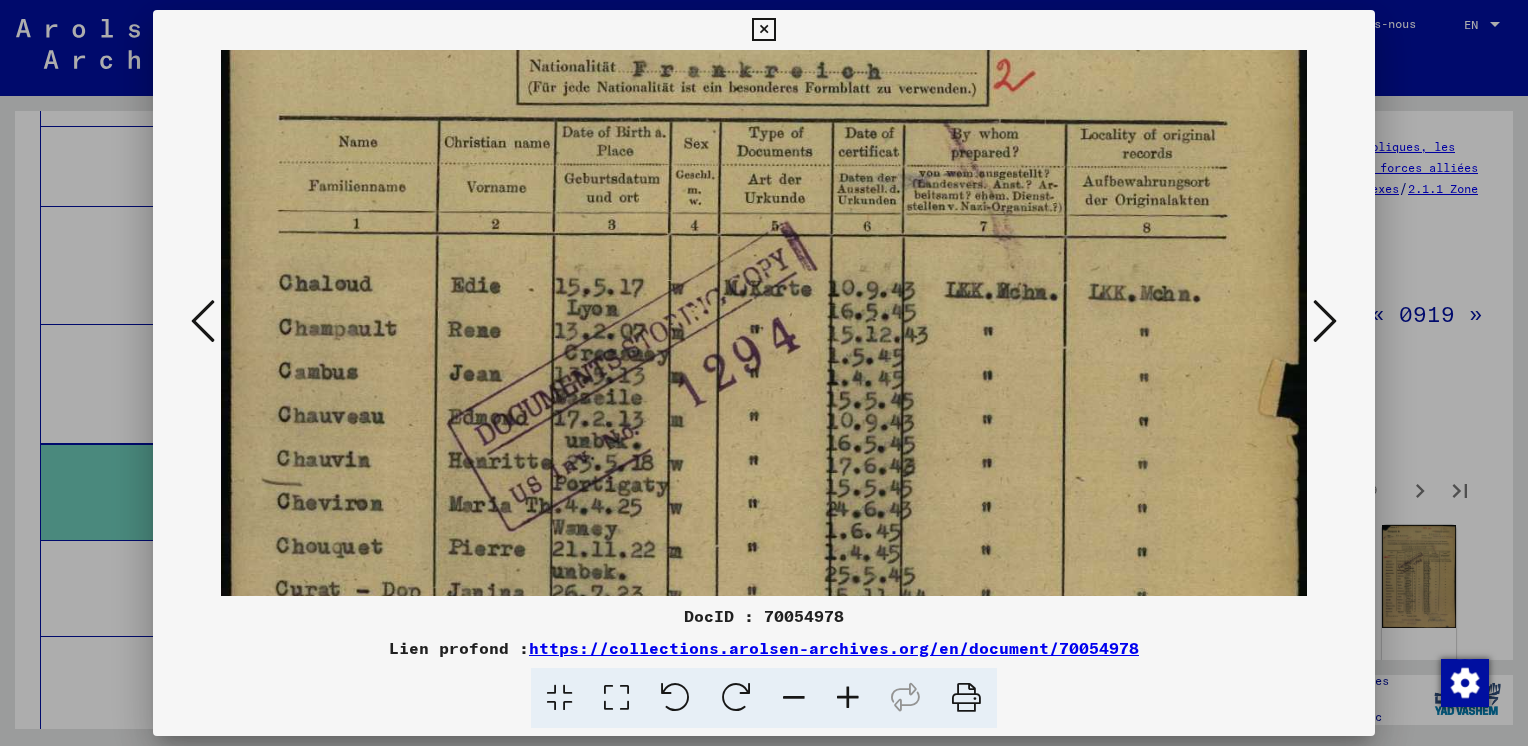 scroll, scrollTop: 559, scrollLeft: 0, axis: vertical 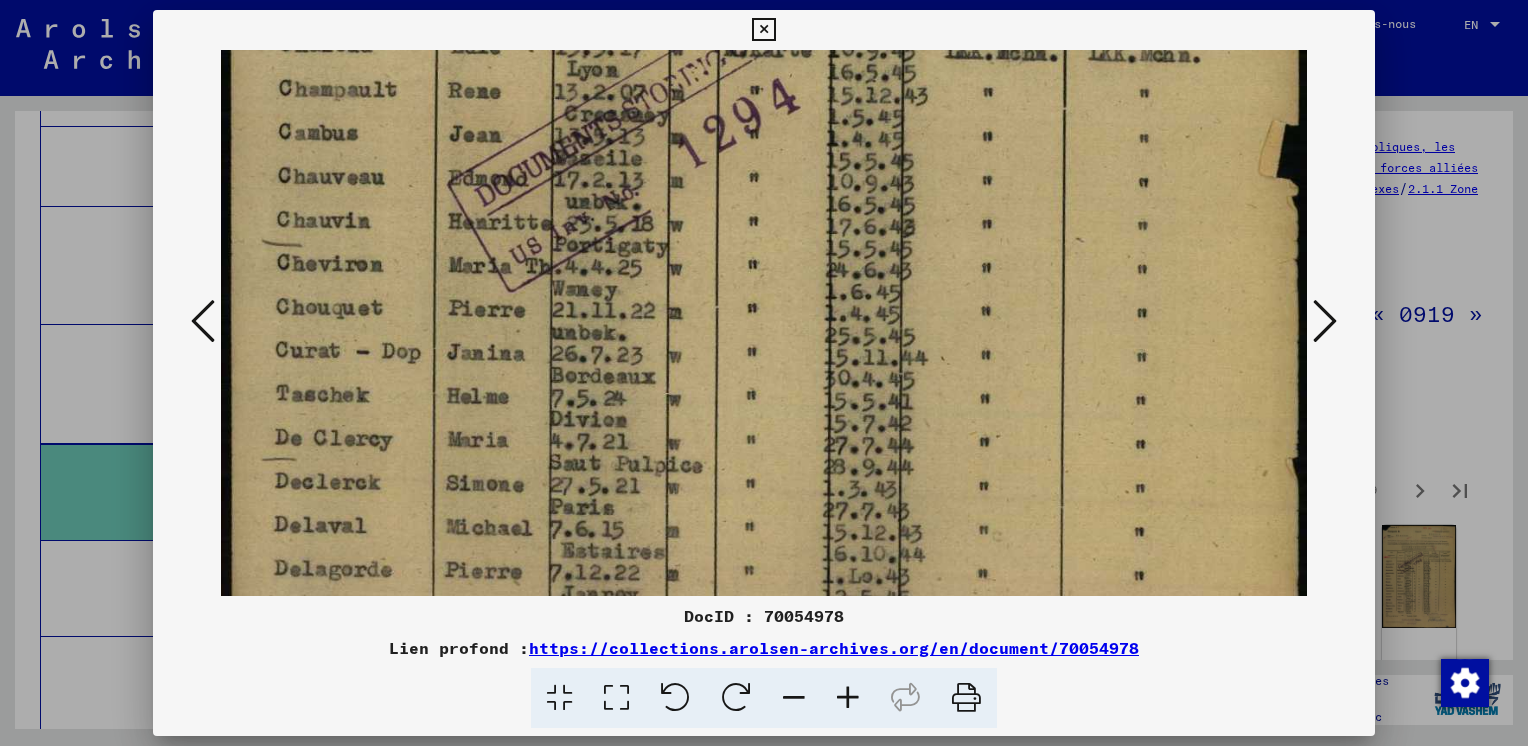 drag, startPoint x: 629, startPoint y: 483, endPoint x: 700, endPoint y: -74, distance: 561.5069 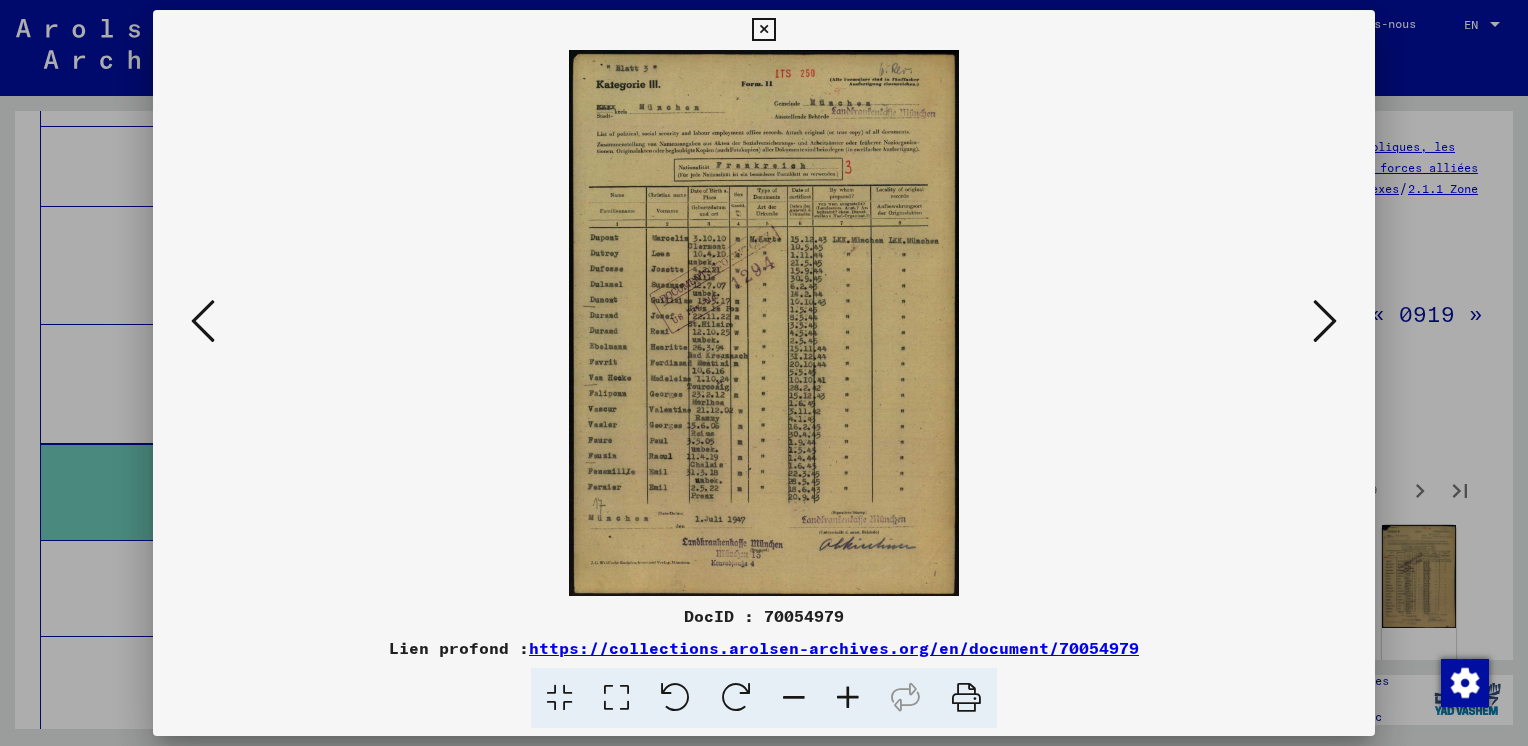 scroll, scrollTop: 0, scrollLeft: 0, axis: both 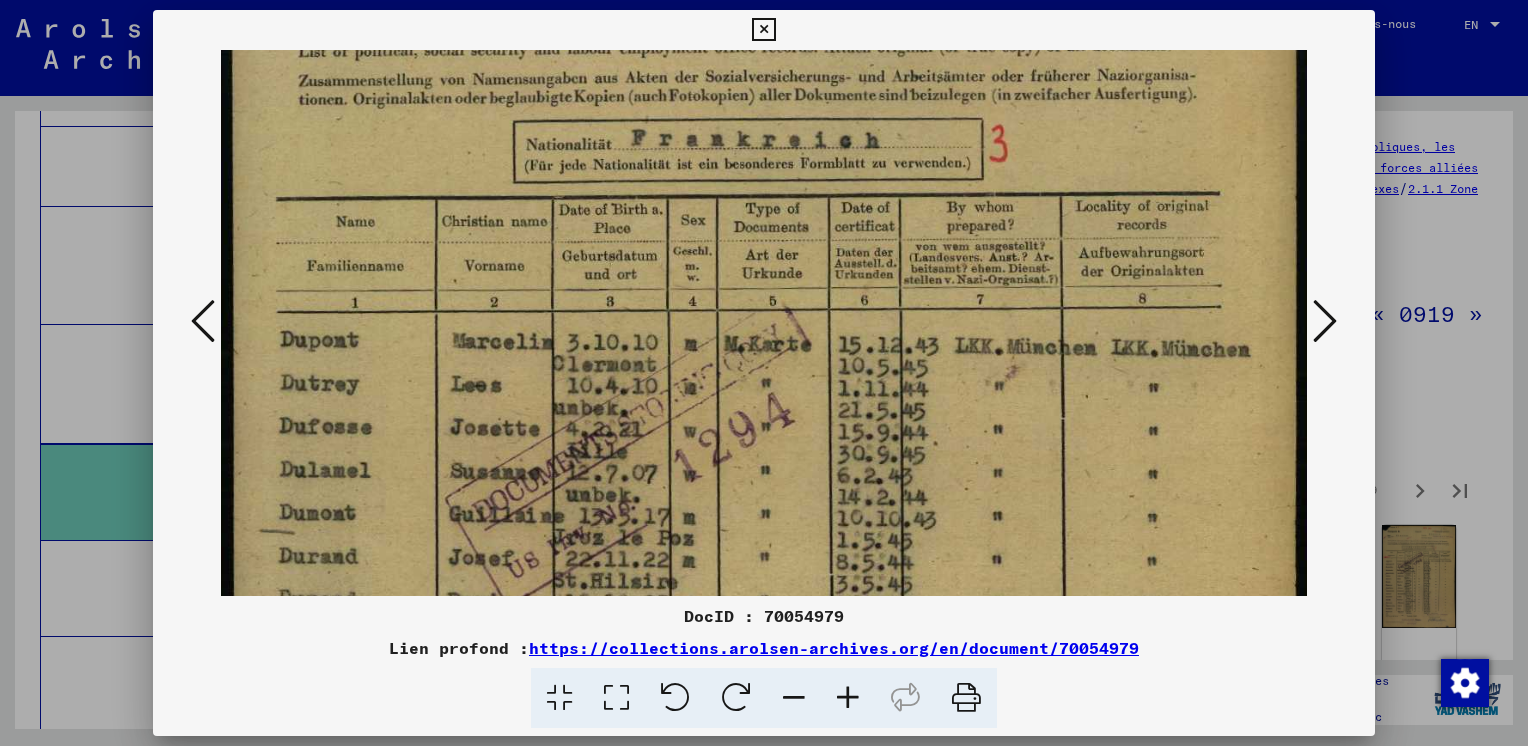 drag, startPoint x: 696, startPoint y: 553, endPoint x: 748, endPoint y: 160, distance: 396.42526 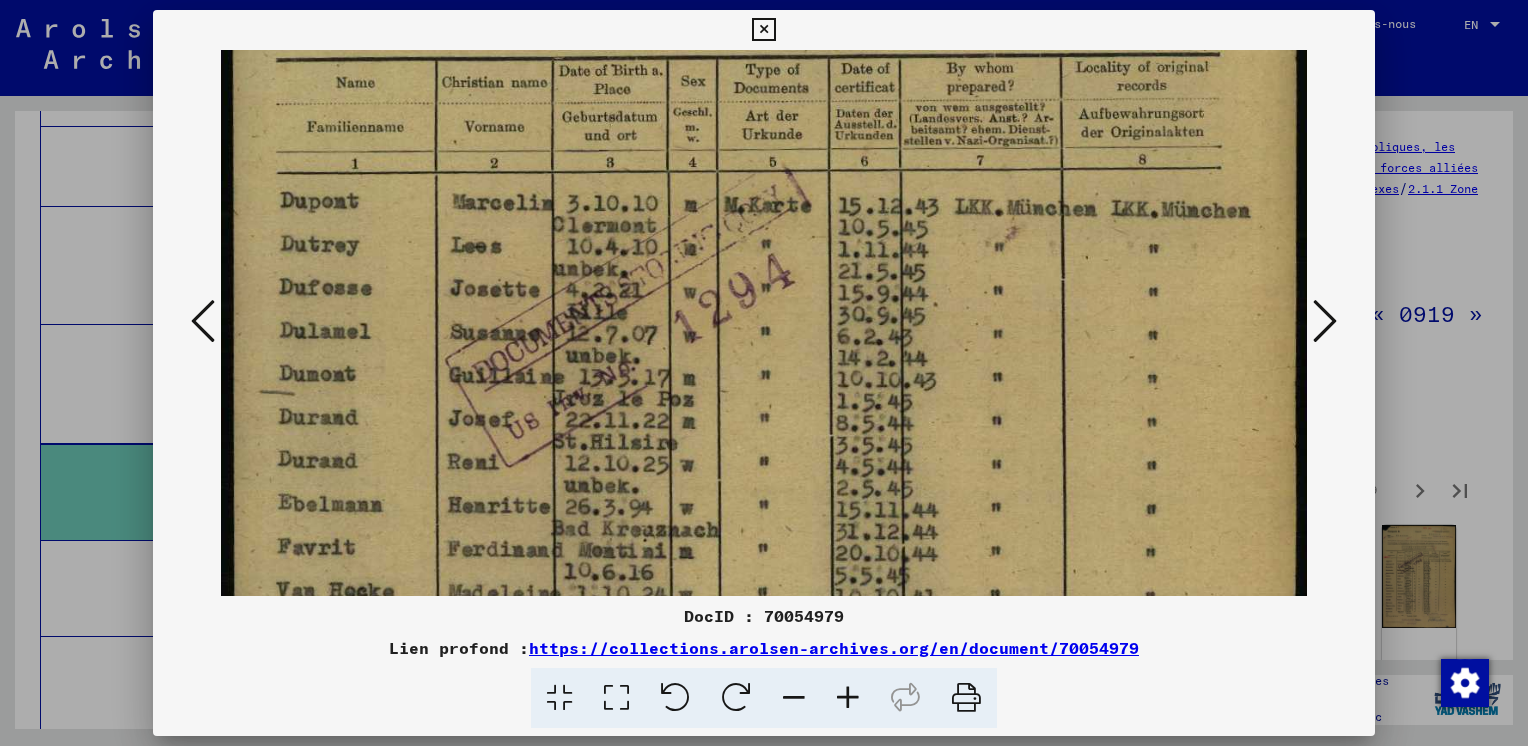 click at bounding box center [1325, 321] 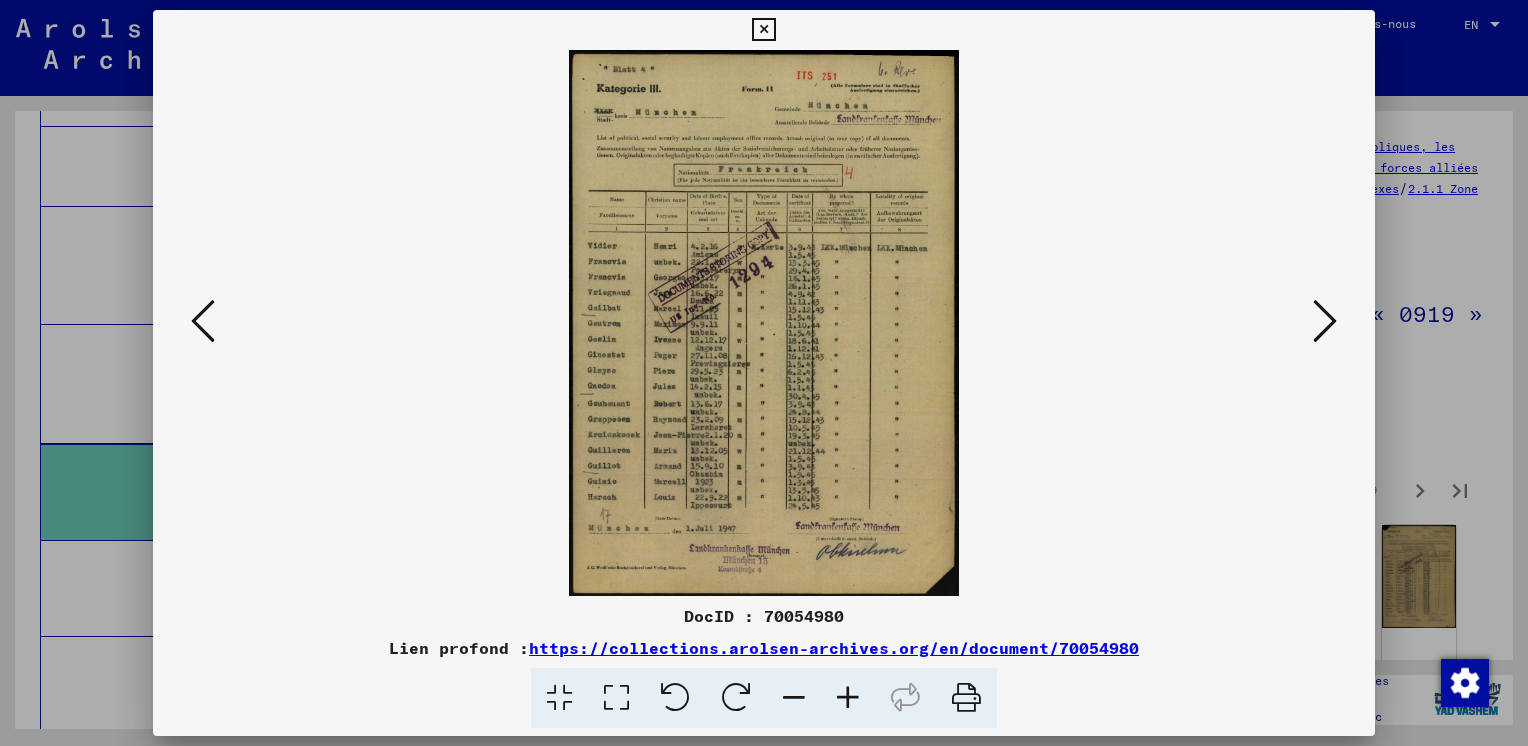 click at bounding box center [1325, 321] 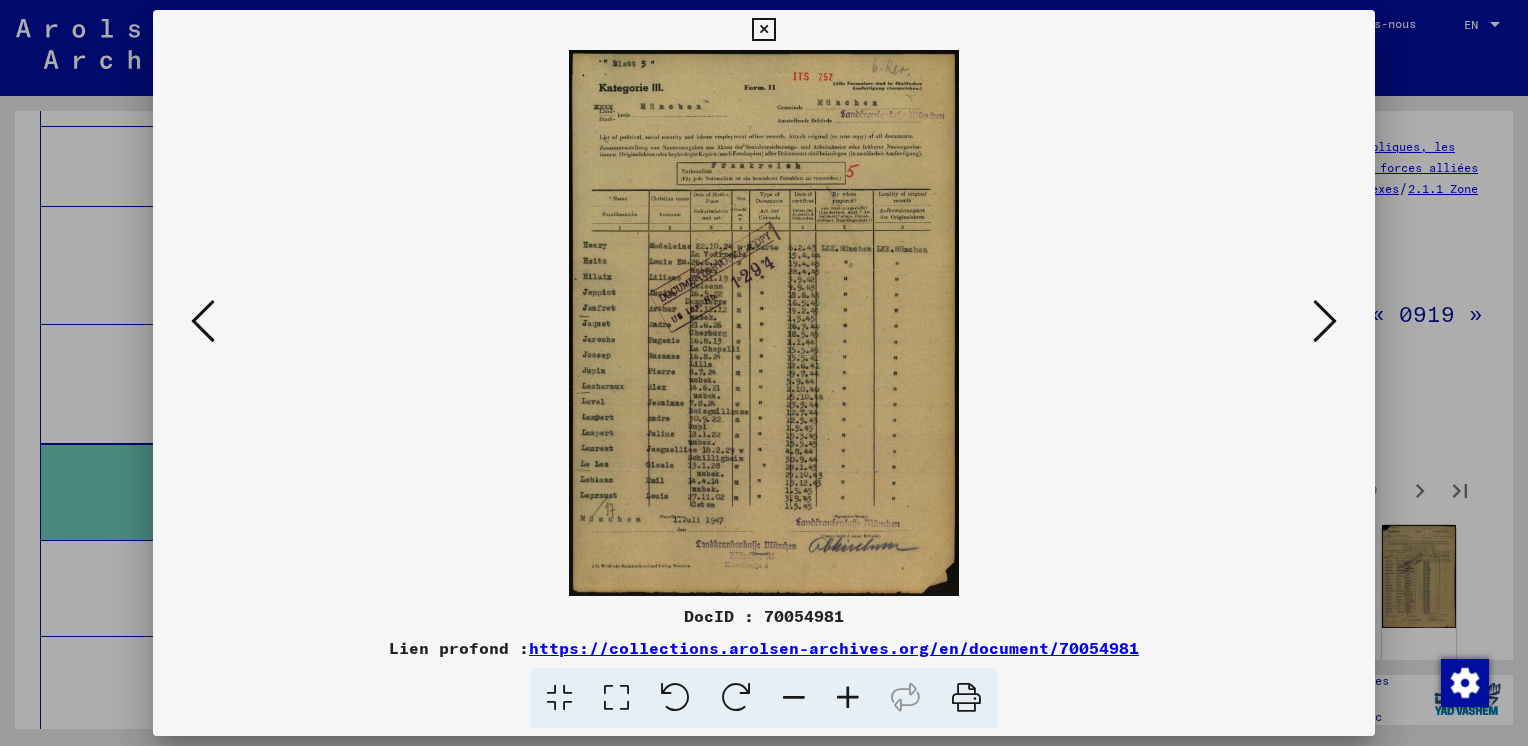 click at bounding box center (1325, 321) 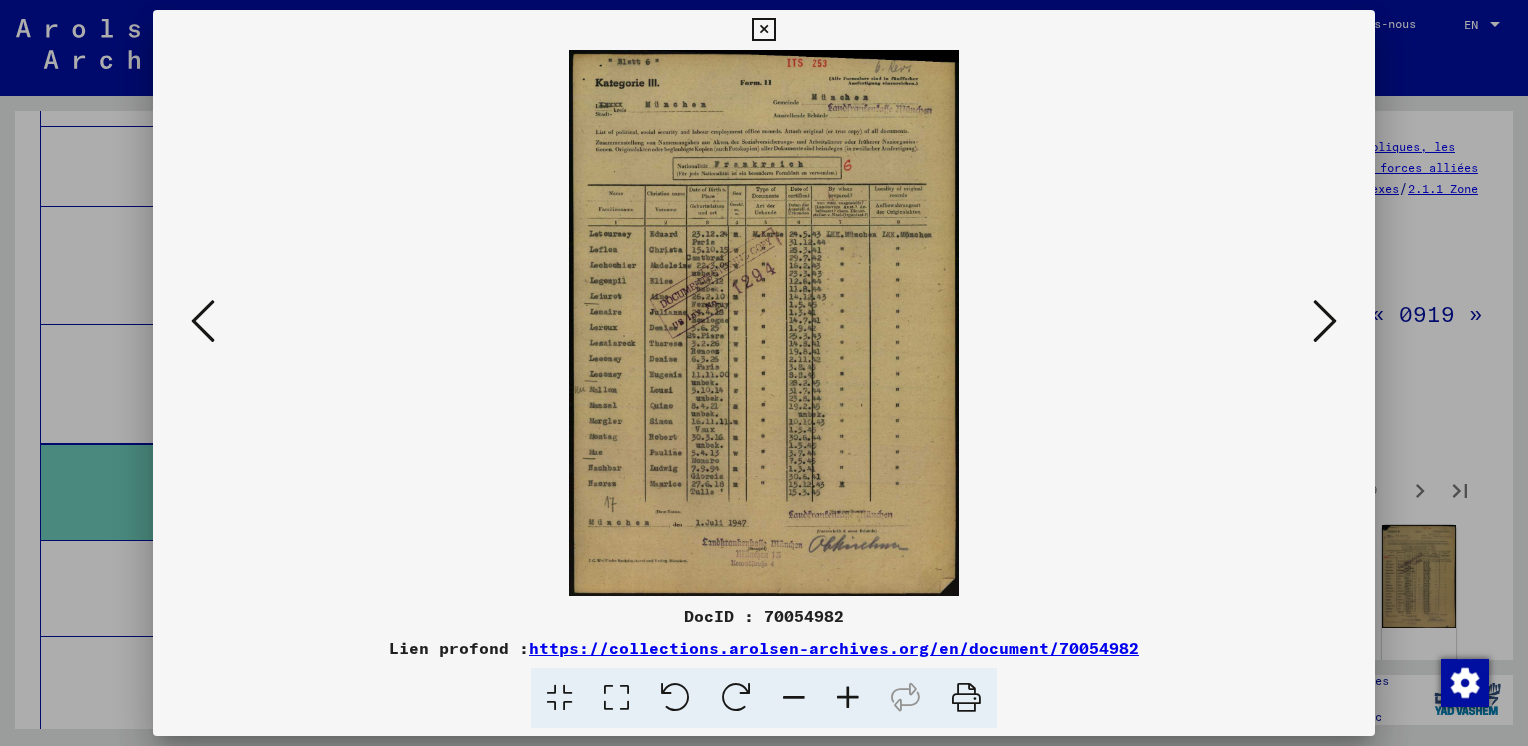 click at bounding box center (203, 321) 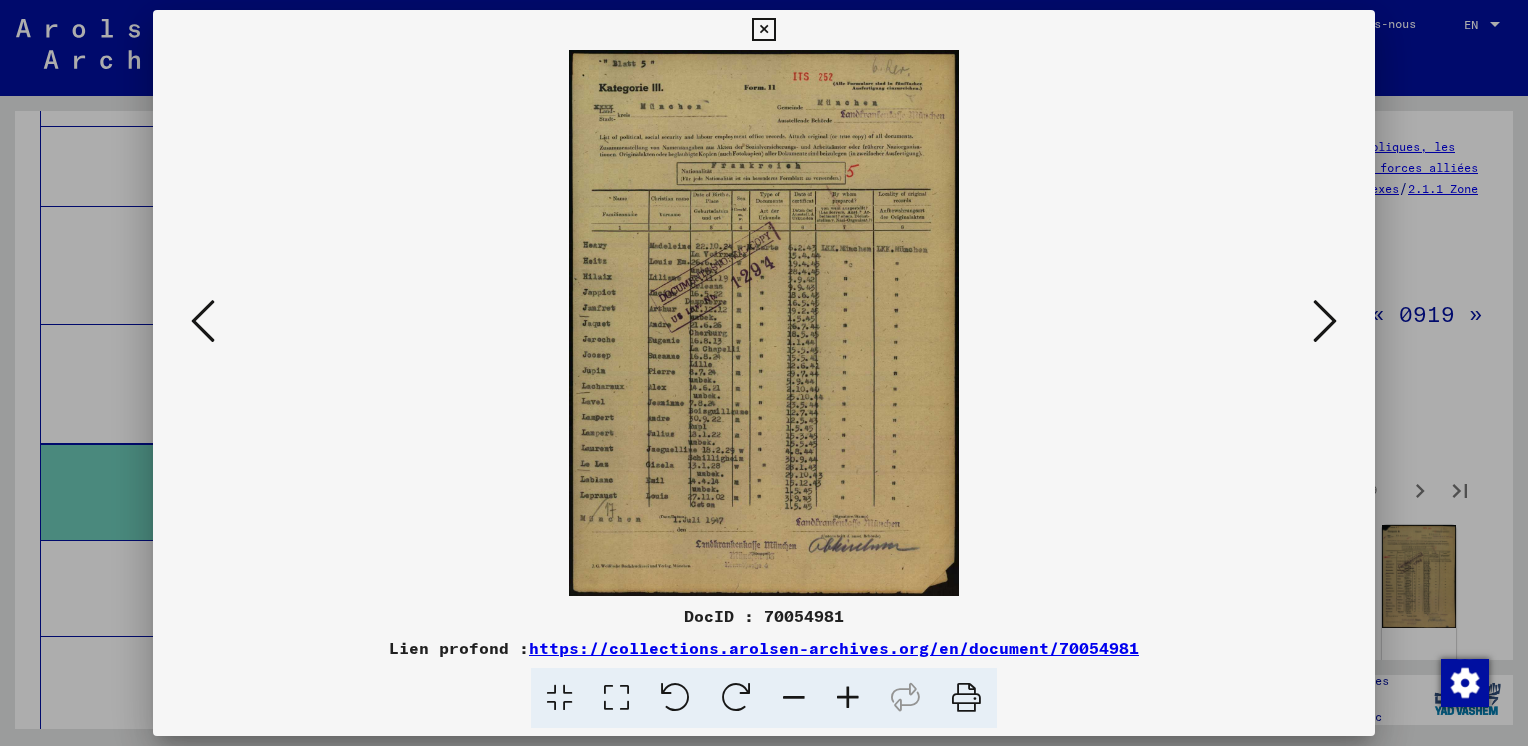 click at bounding box center (1325, 321) 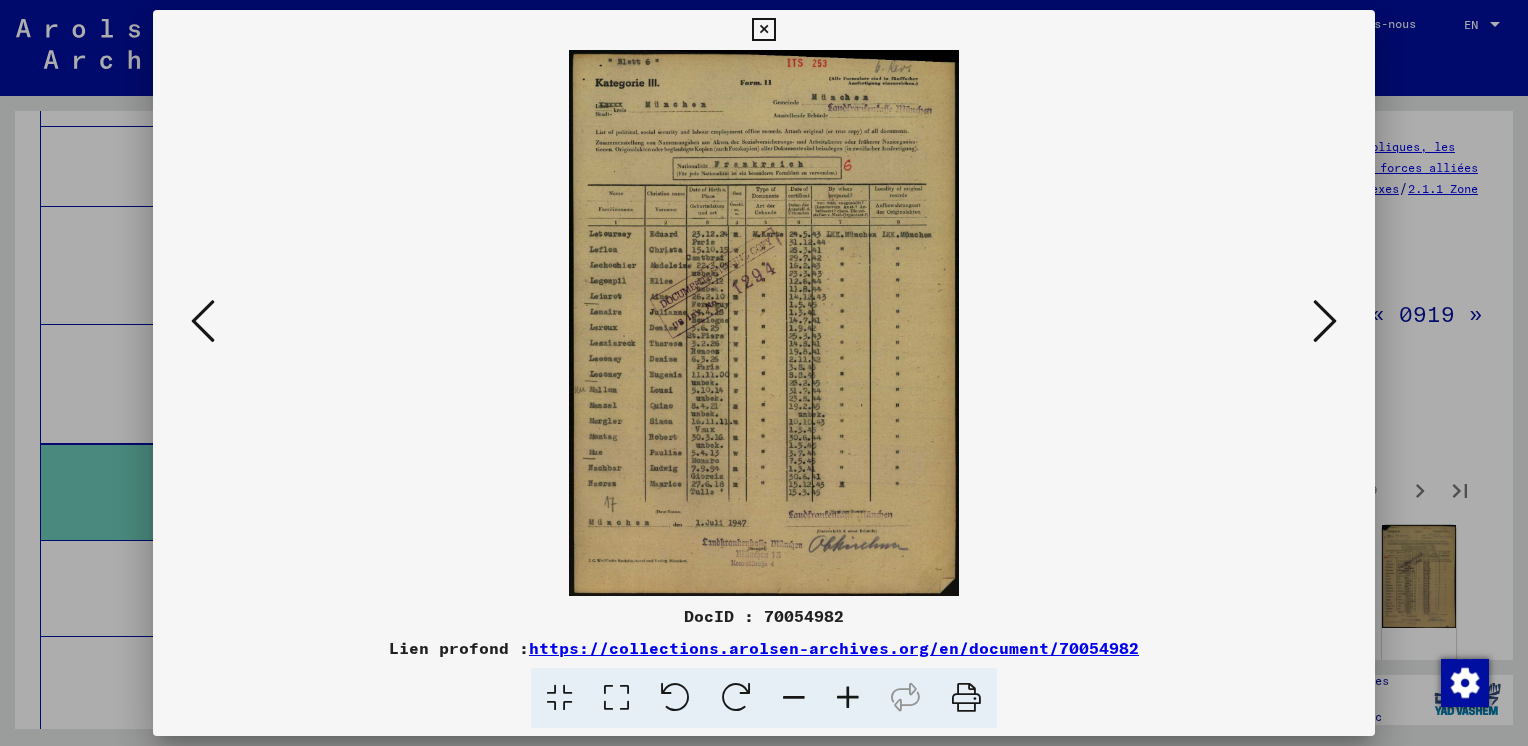 click at bounding box center [1325, 321] 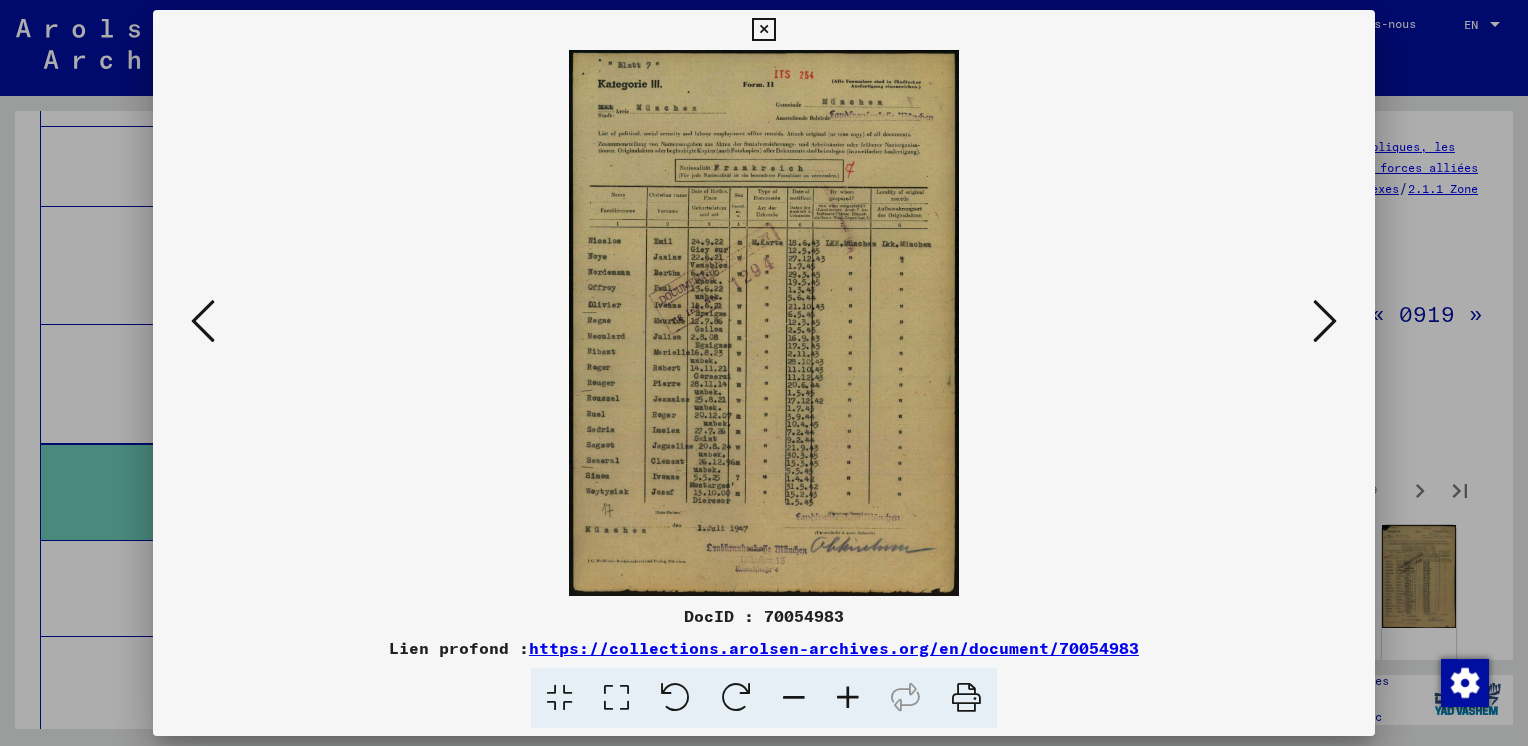 click at bounding box center [1325, 321] 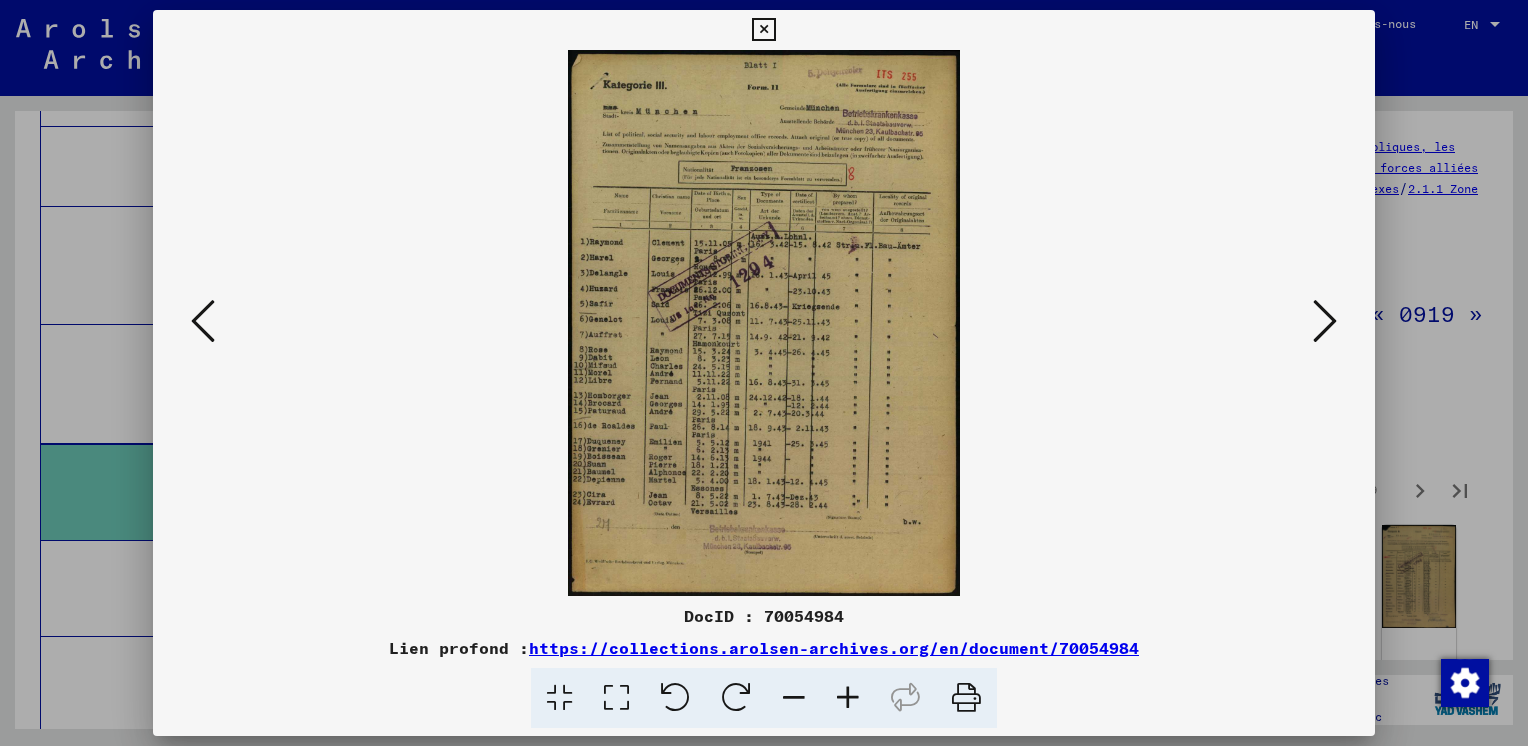 click at bounding box center (1325, 321) 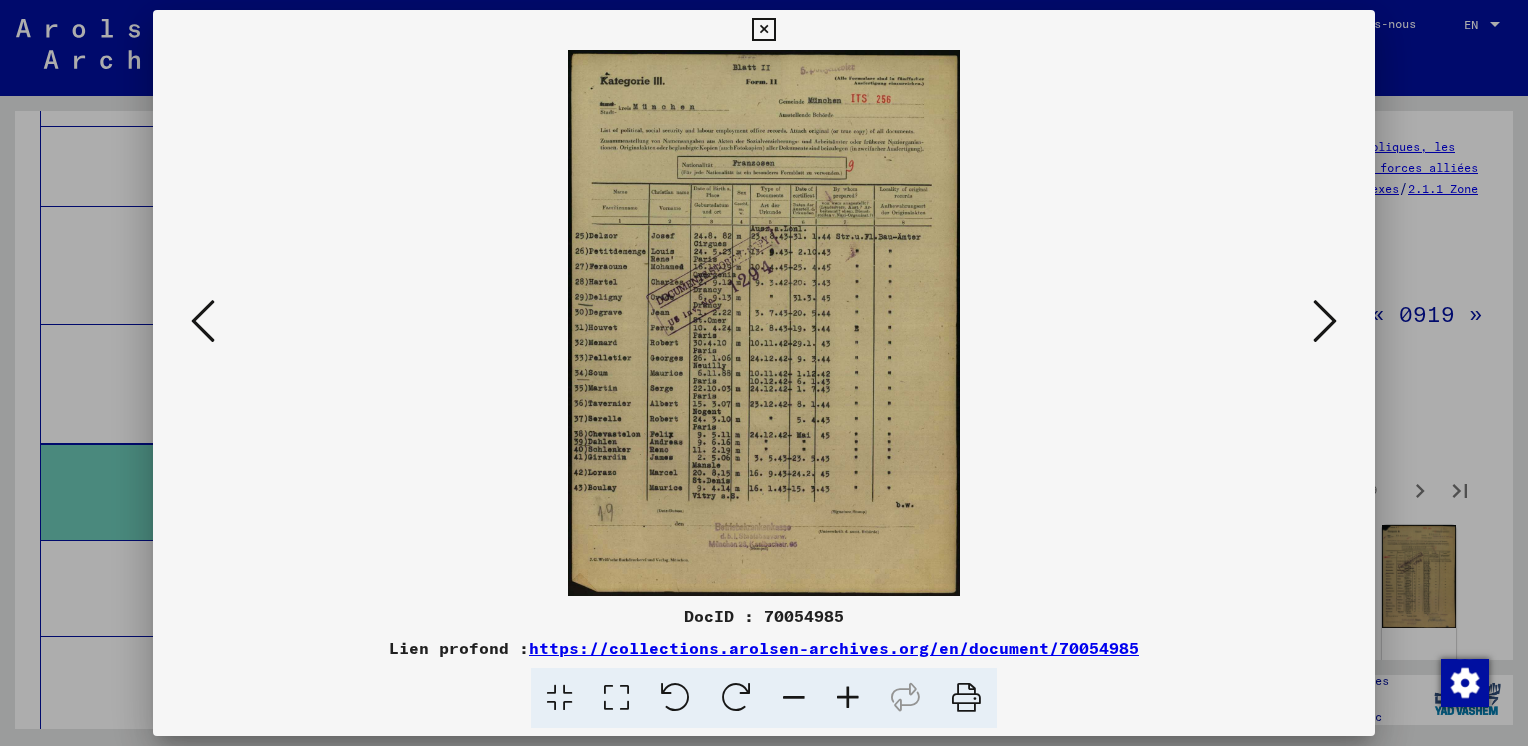 click at bounding box center [1325, 321] 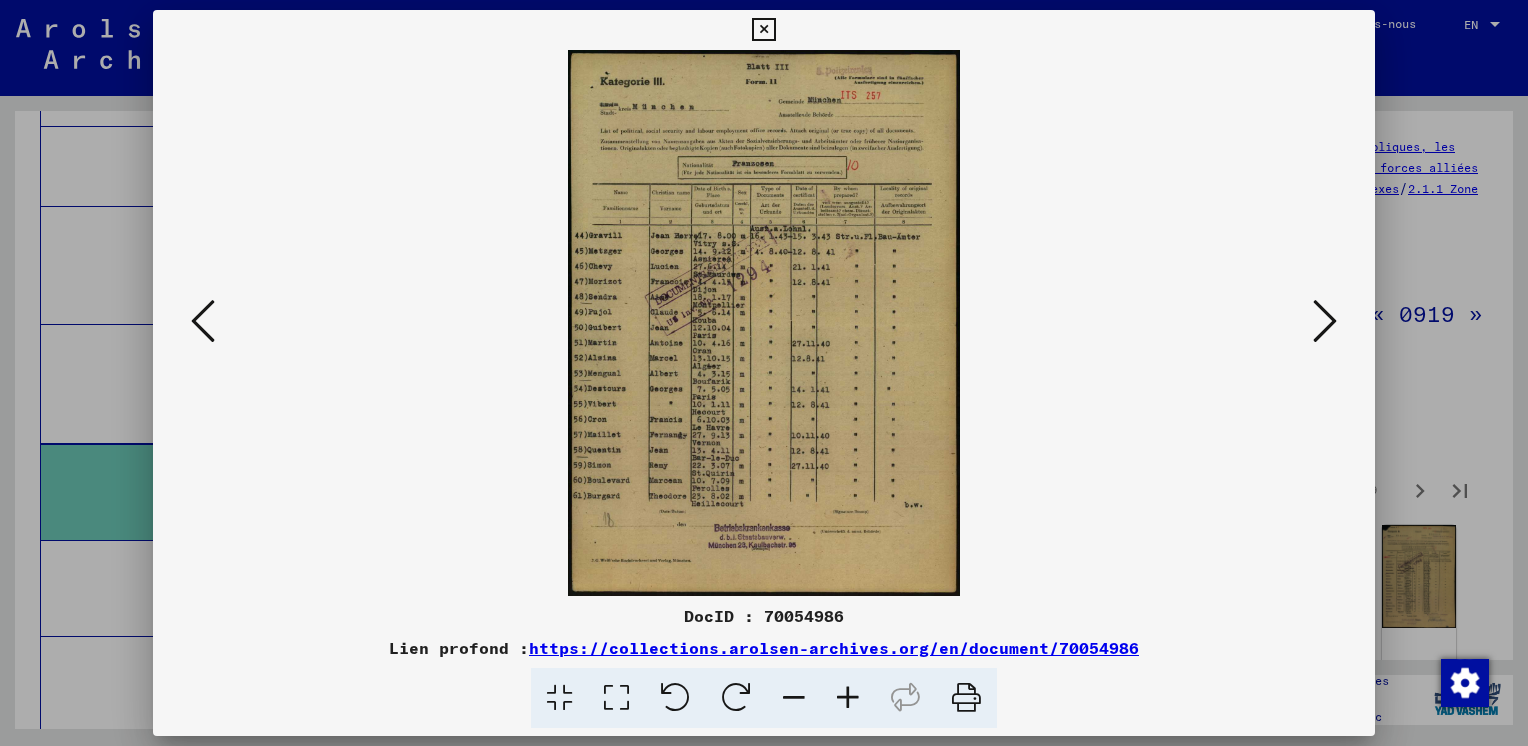 click at bounding box center [1325, 321] 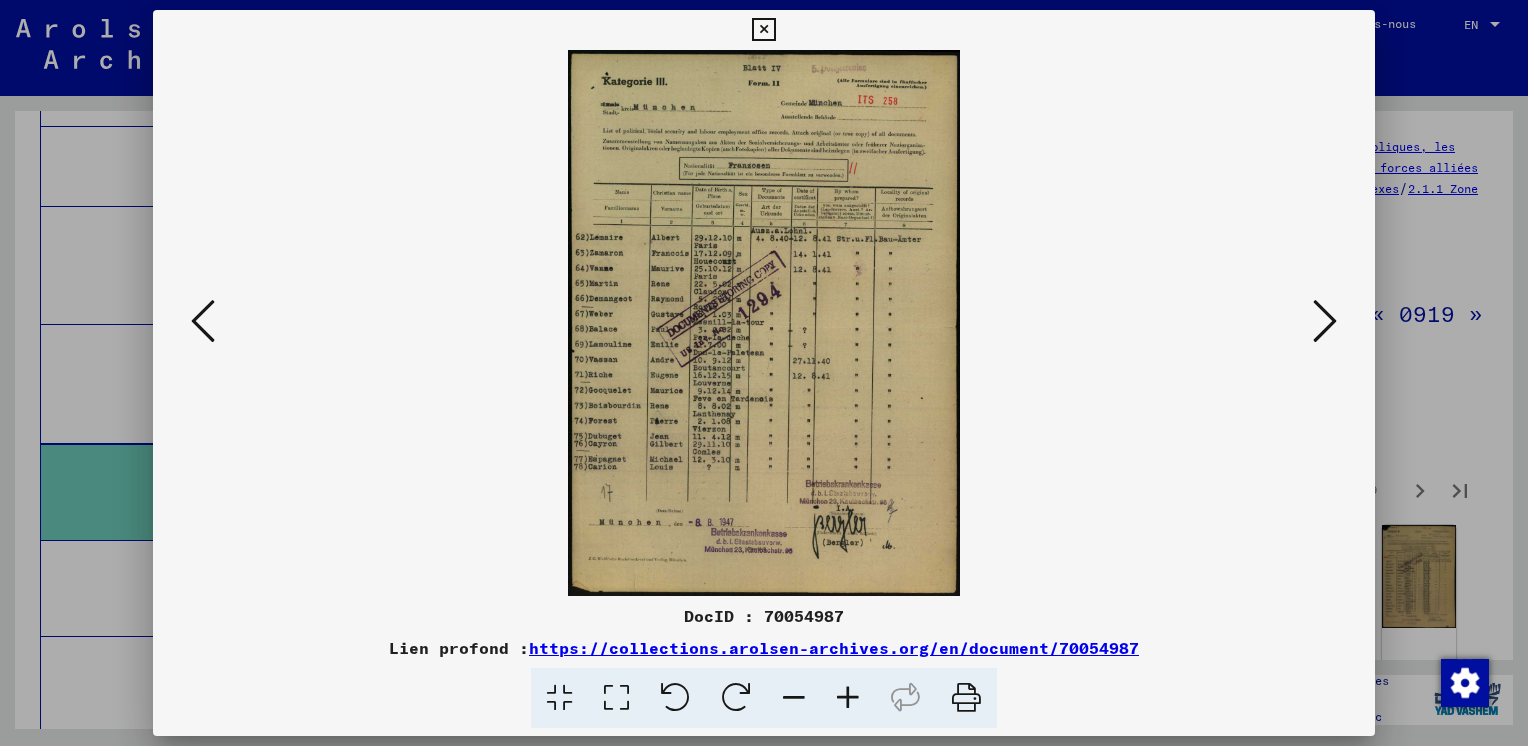 click at bounding box center (1325, 321) 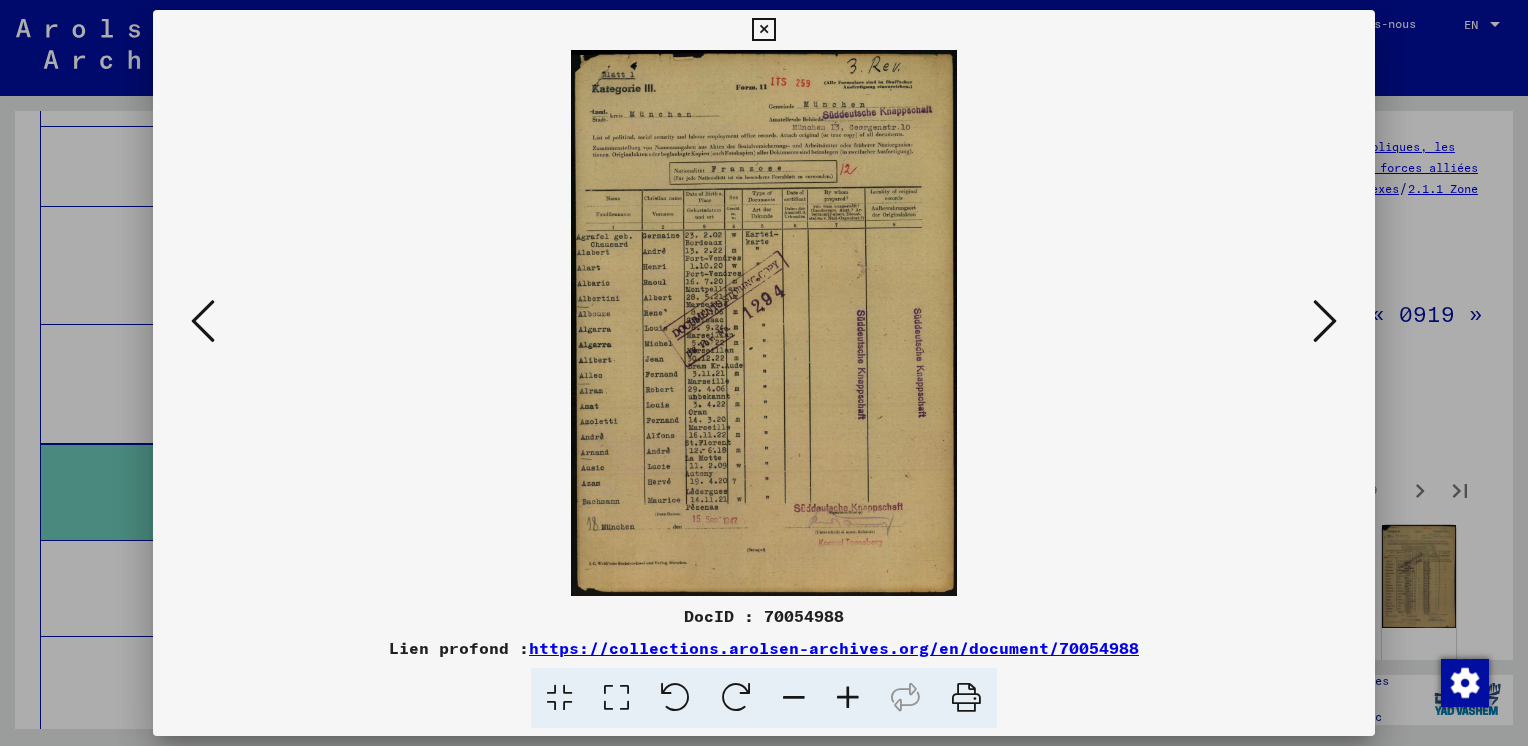 click at bounding box center (1325, 321) 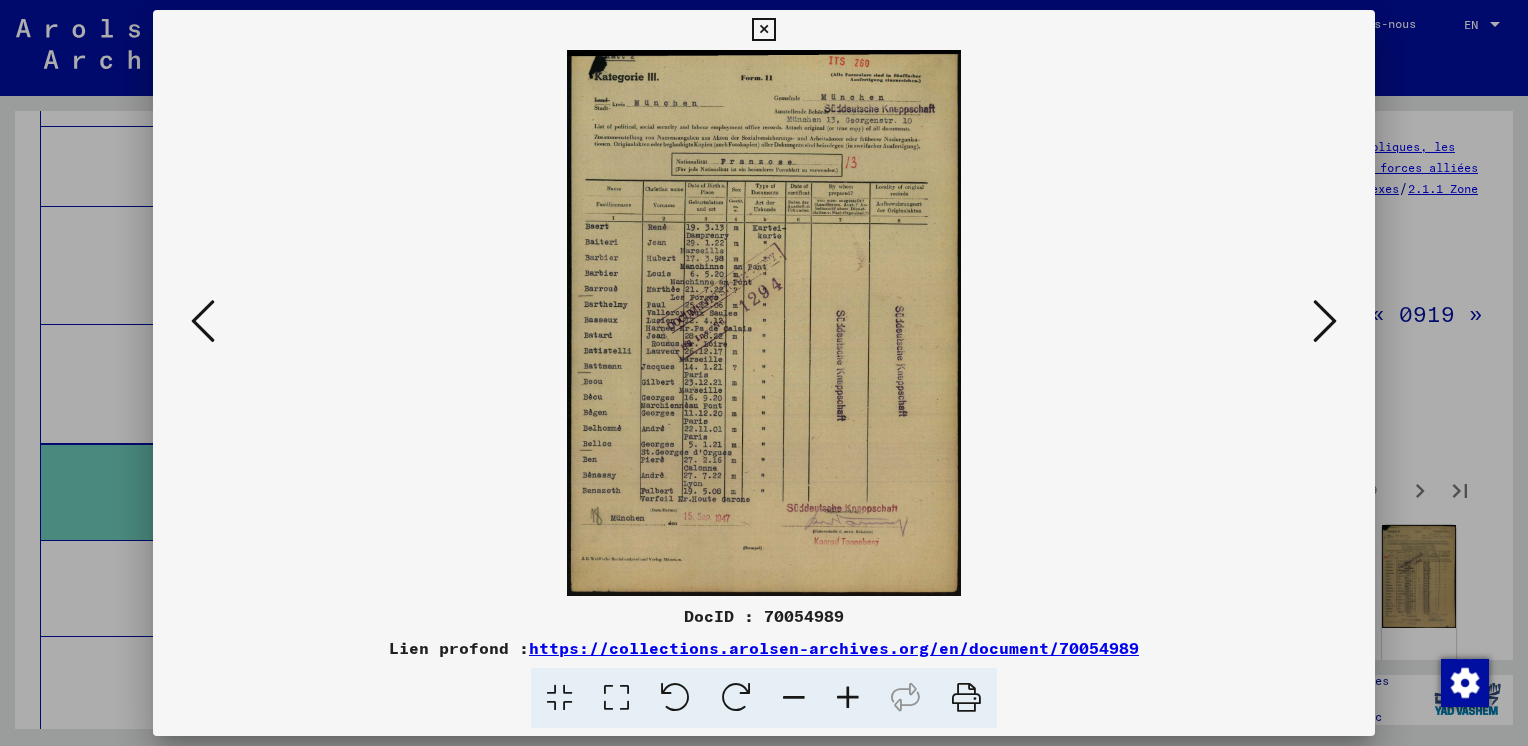click at bounding box center (1325, 321) 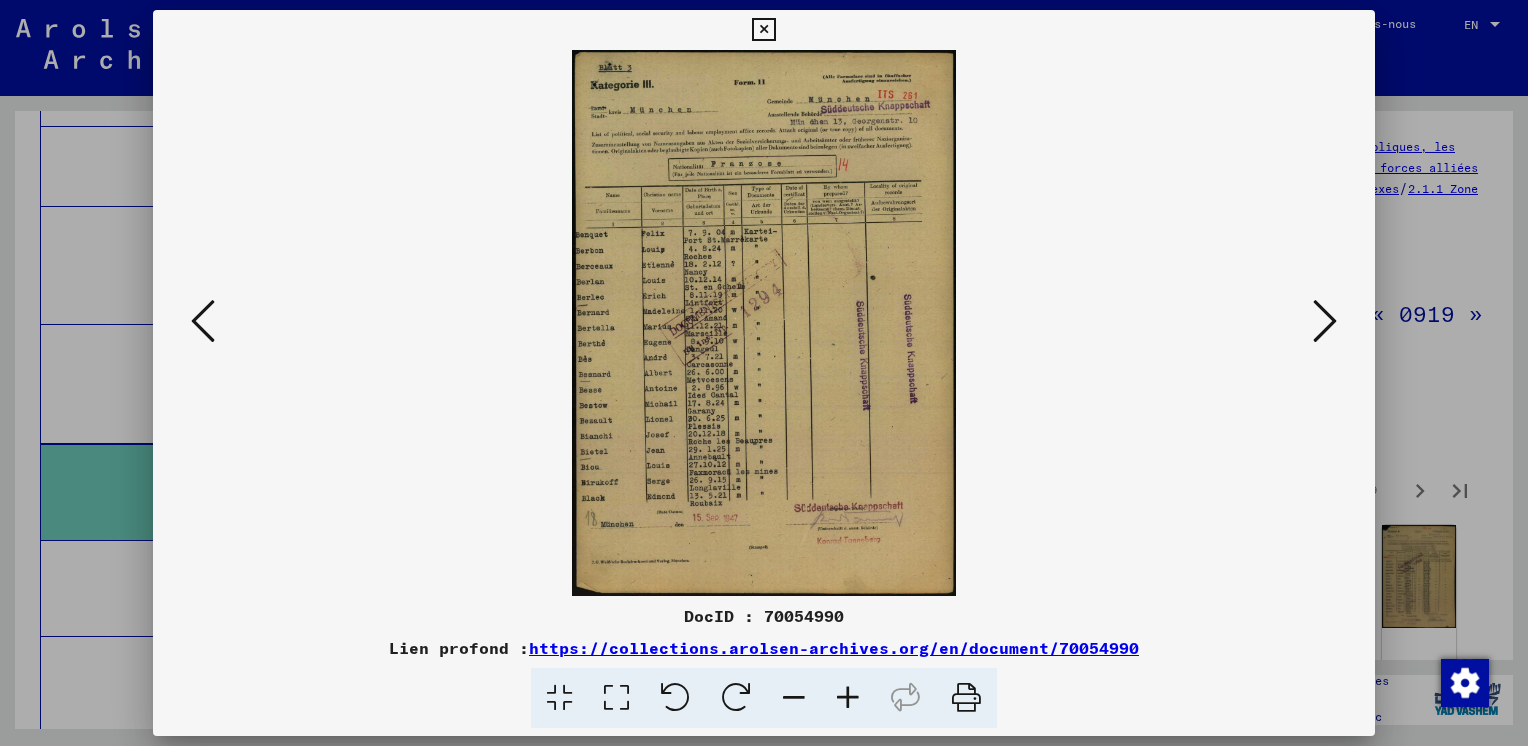 click at bounding box center (1325, 321) 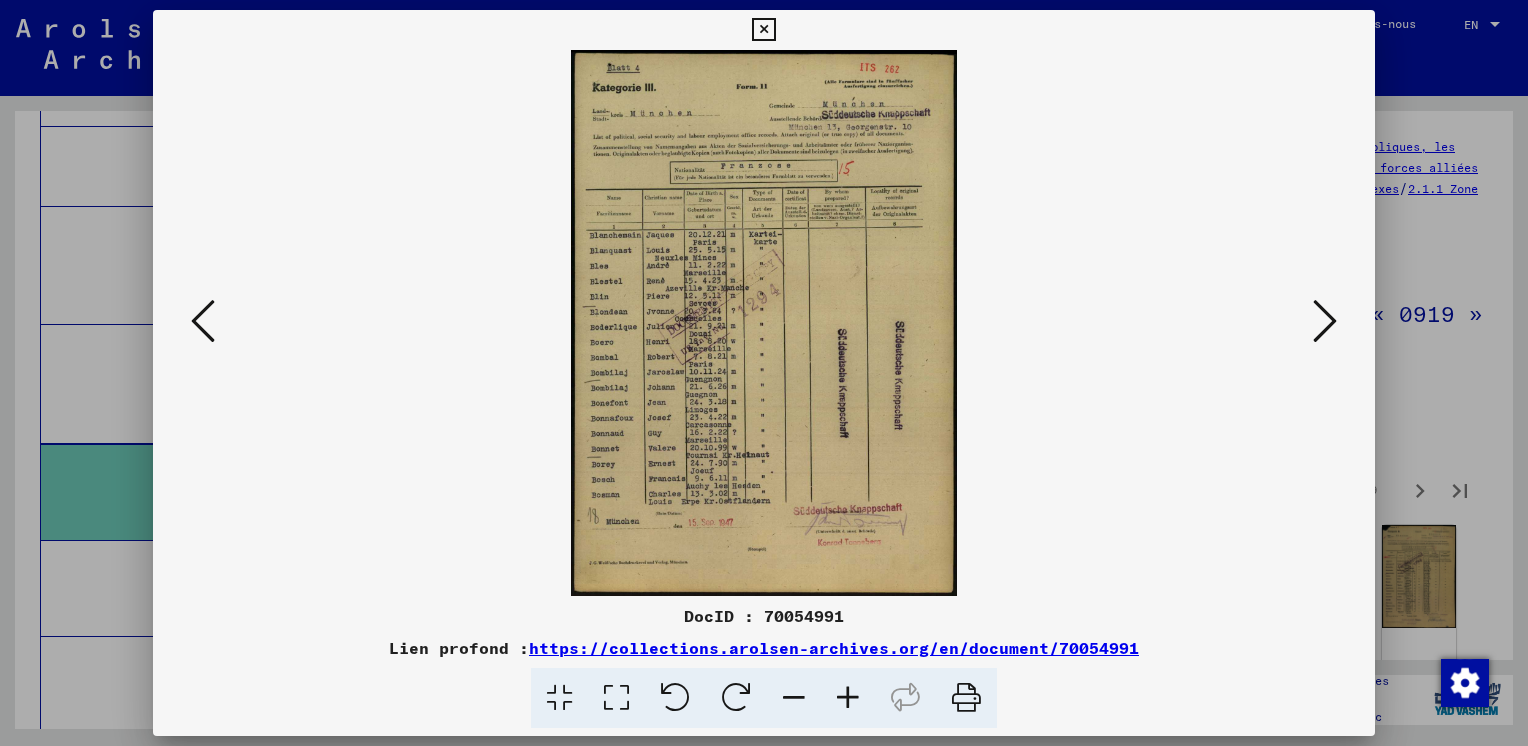 click at bounding box center [1325, 321] 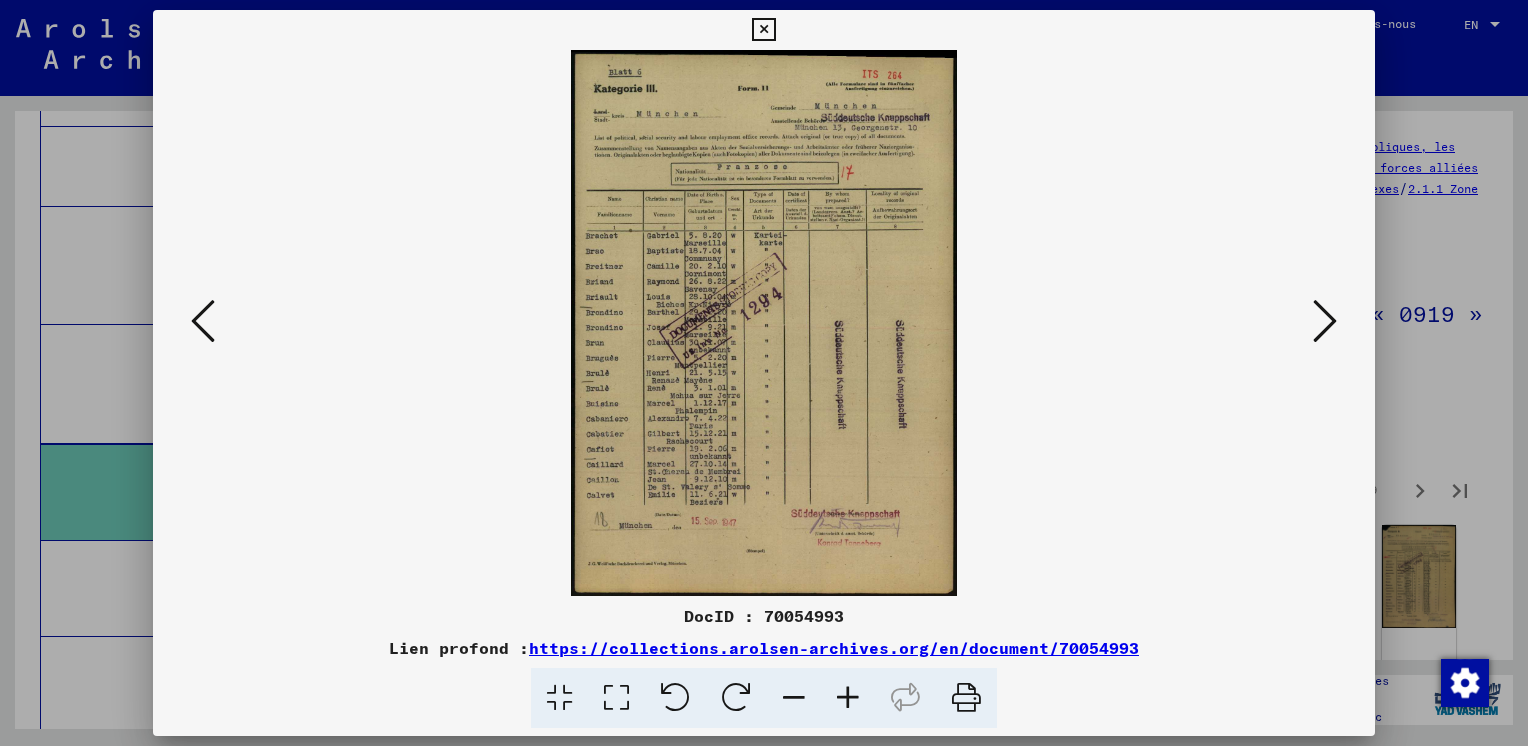 click at bounding box center (1325, 321) 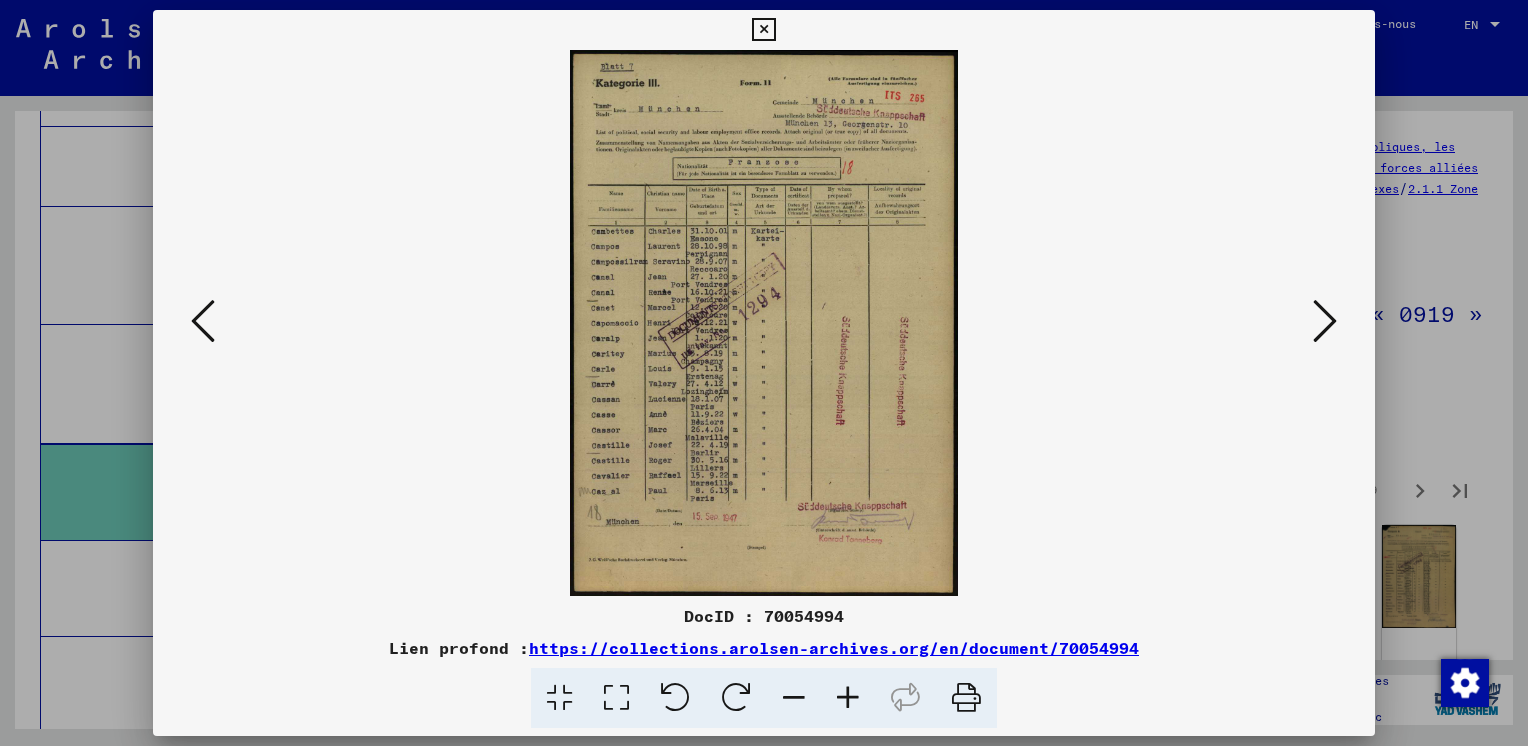 click at bounding box center (1325, 321) 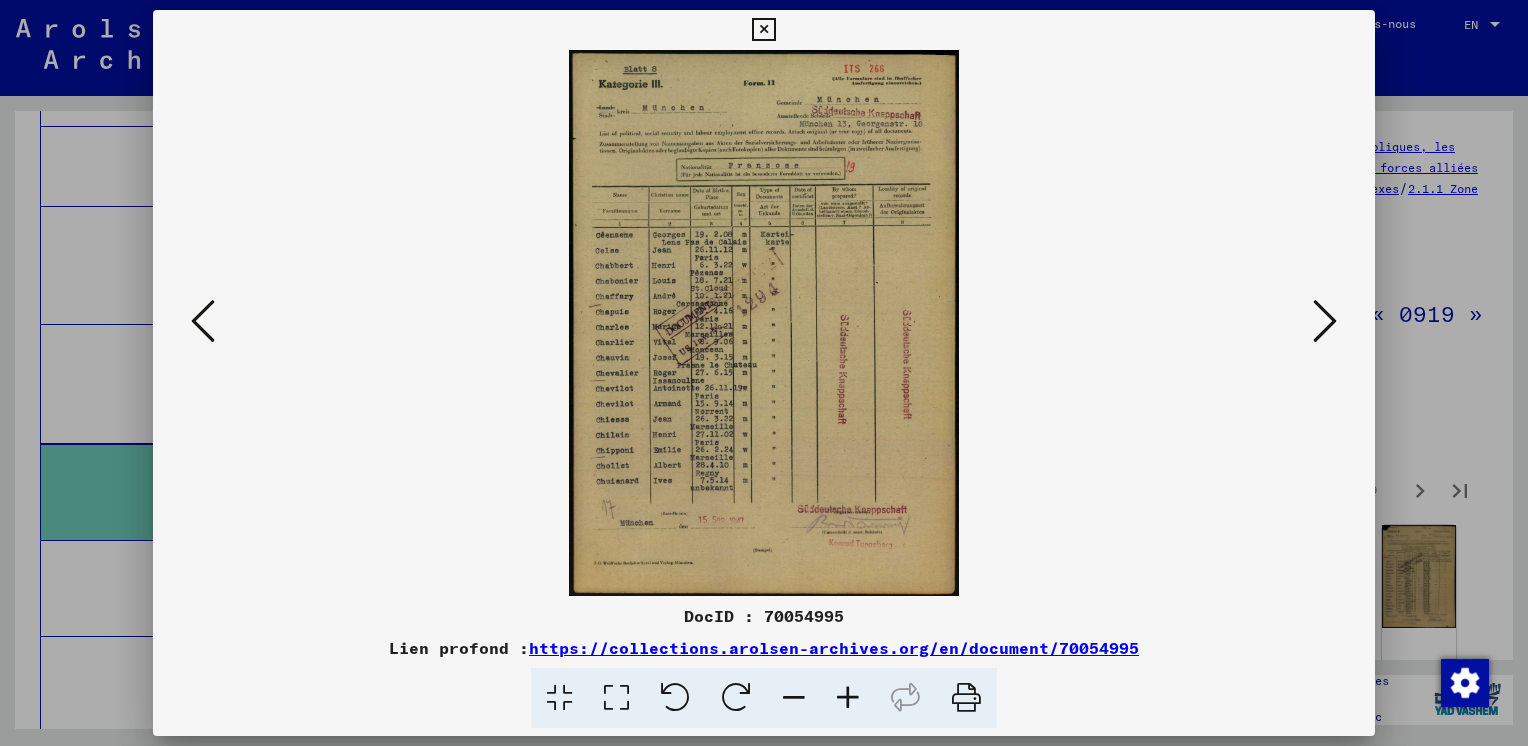 click at bounding box center [1325, 321] 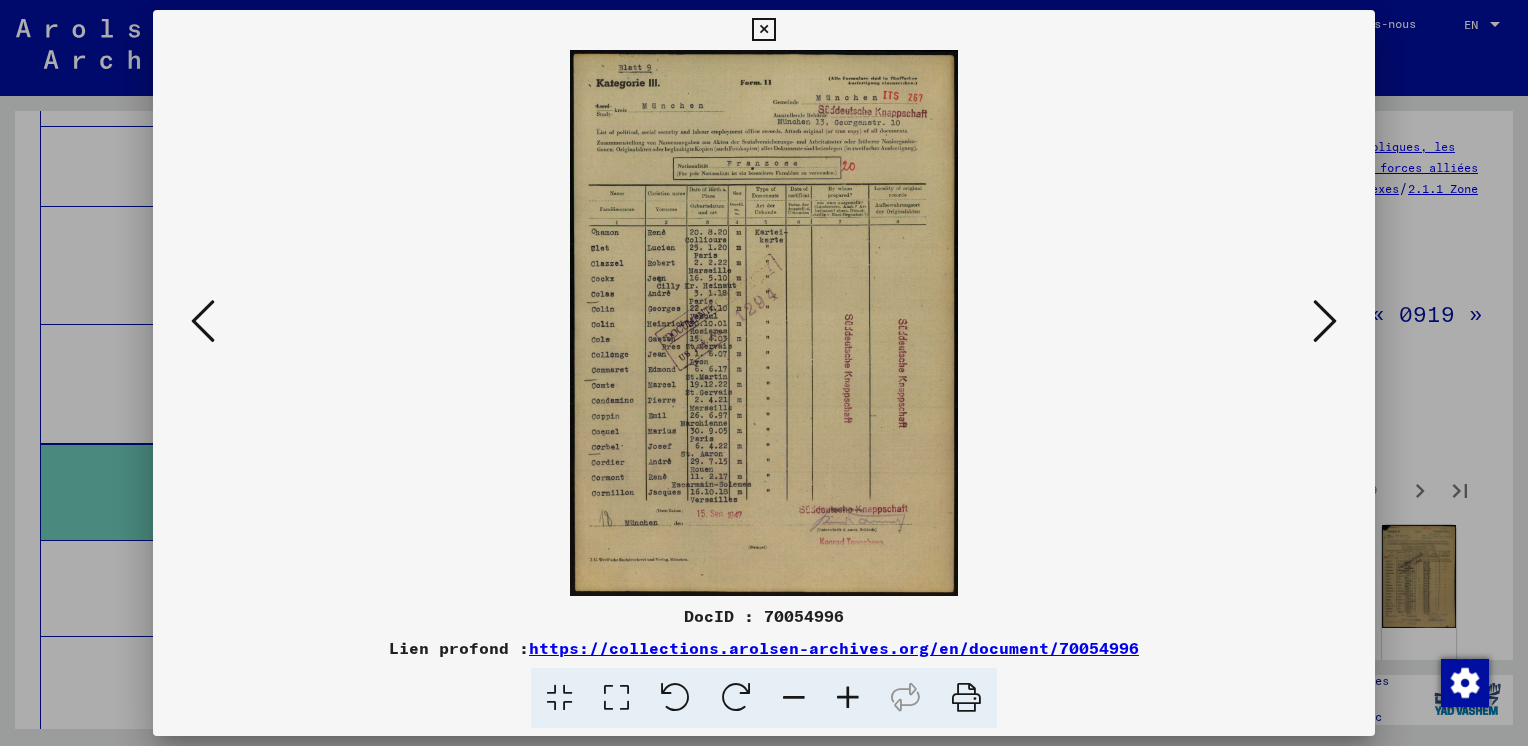 click at bounding box center (1325, 321) 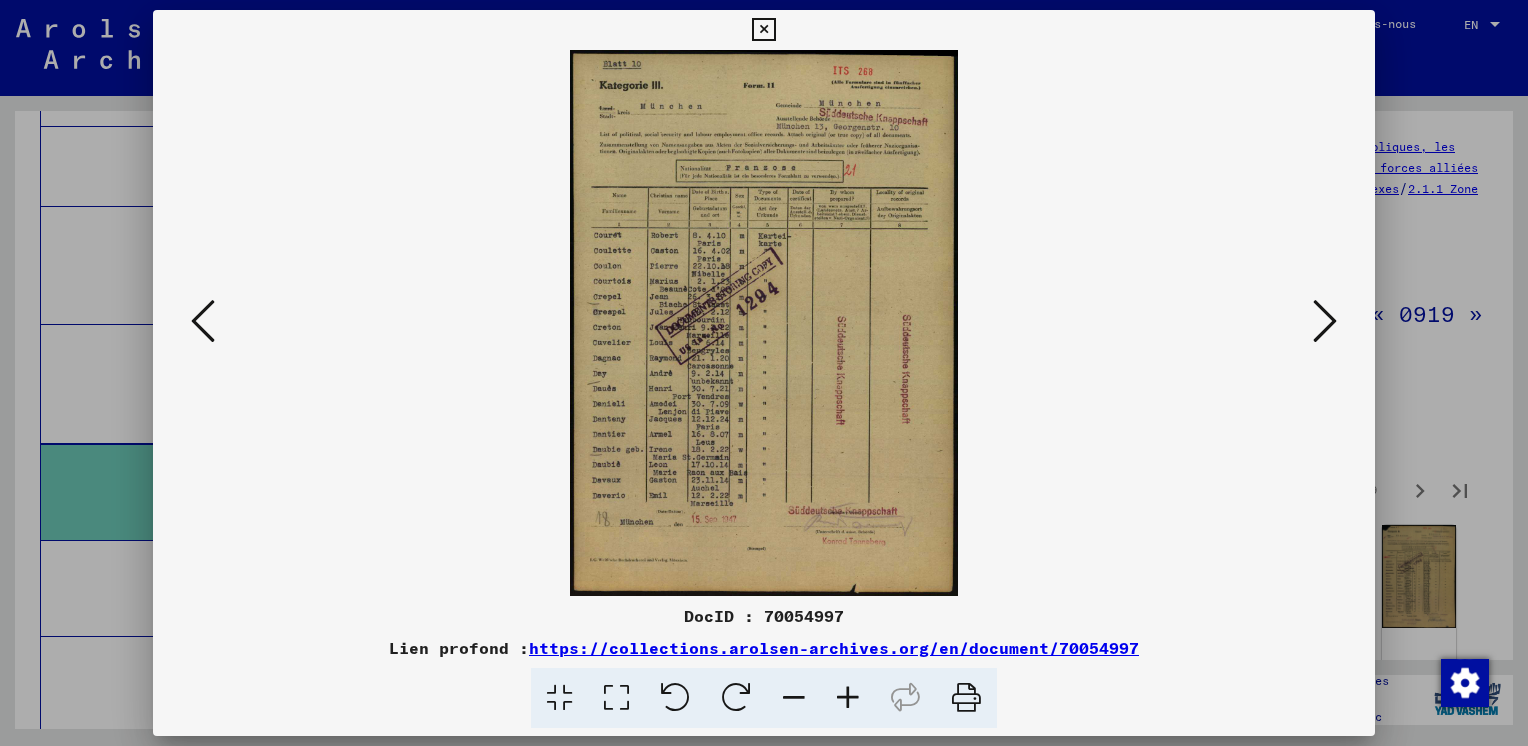 click at bounding box center (1325, 321) 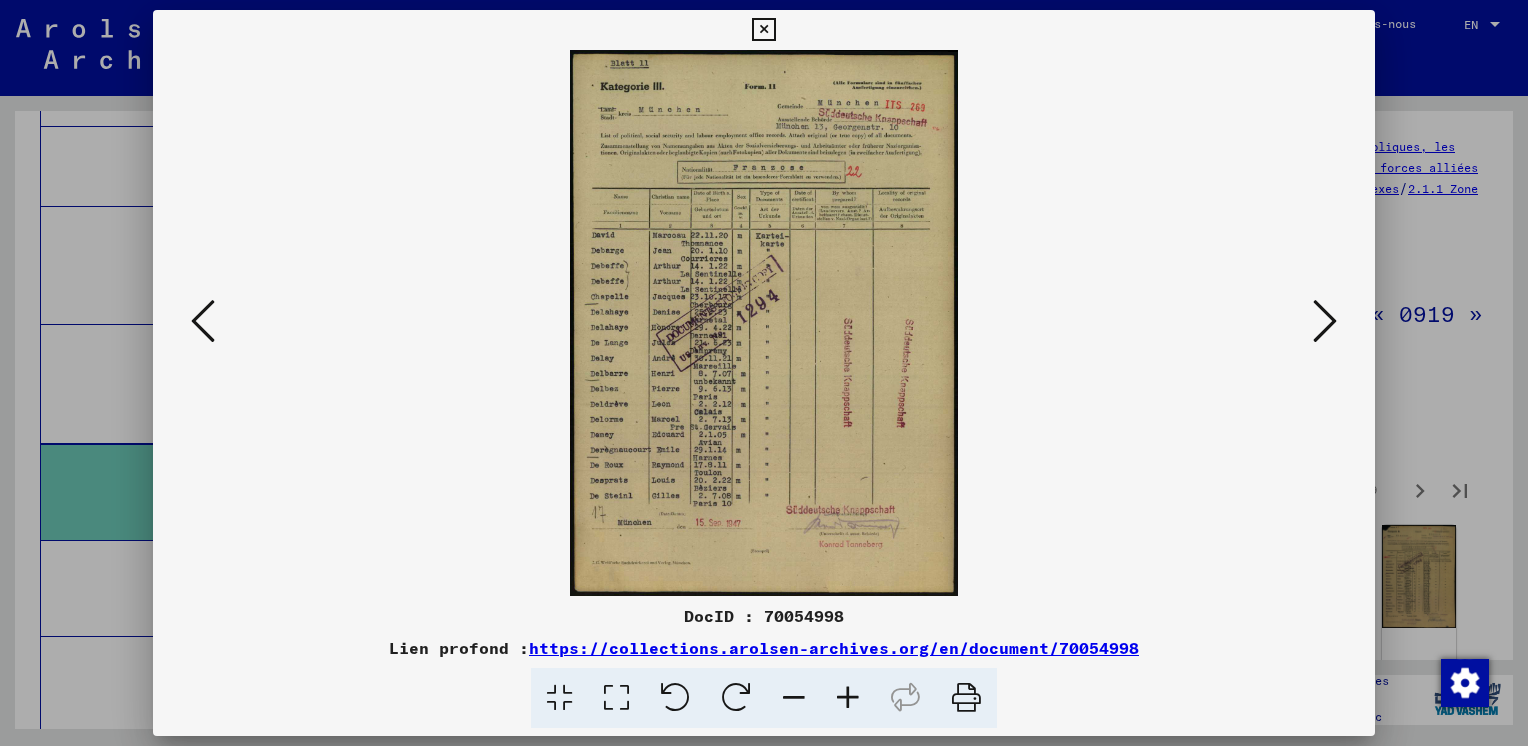 click at bounding box center [1325, 321] 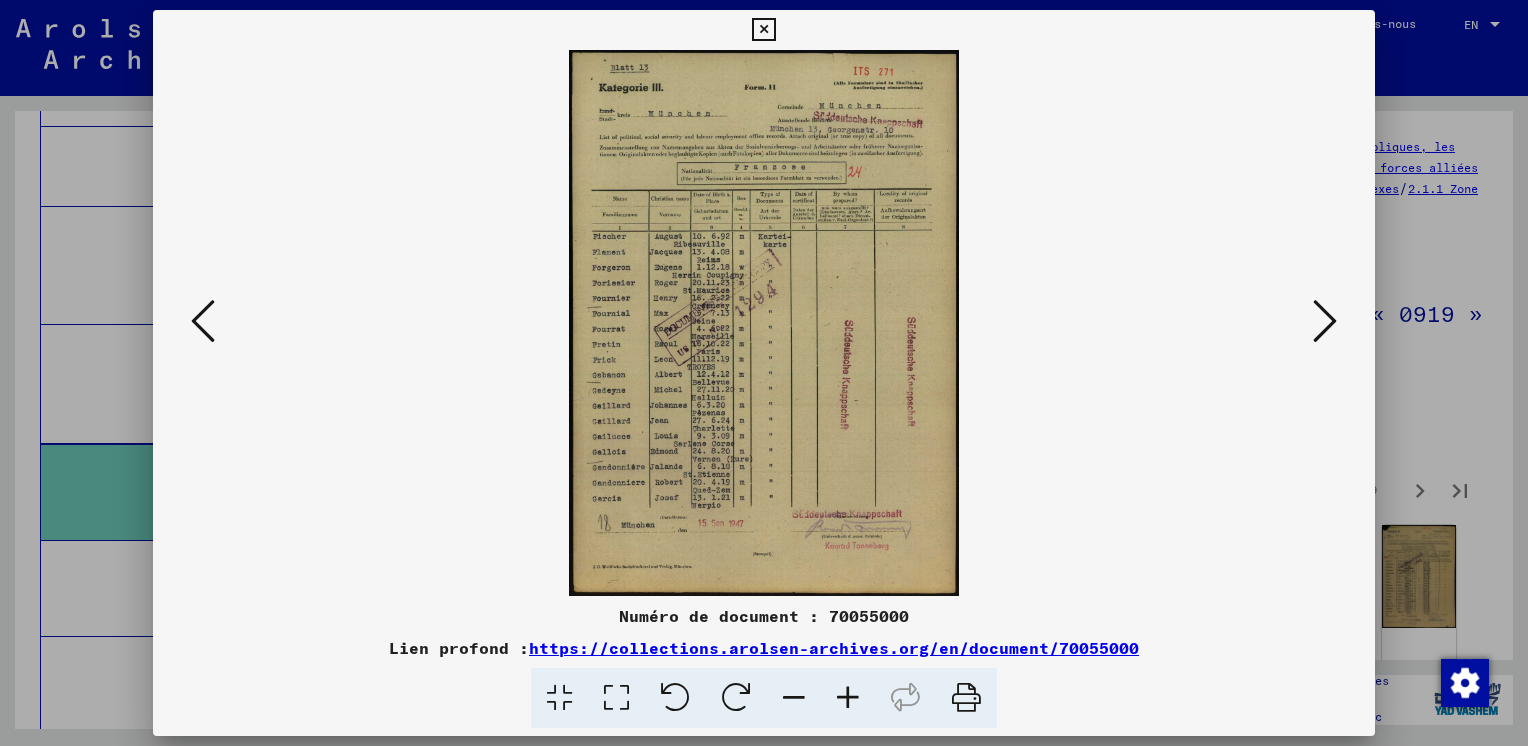 click at bounding box center [1325, 321] 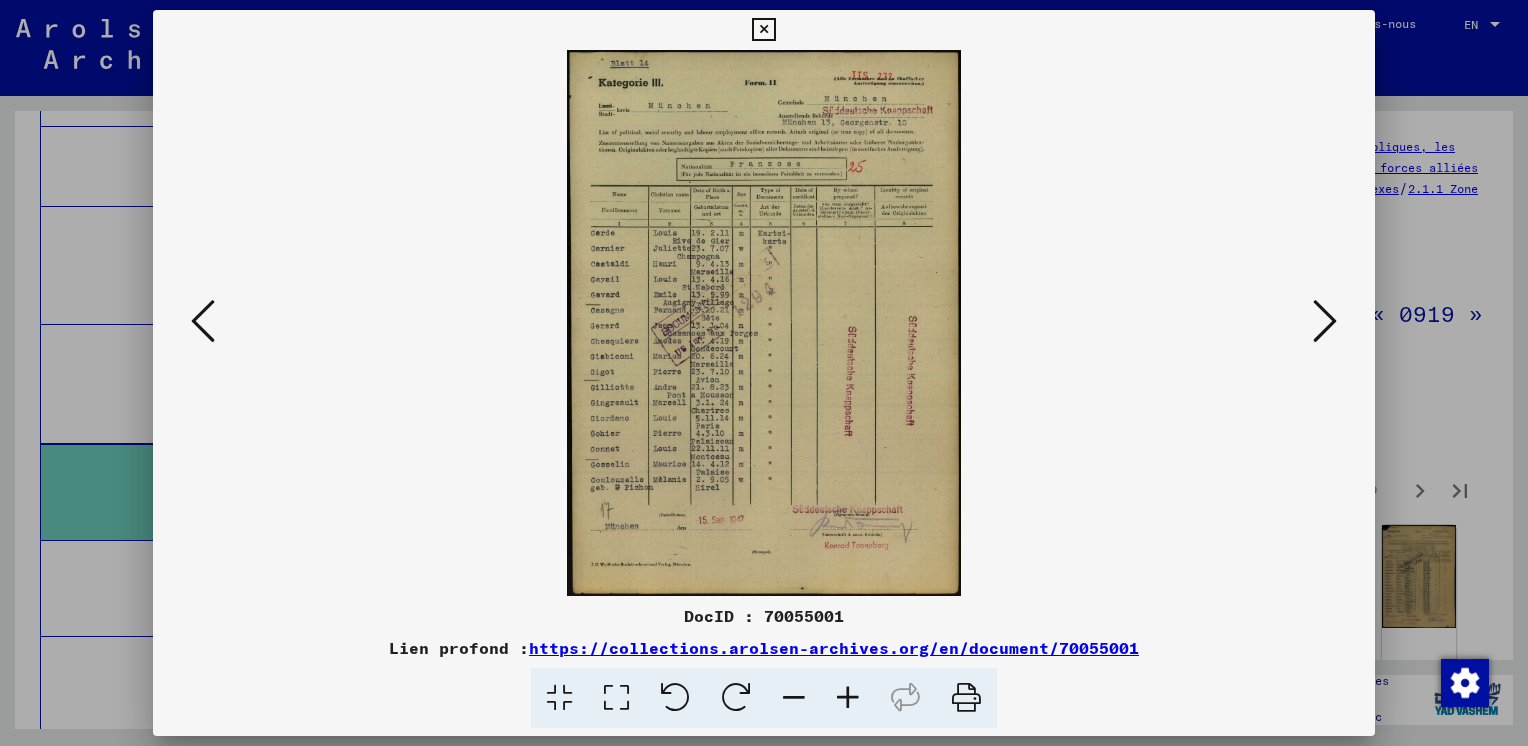 click at bounding box center [1325, 321] 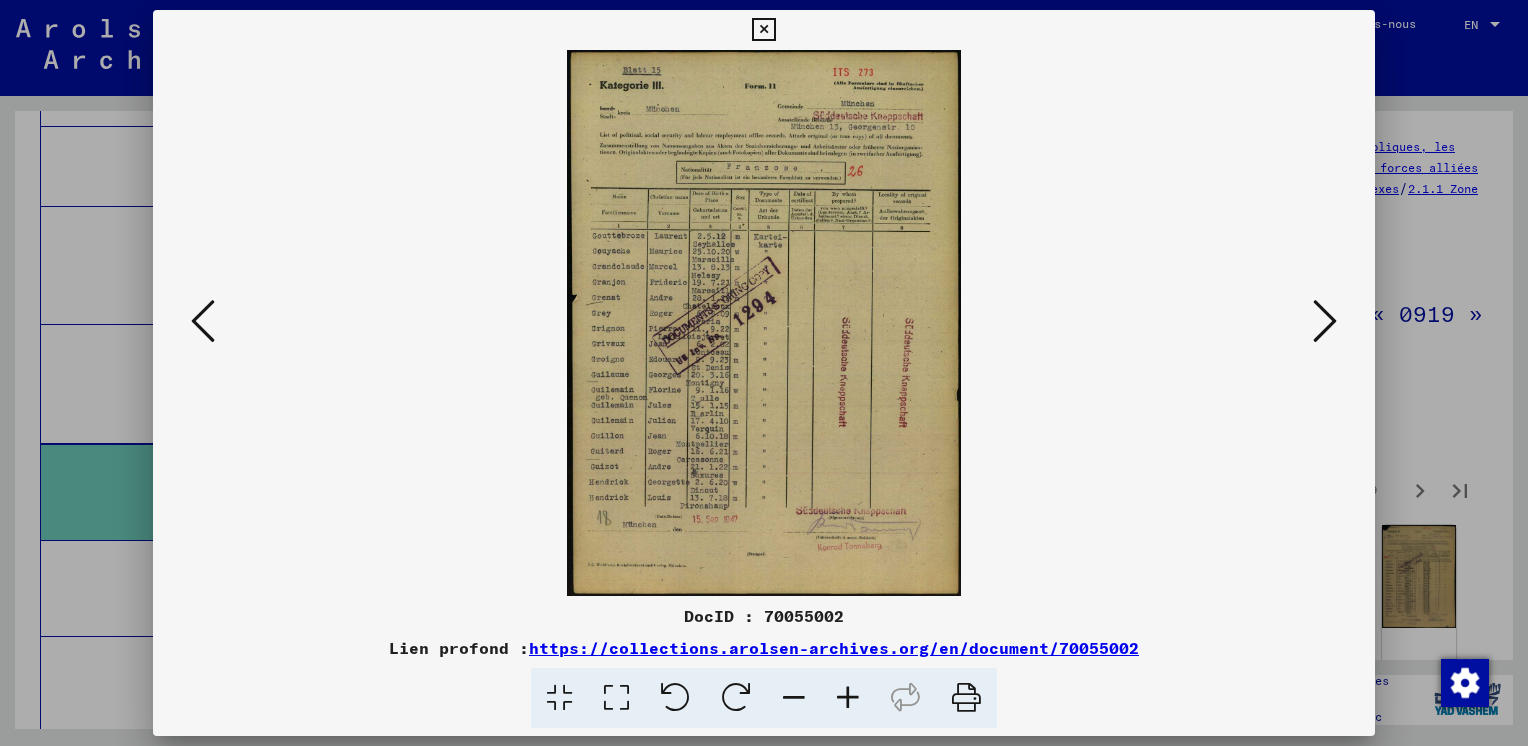 click at bounding box center (1325, 321) 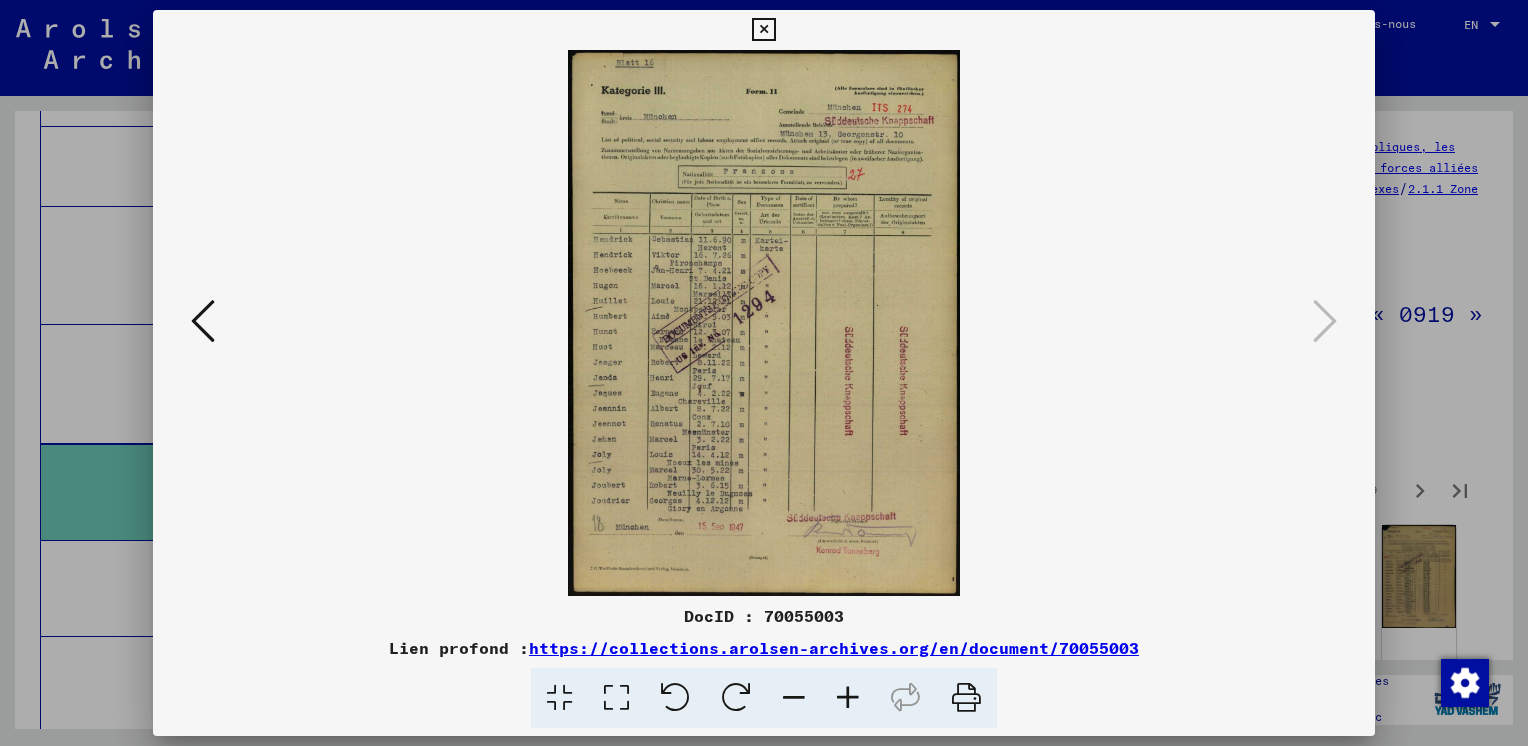 click at bounding box center [763, 30] 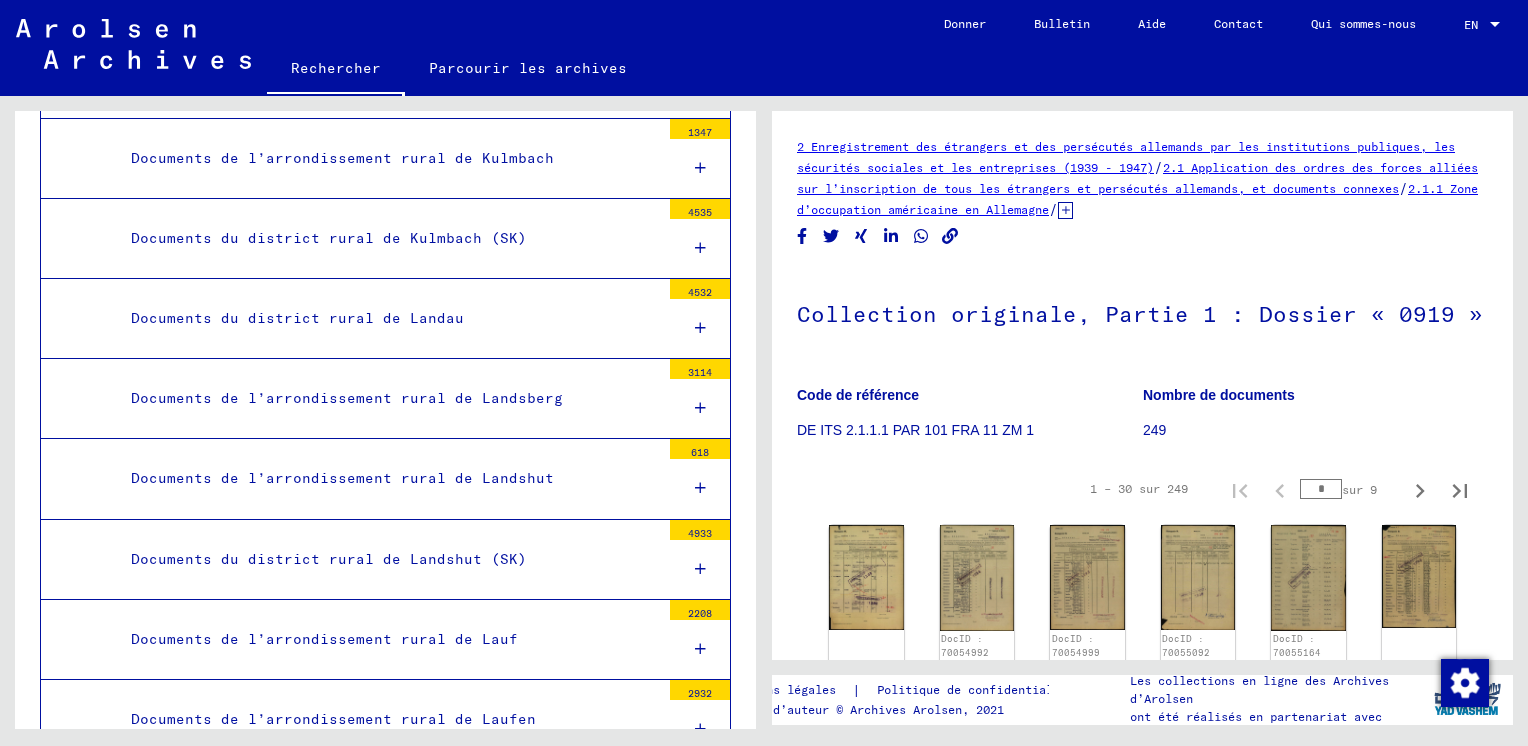 scroll, scrollTop: 6235, scrollLeft: 0, axis: vertical 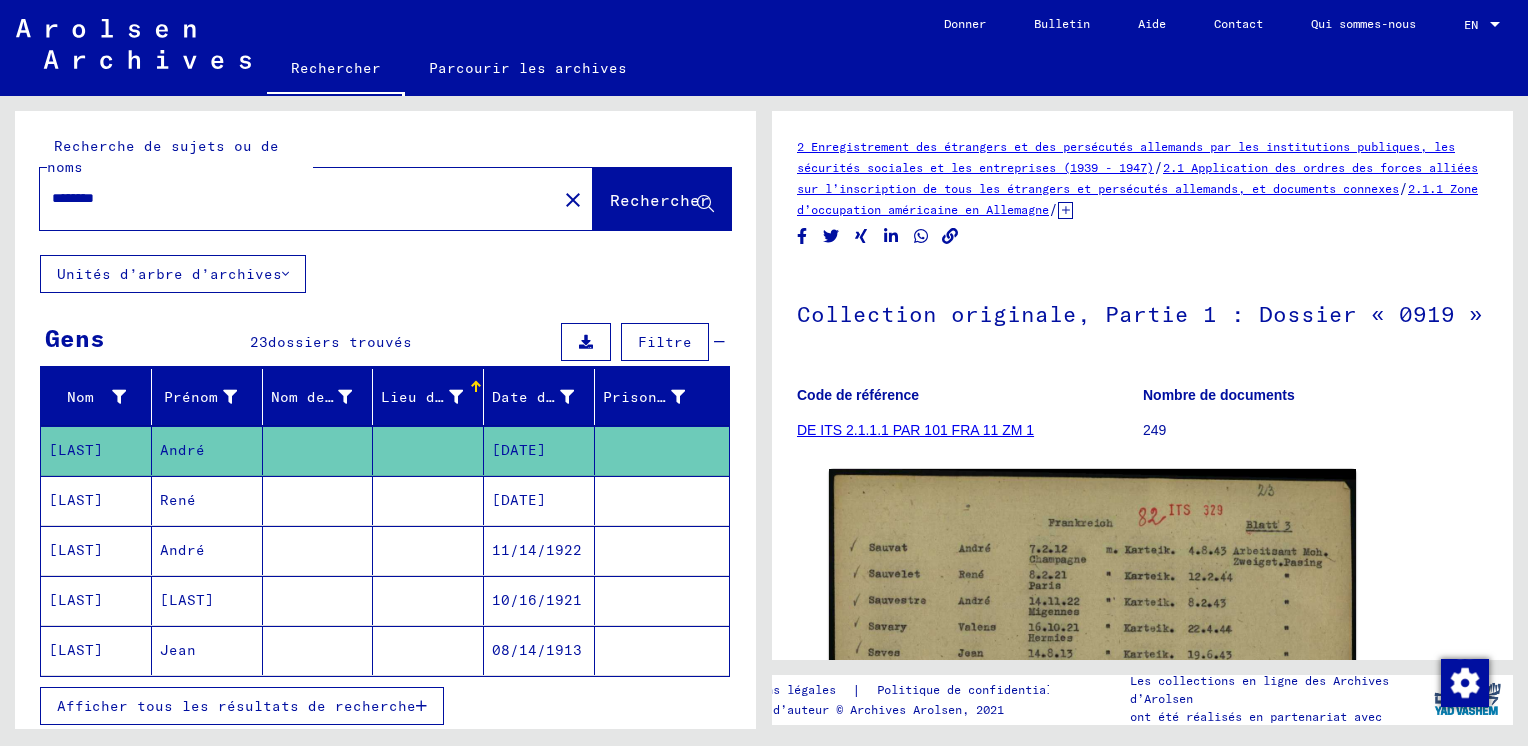 click on "Filtre" at bounding box center [665, 342] 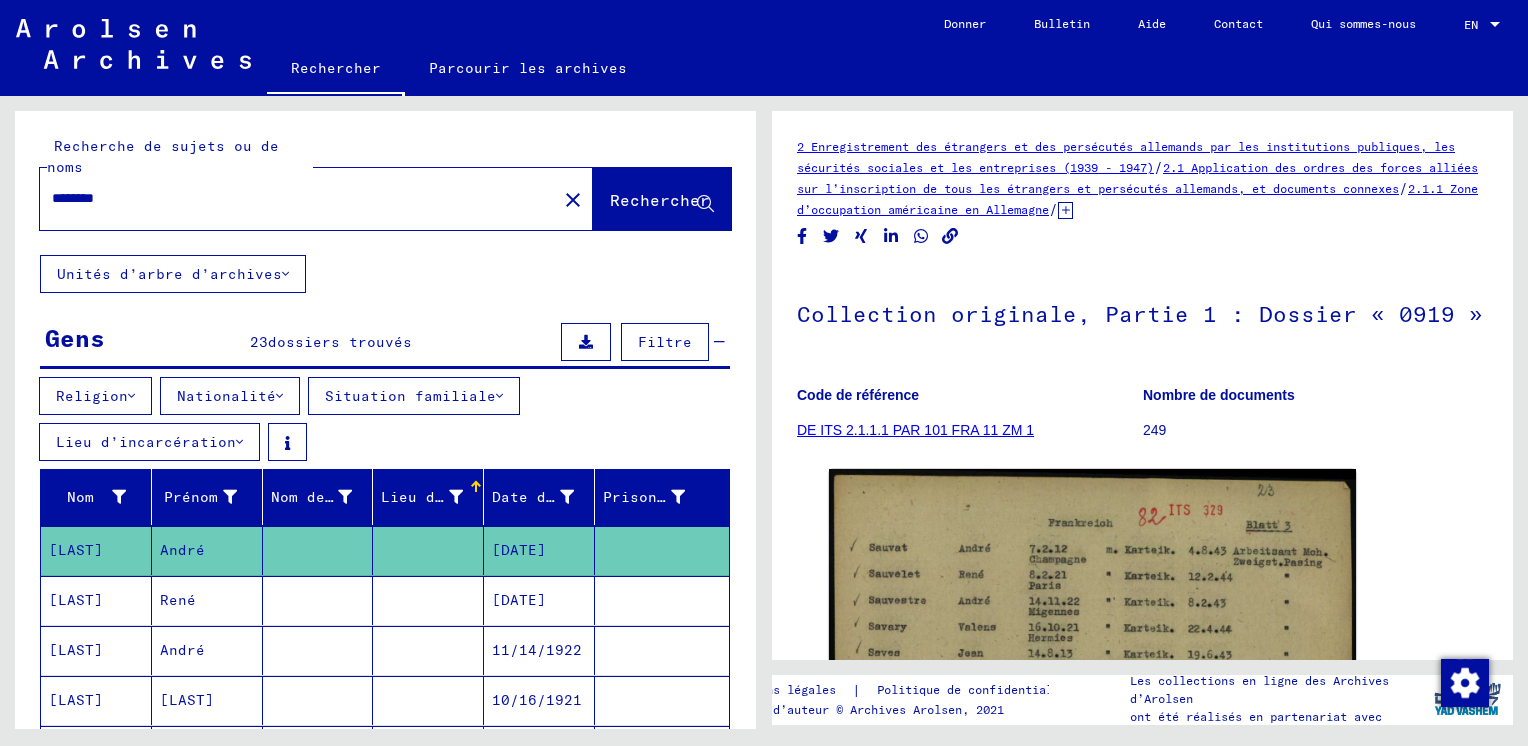 click on "Lieu d’incarcération" at bounding box center [146, 442] 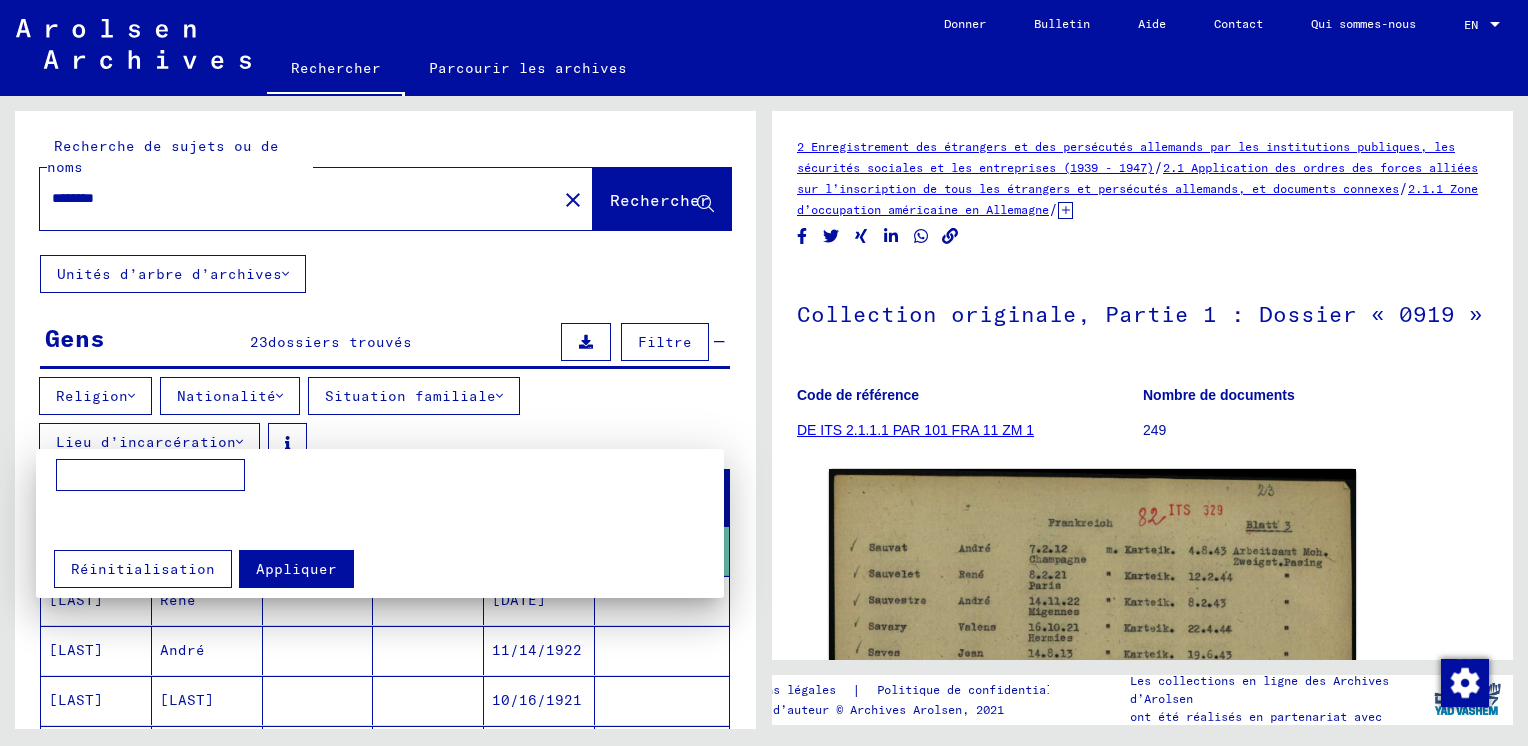 click at bounding box center (150, 475) 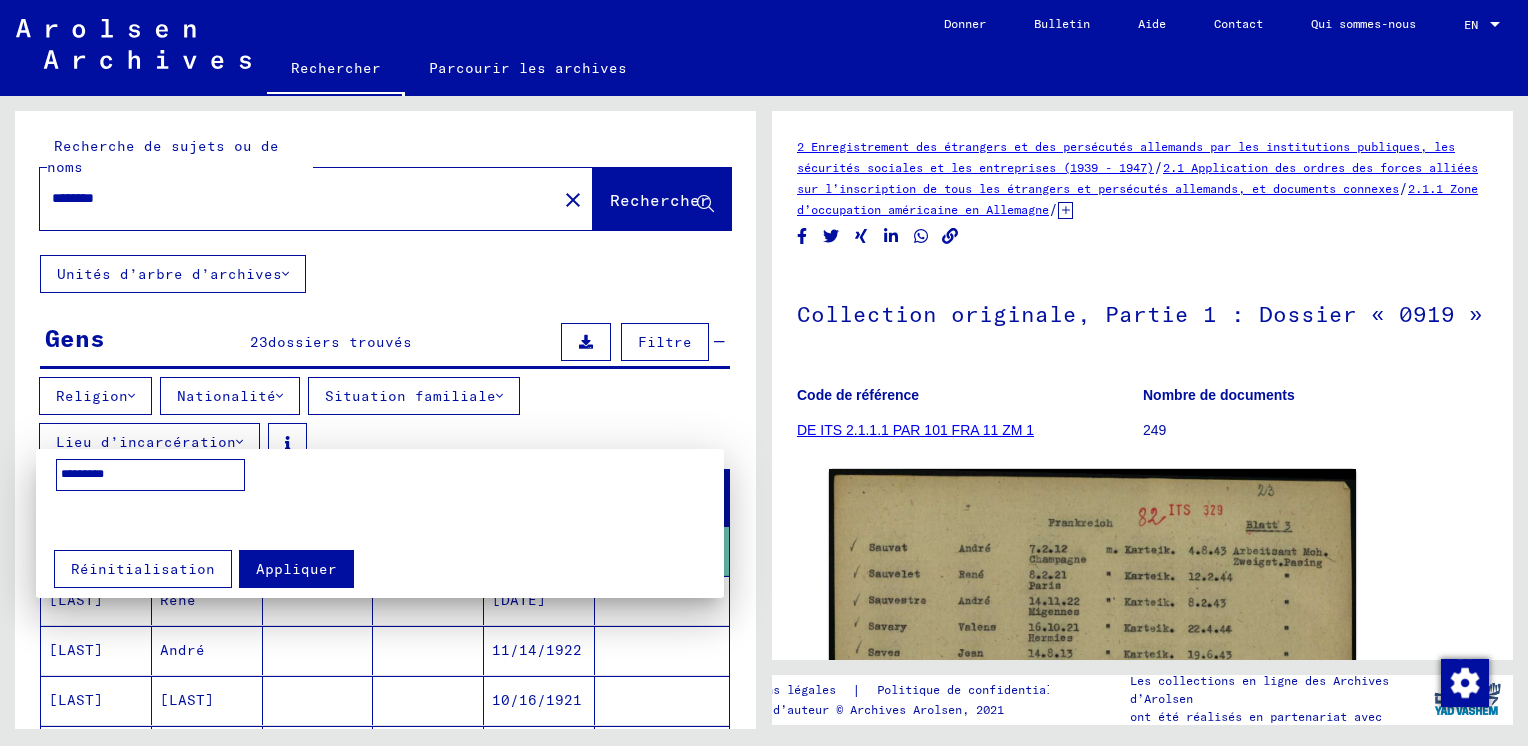 type on "*********" 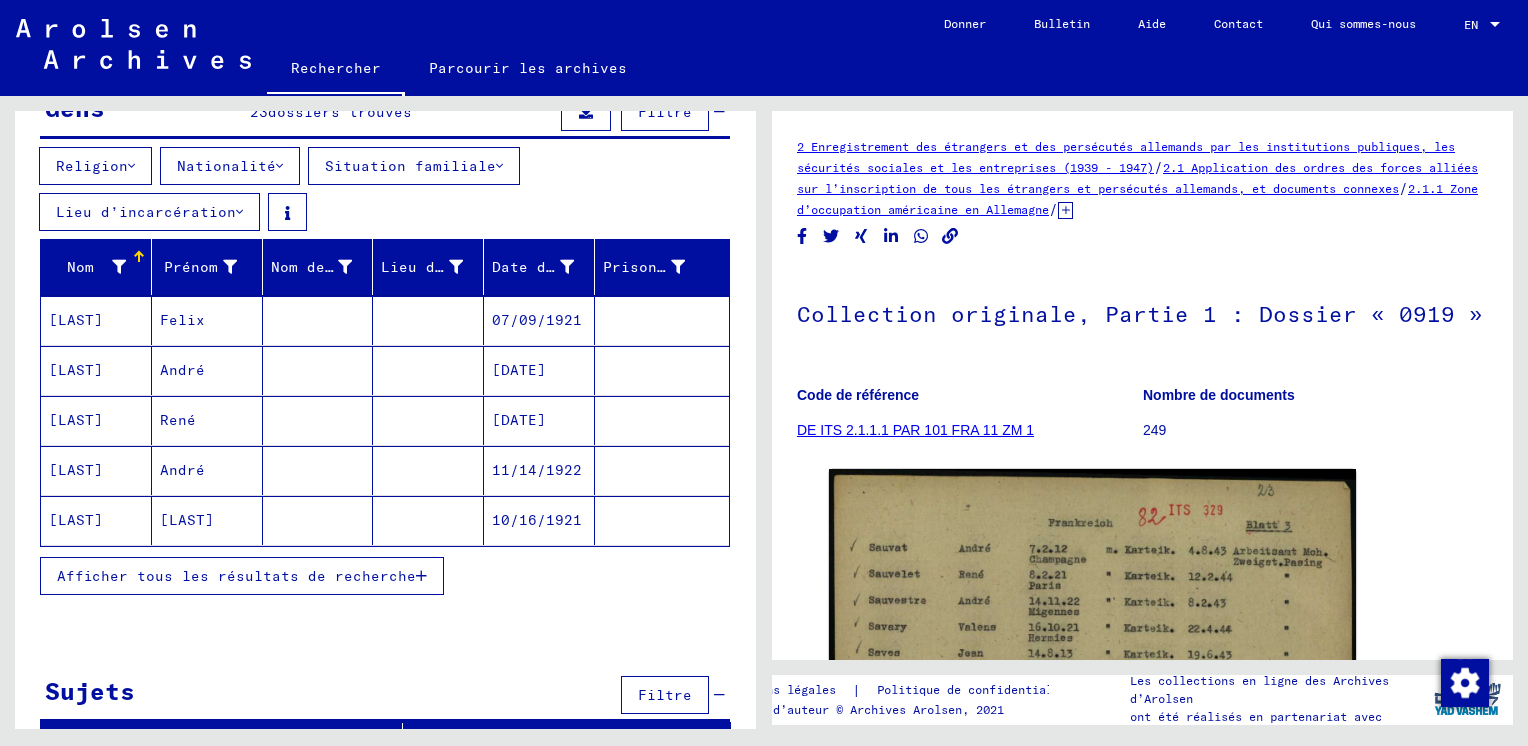 scroll, scrollTop: 253, scrollLeft: 0, axis: vertical 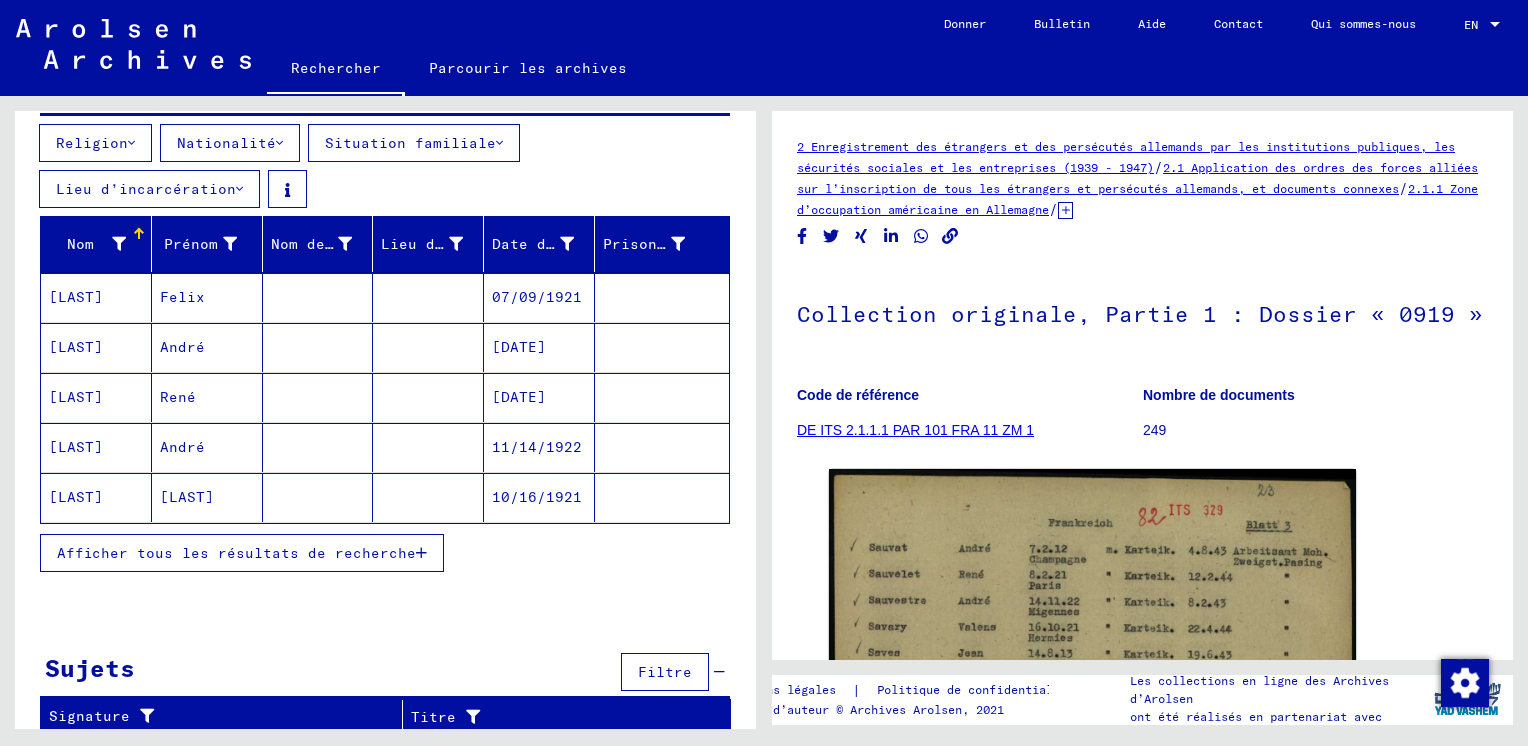 click on "Afficher tous les résultats de recherche" at bounding box center (236, 553) 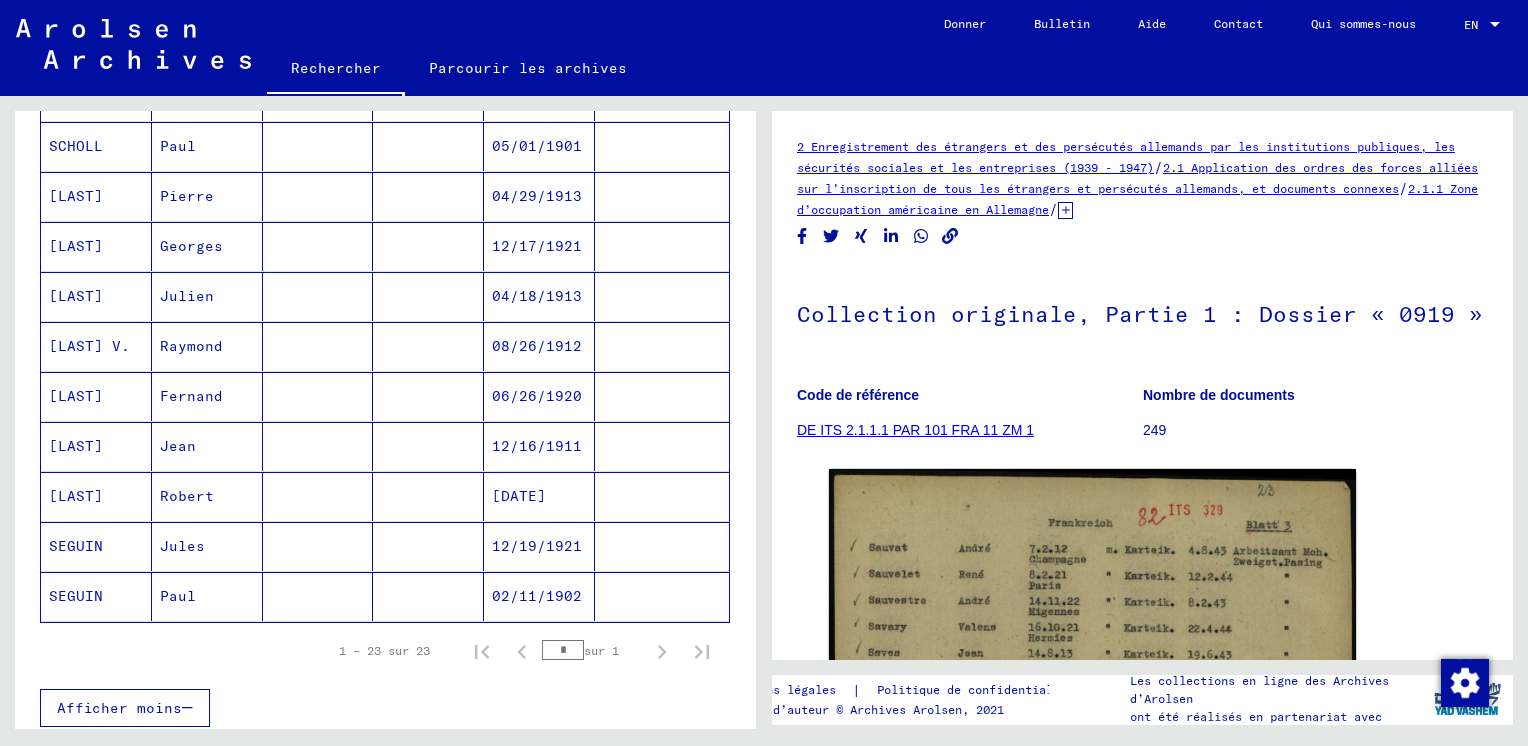 scroll, scrollTop: 1100, scrollLeft: 0, axis: vertical 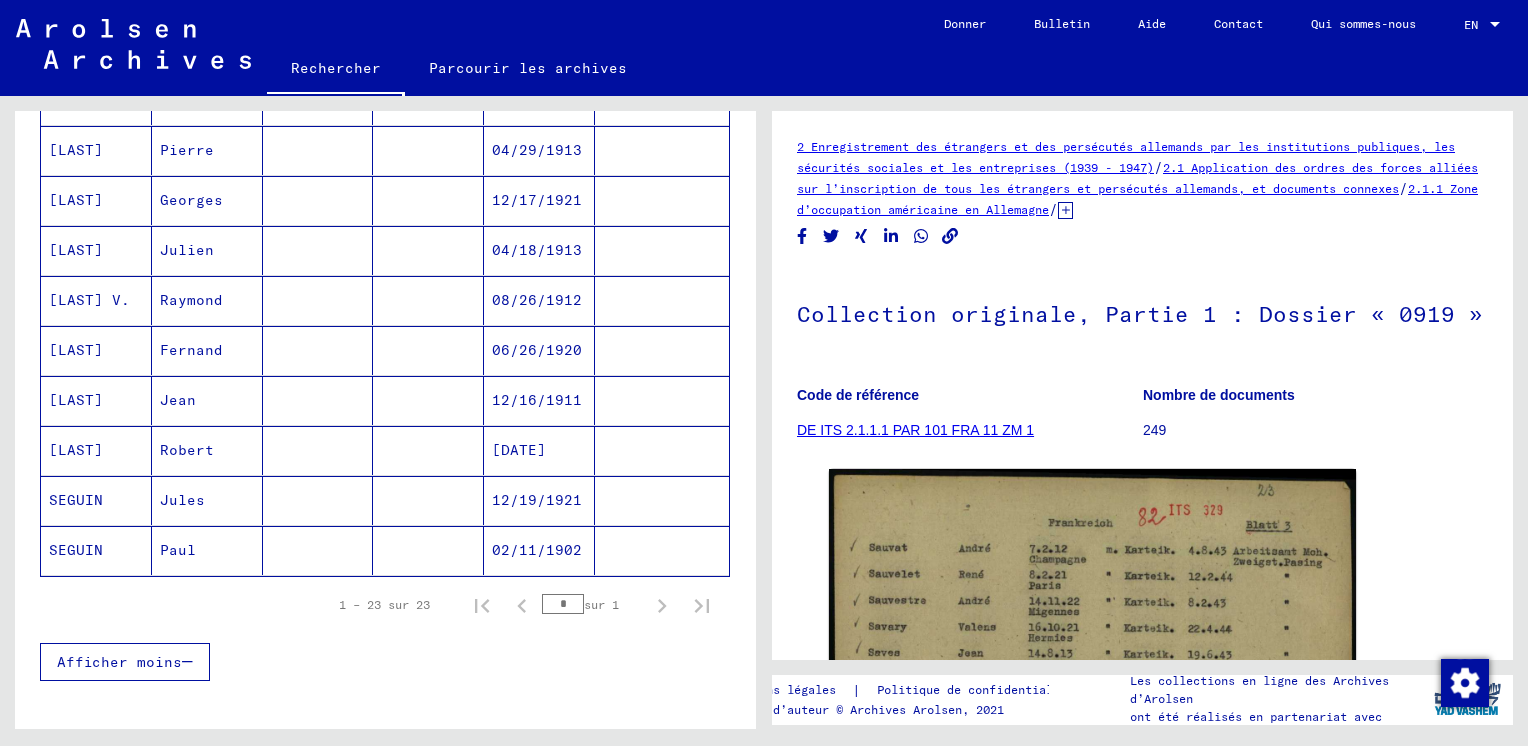 click on "[LAST]" at bounding box center (96, 450) 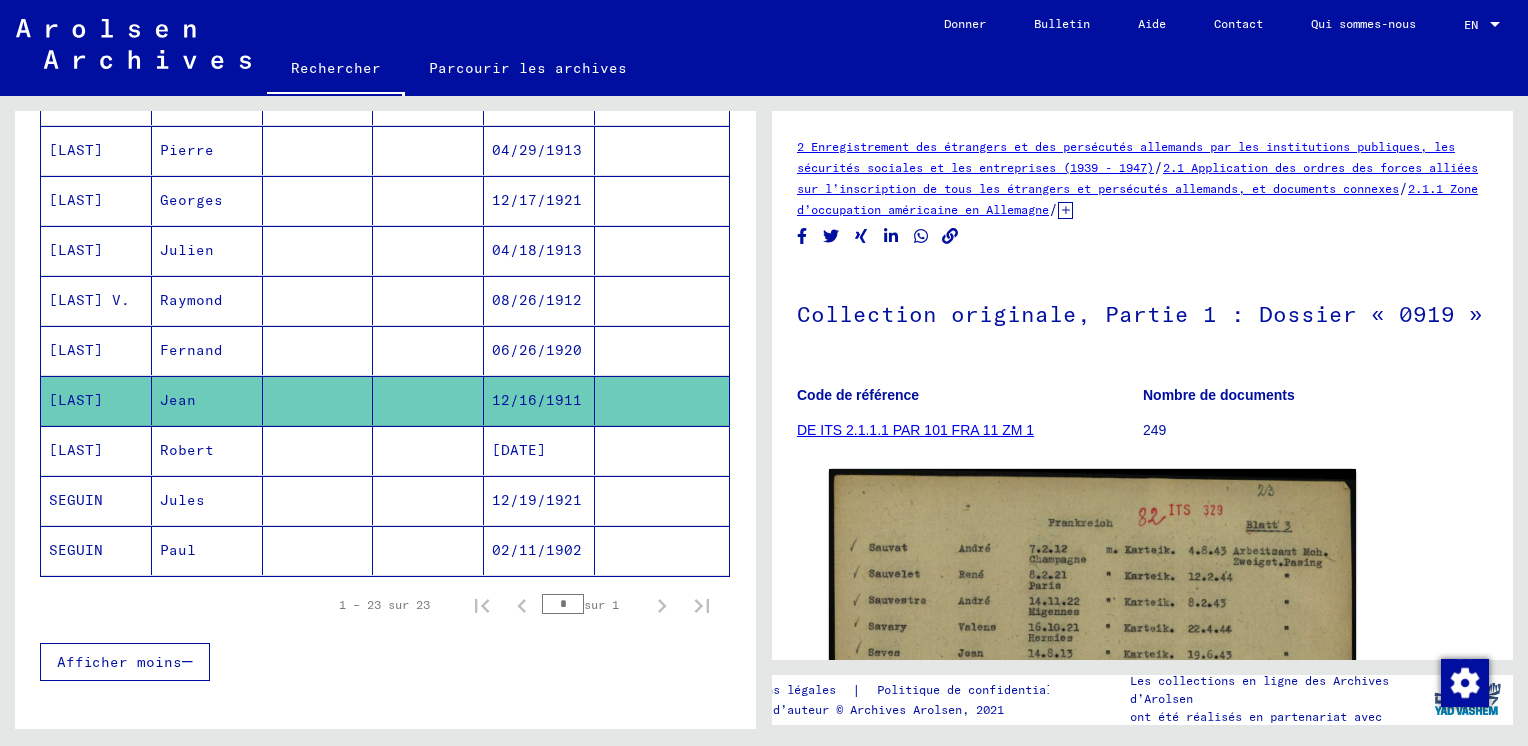 click on "[LAST]" 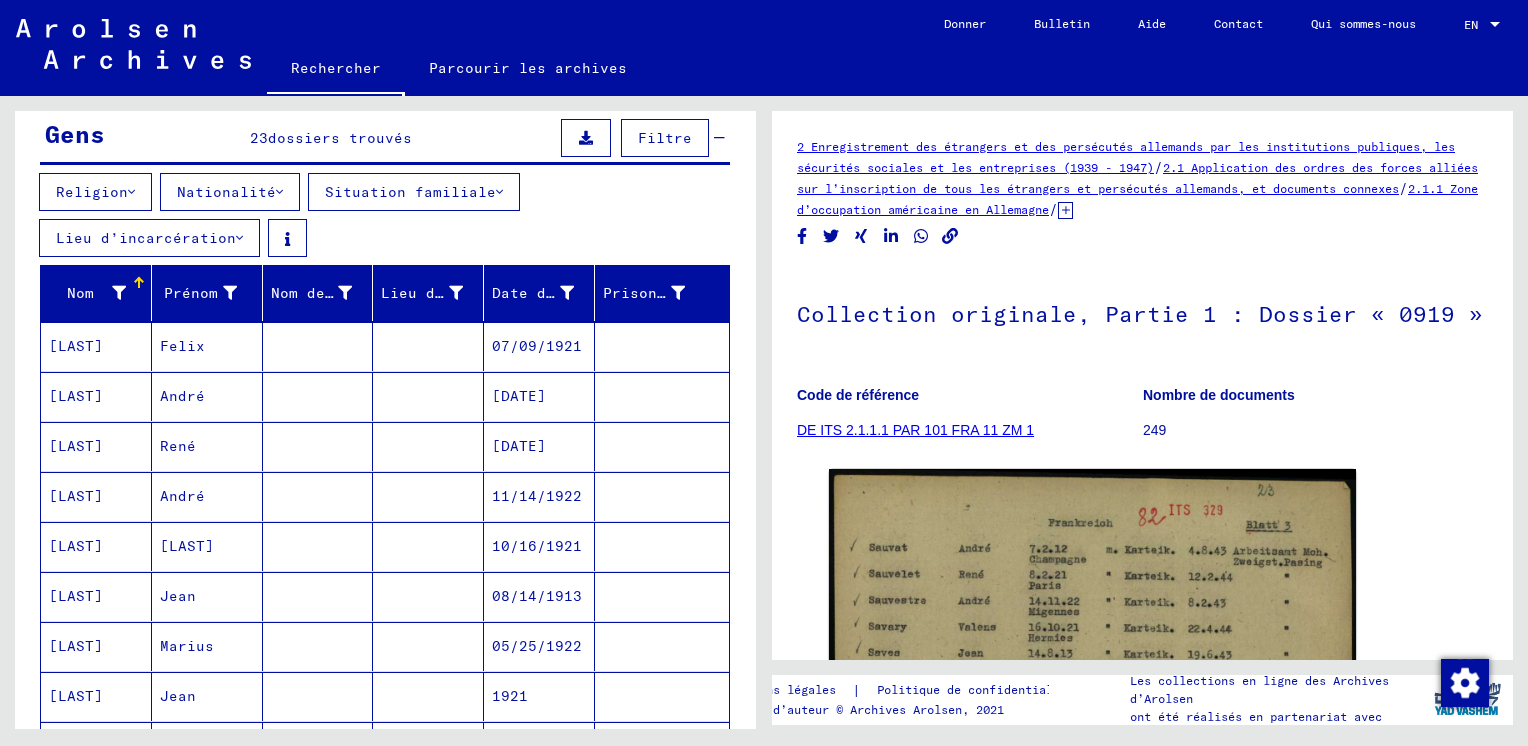 scroll, scrollTop: 200, scrollLeft: 0, axis: vertical 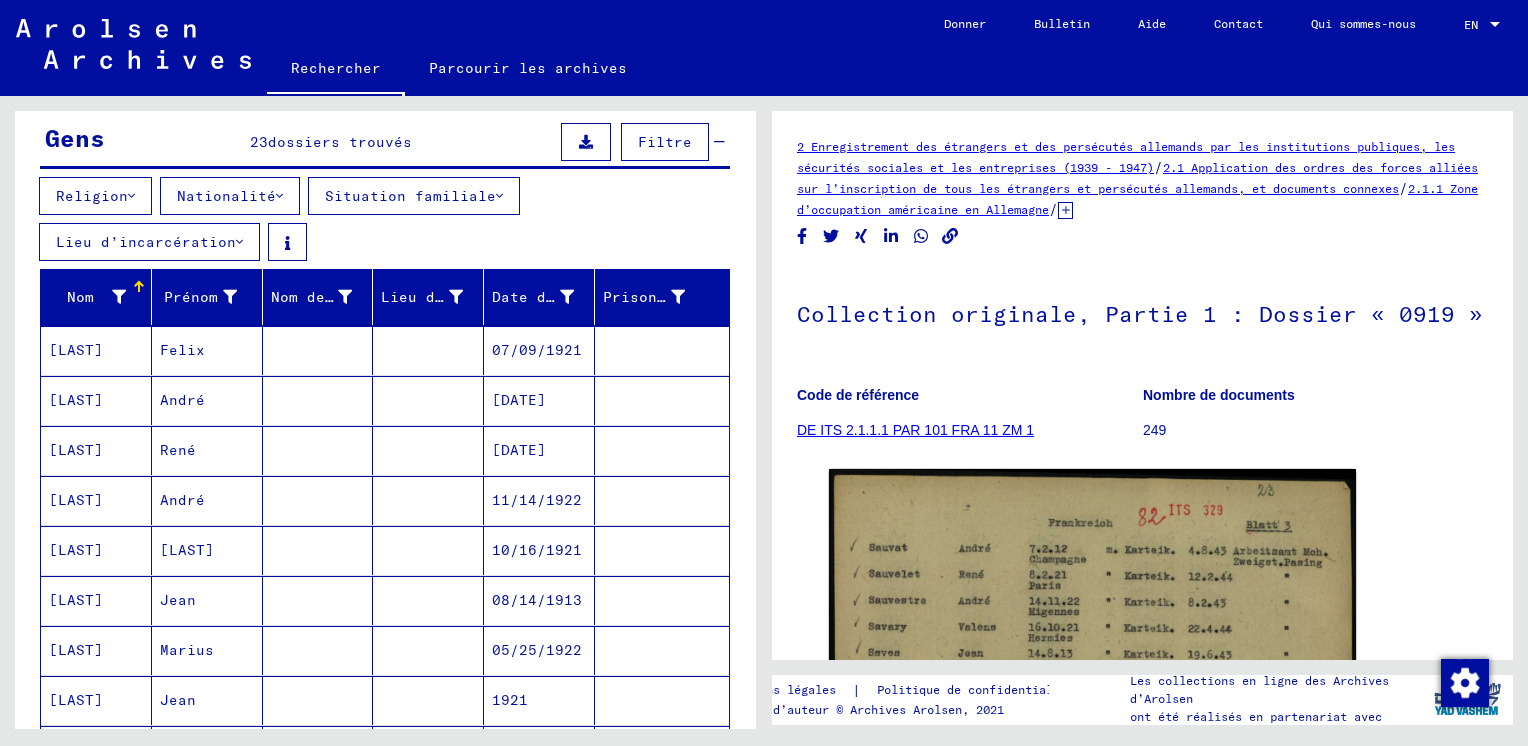click at bounding box center (239, 242) 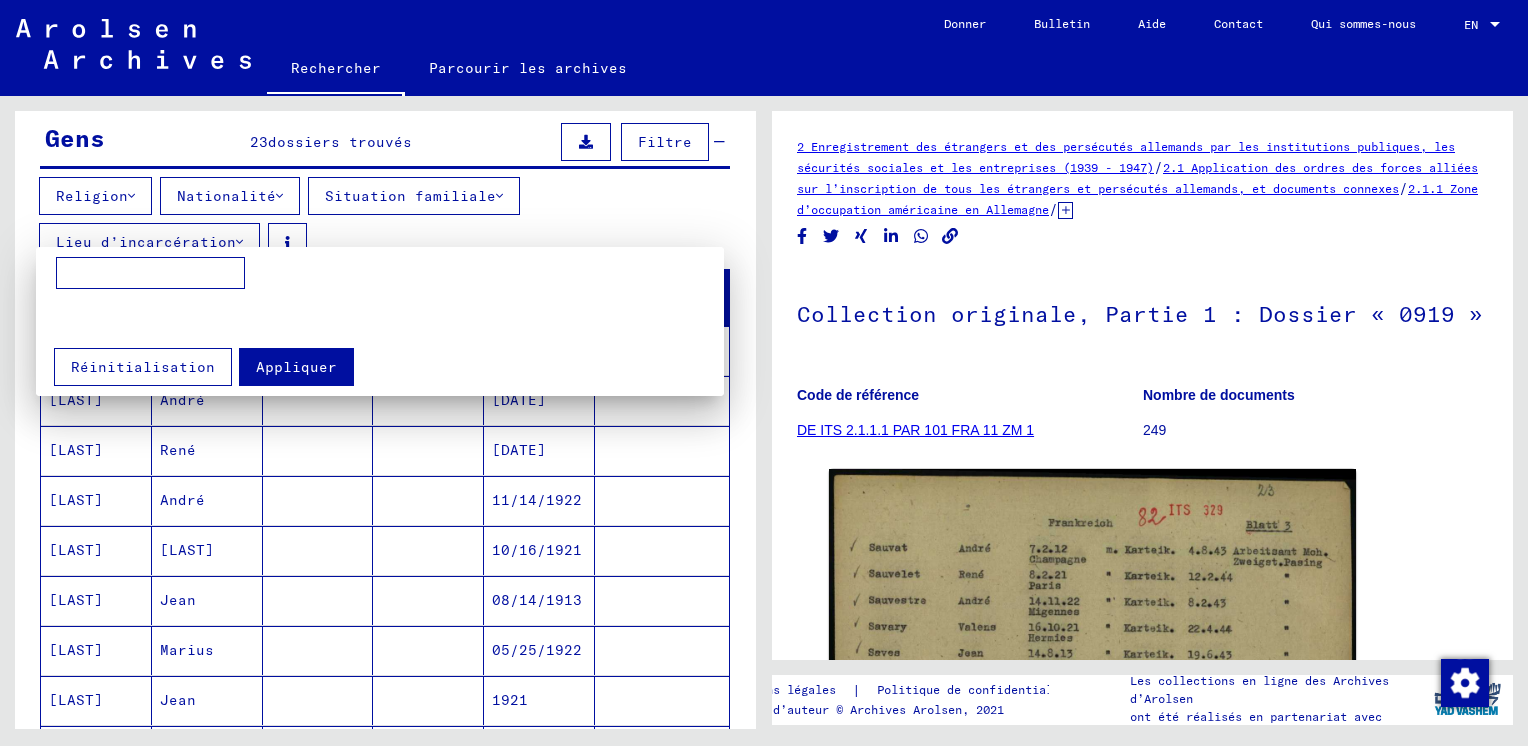 click at bounding box center [150, 273] 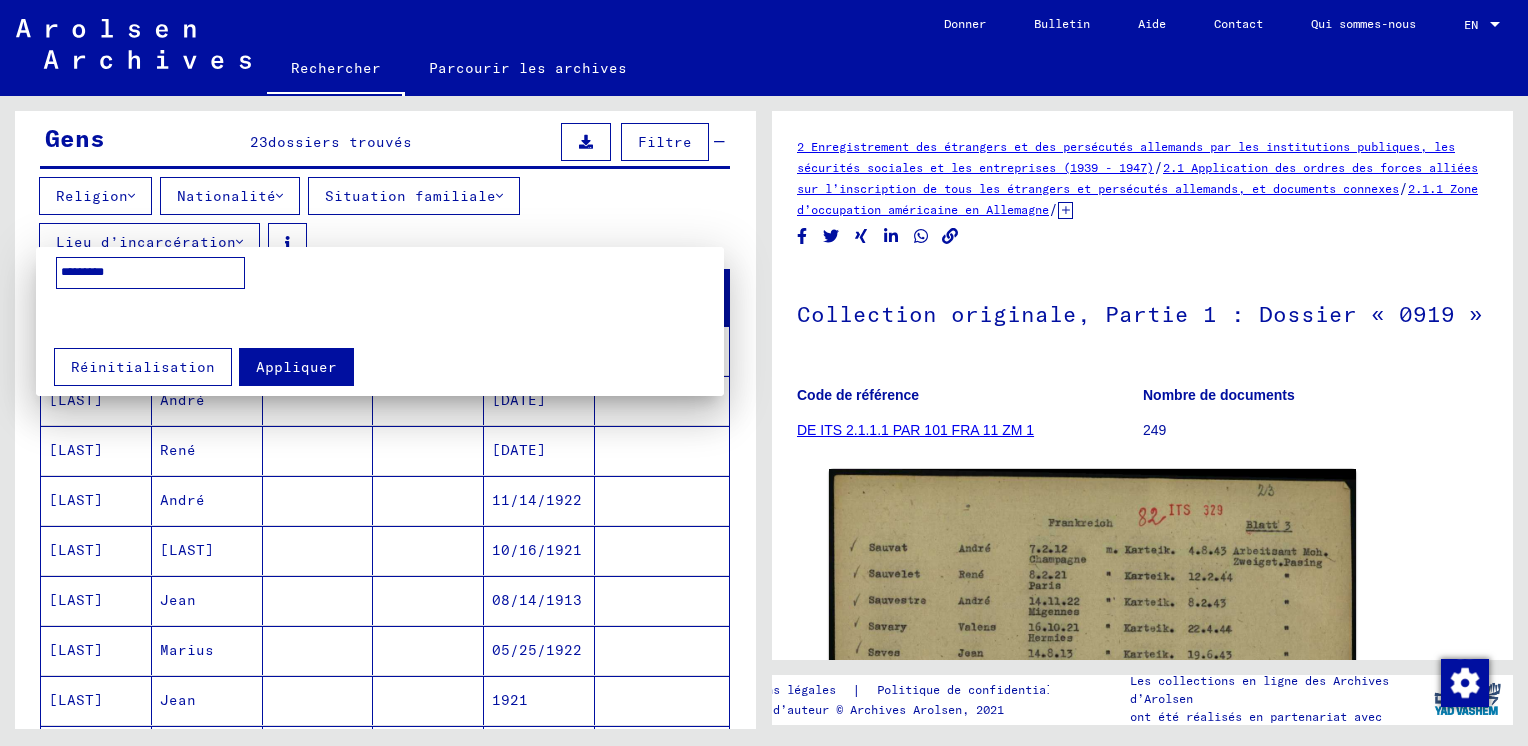 type on "*********" 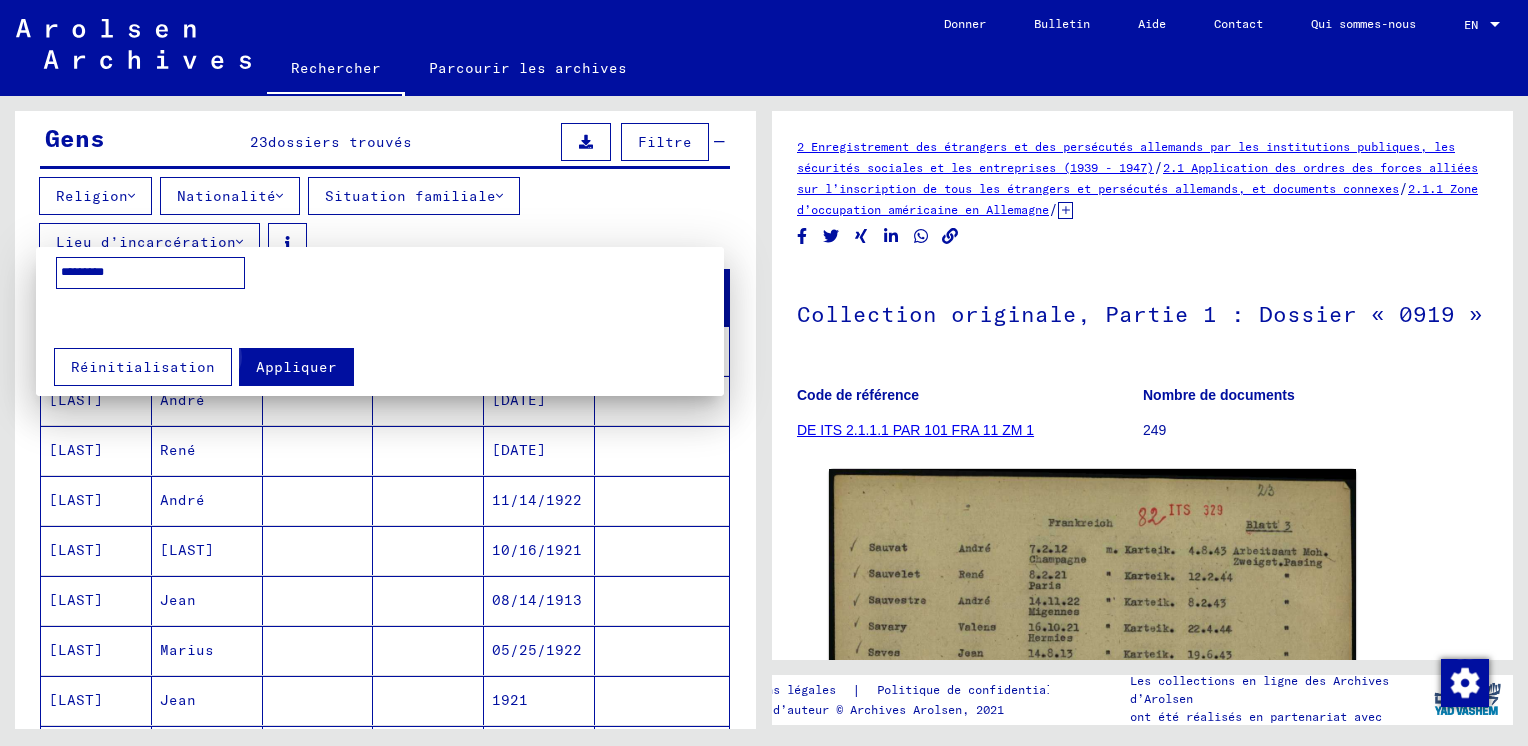 click on "Appliquer" at bounding box center (296, 367) 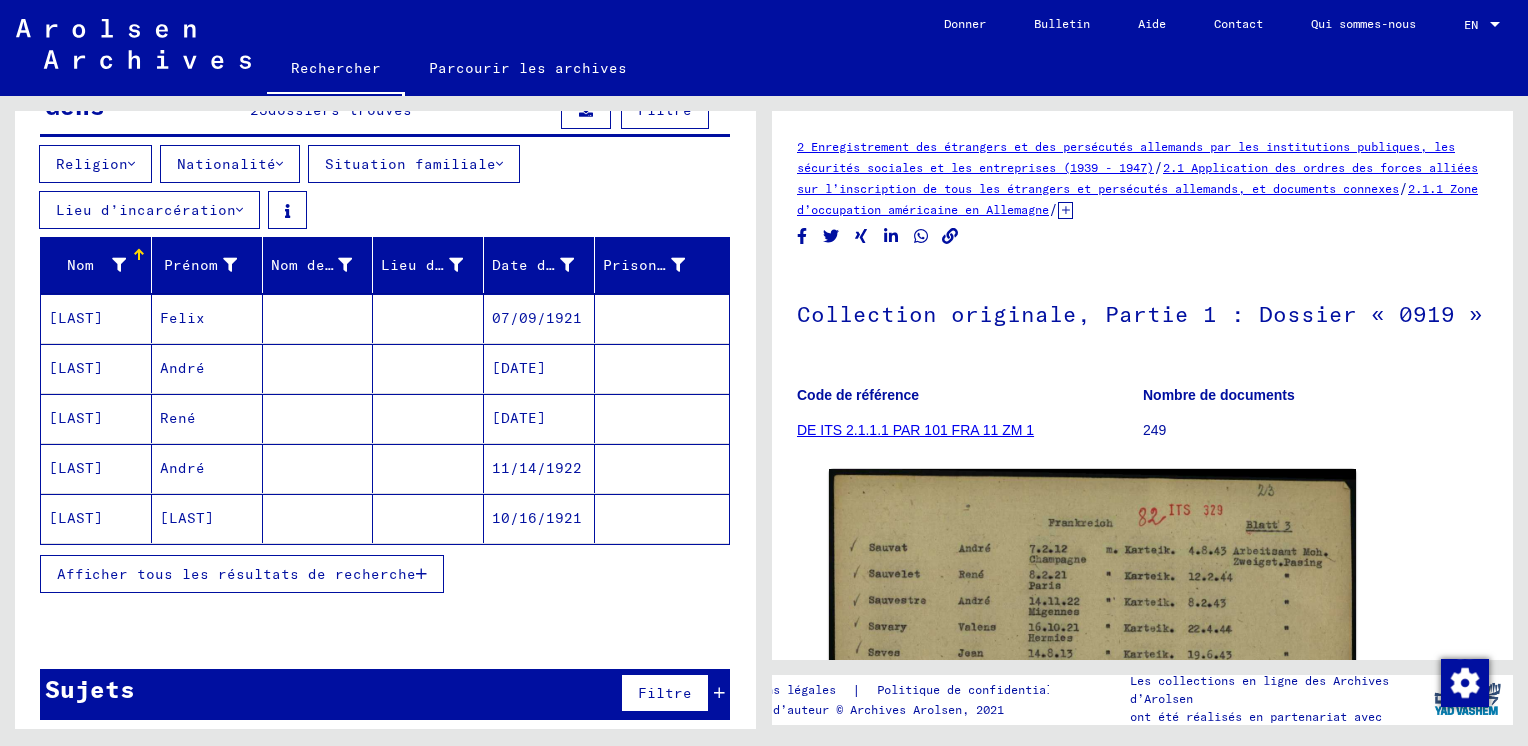 scroll, scrollTop: 237, scrollLeft: 0, axis: vertical 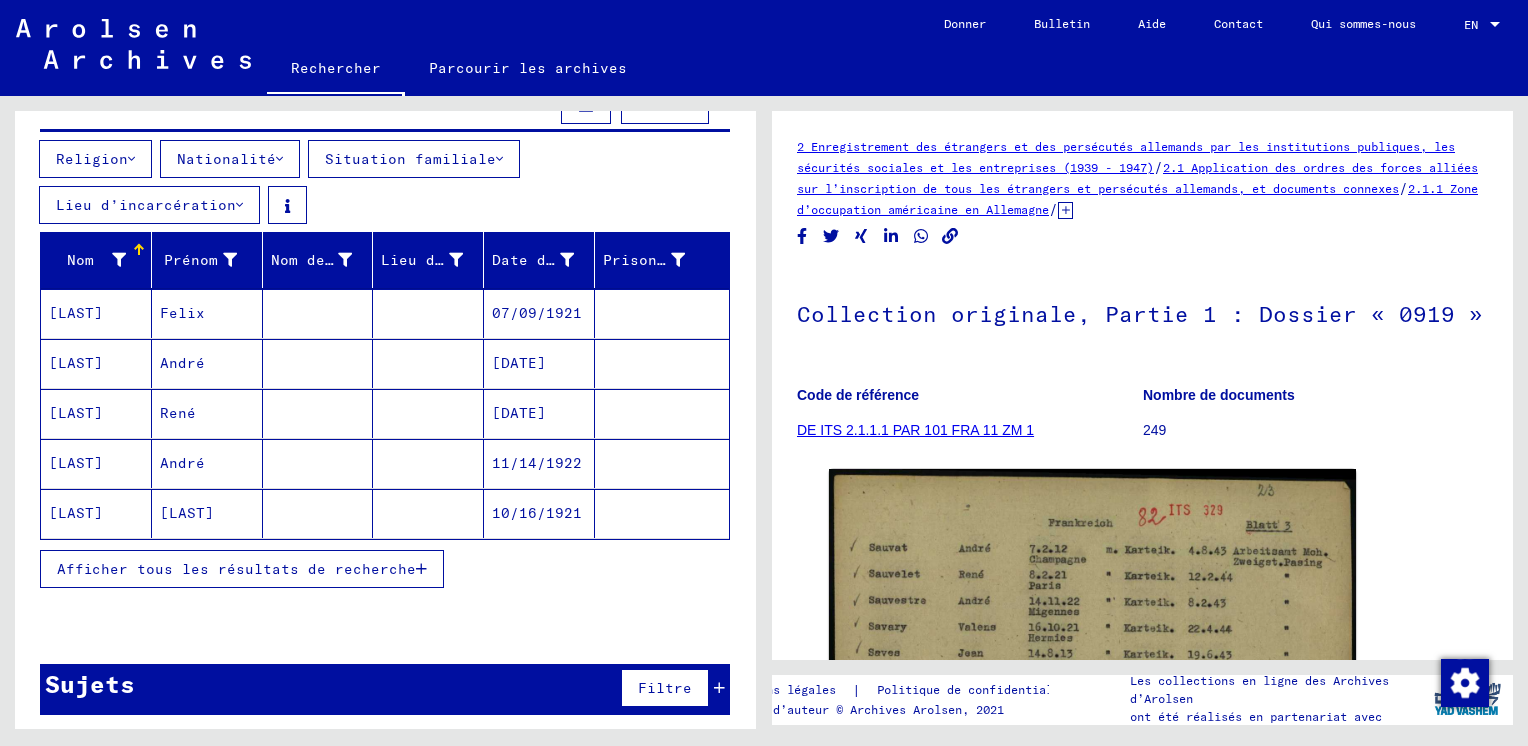 click on "Afficher tous les résultats de recherche" at bounding box center (236, 569) 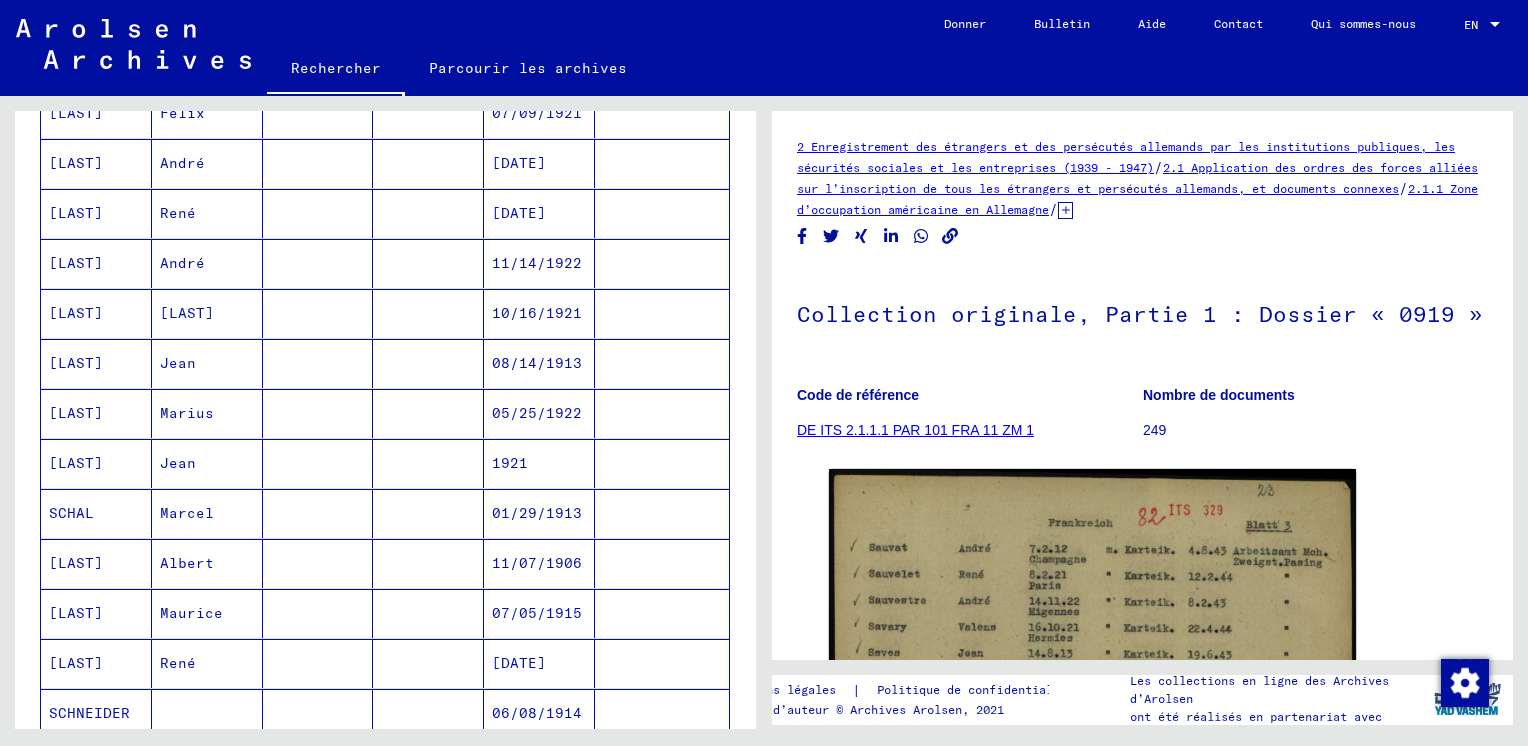 scroll, scrollTop: 0, scrollLeft: 0, axis: both 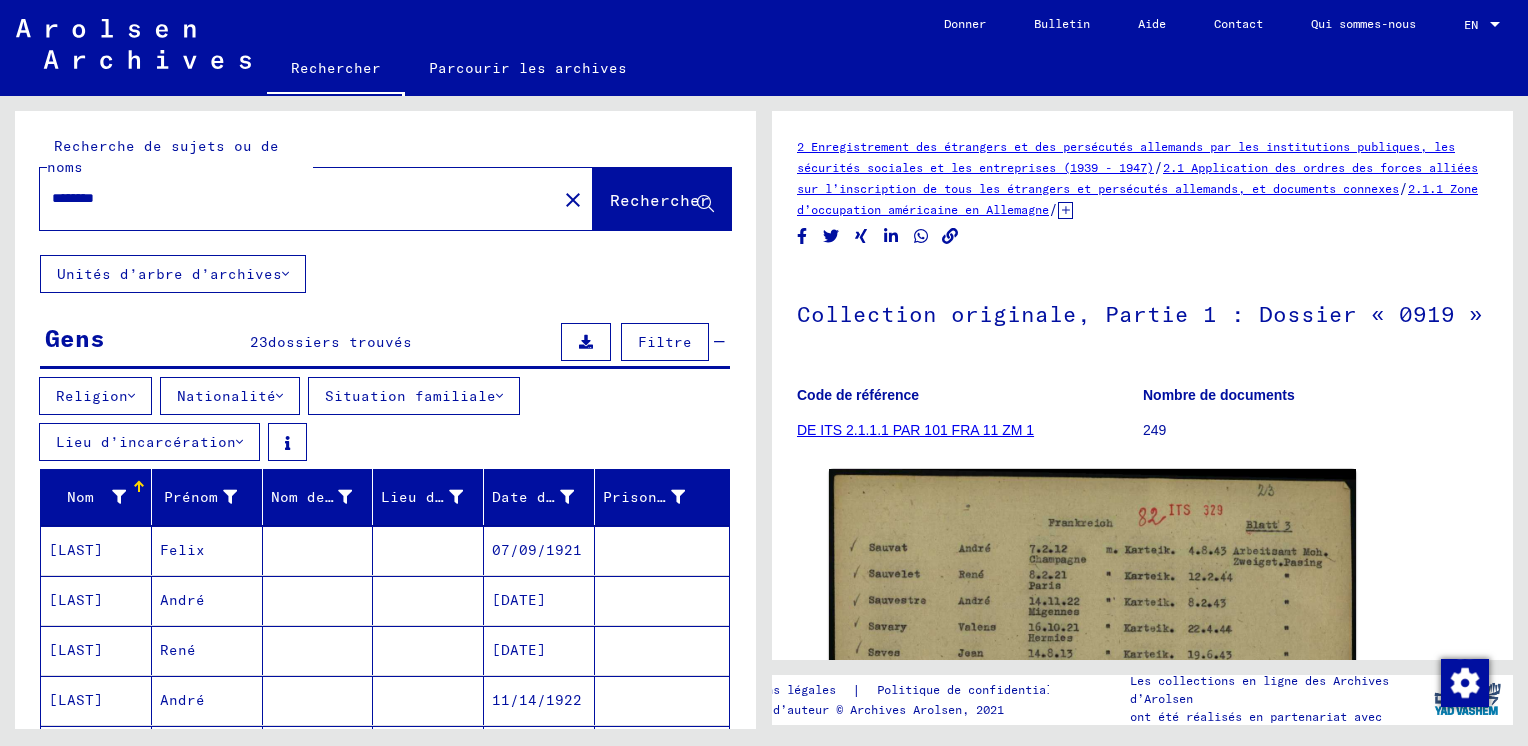 click at bounding box center [239, 442] 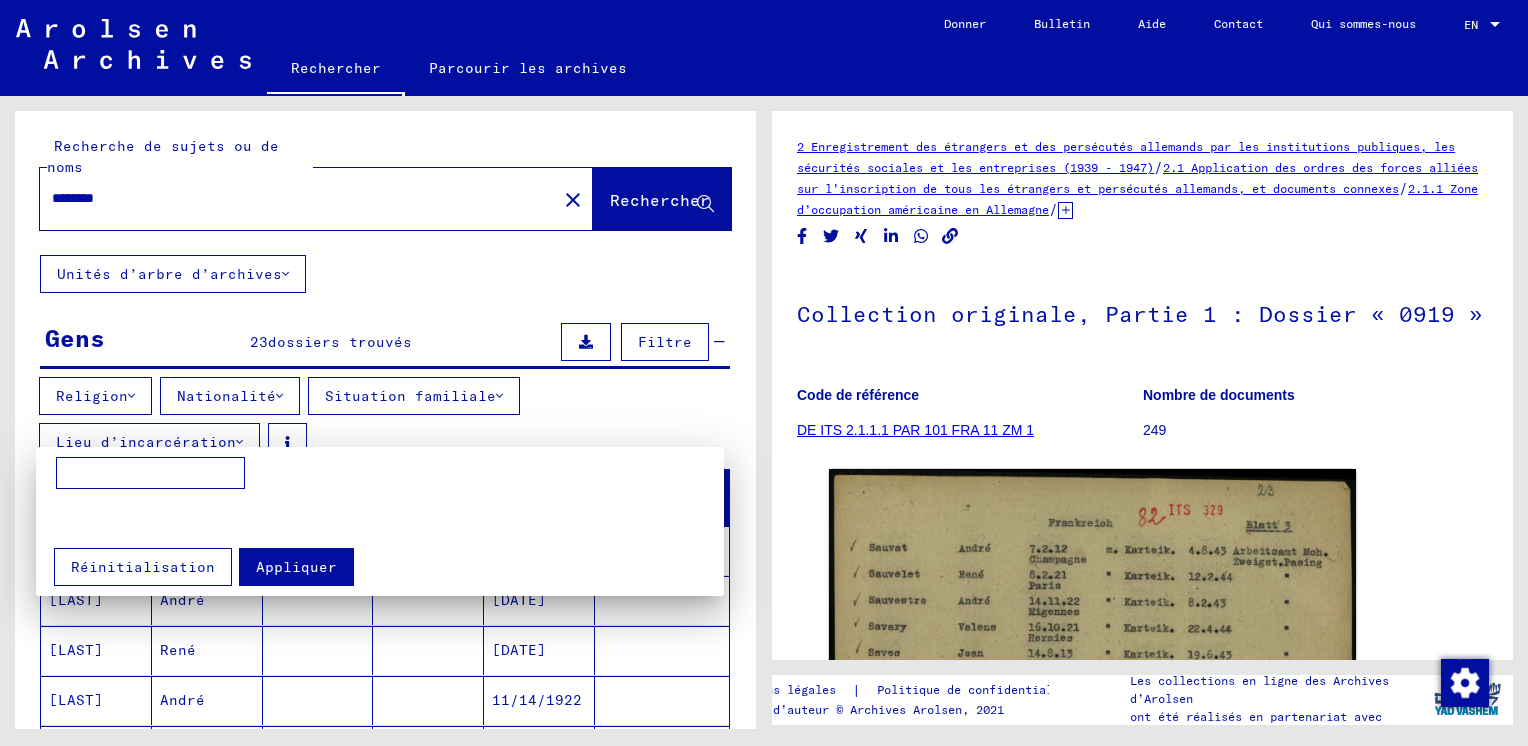 click at bounding box center (150, 473) 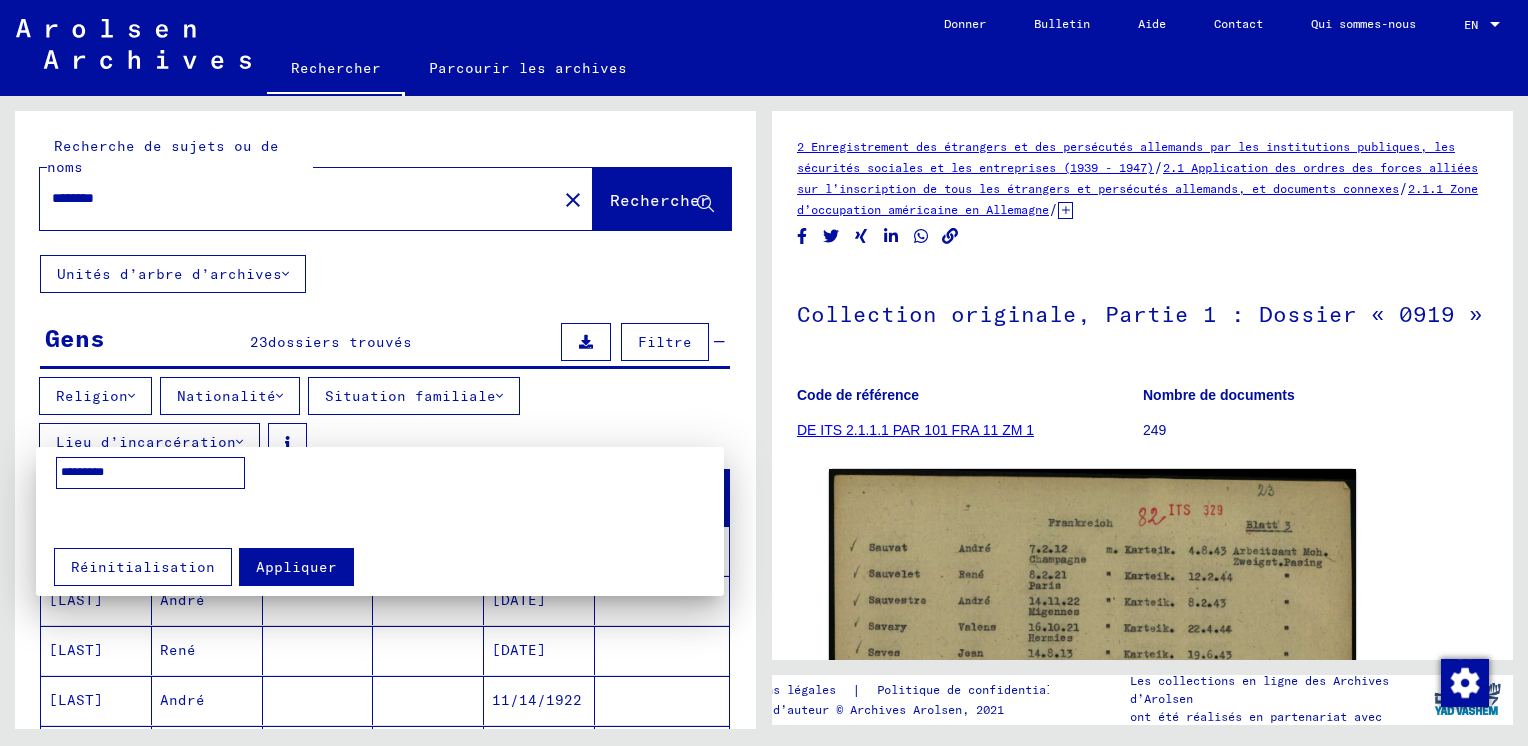 type on "*********" 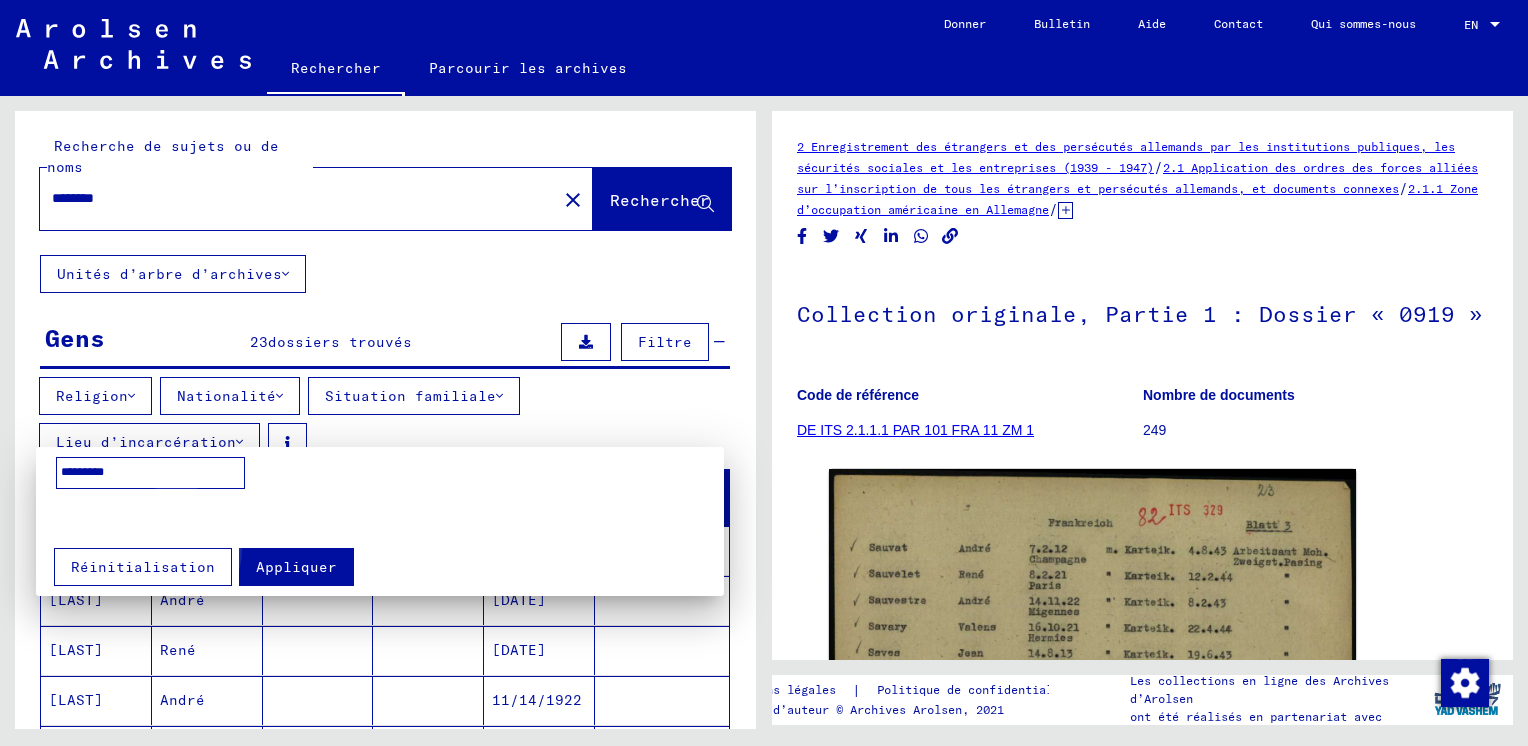 click on "Appliquer" at bounding box center (296, 567) 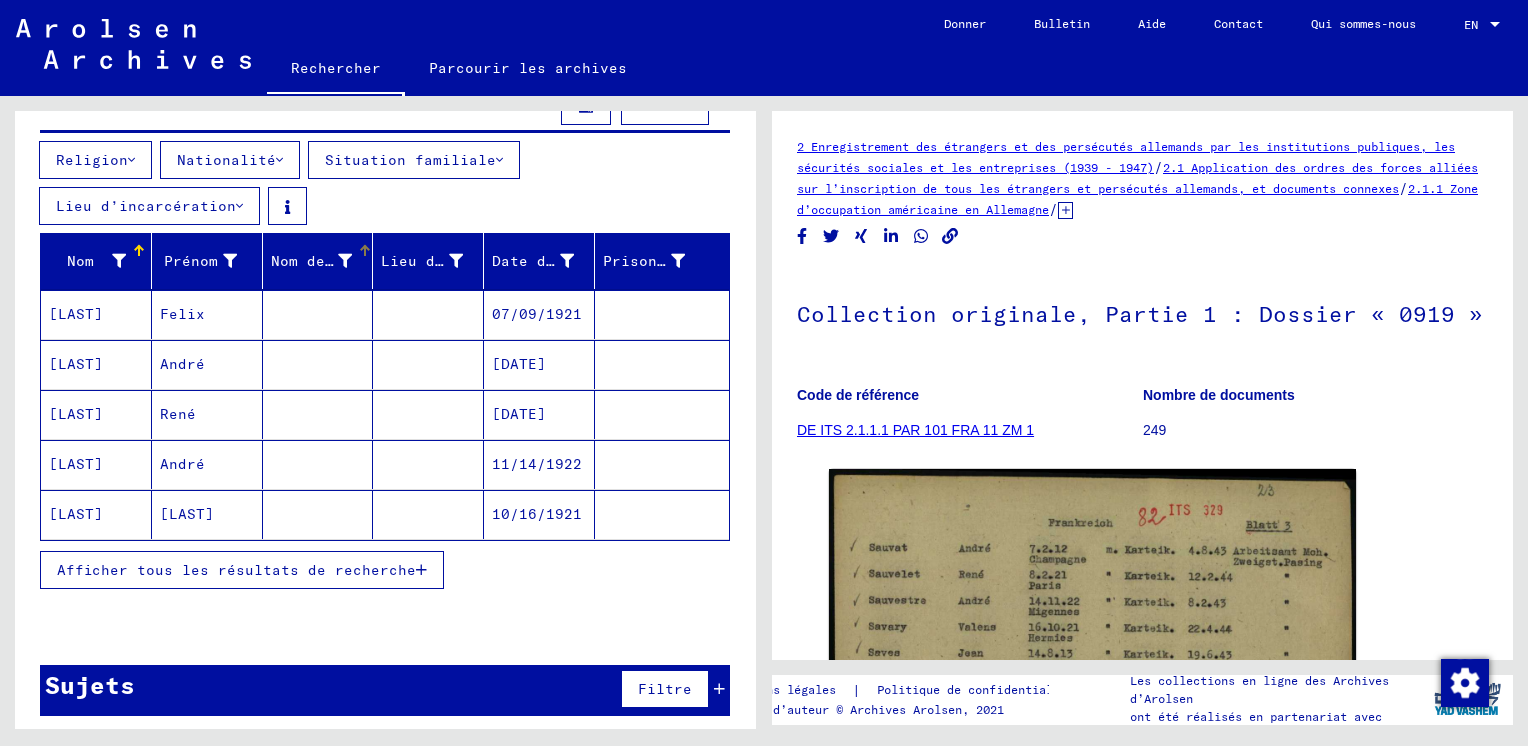 scroll, scrollTop: 237, scrollLeft: 0, axis: vertical 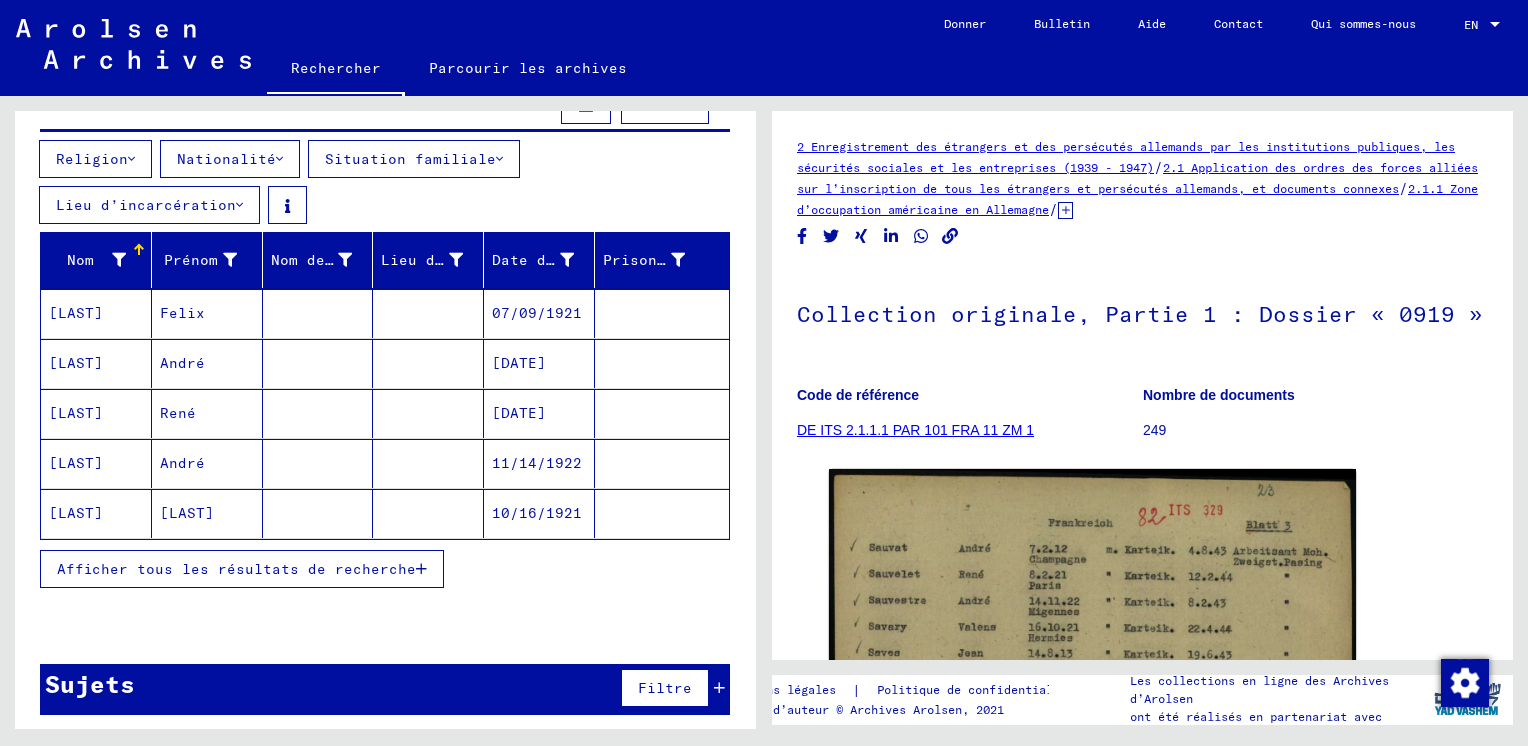click on "Afficher tous les résultats de recherche" at bounding box center (242, 569) 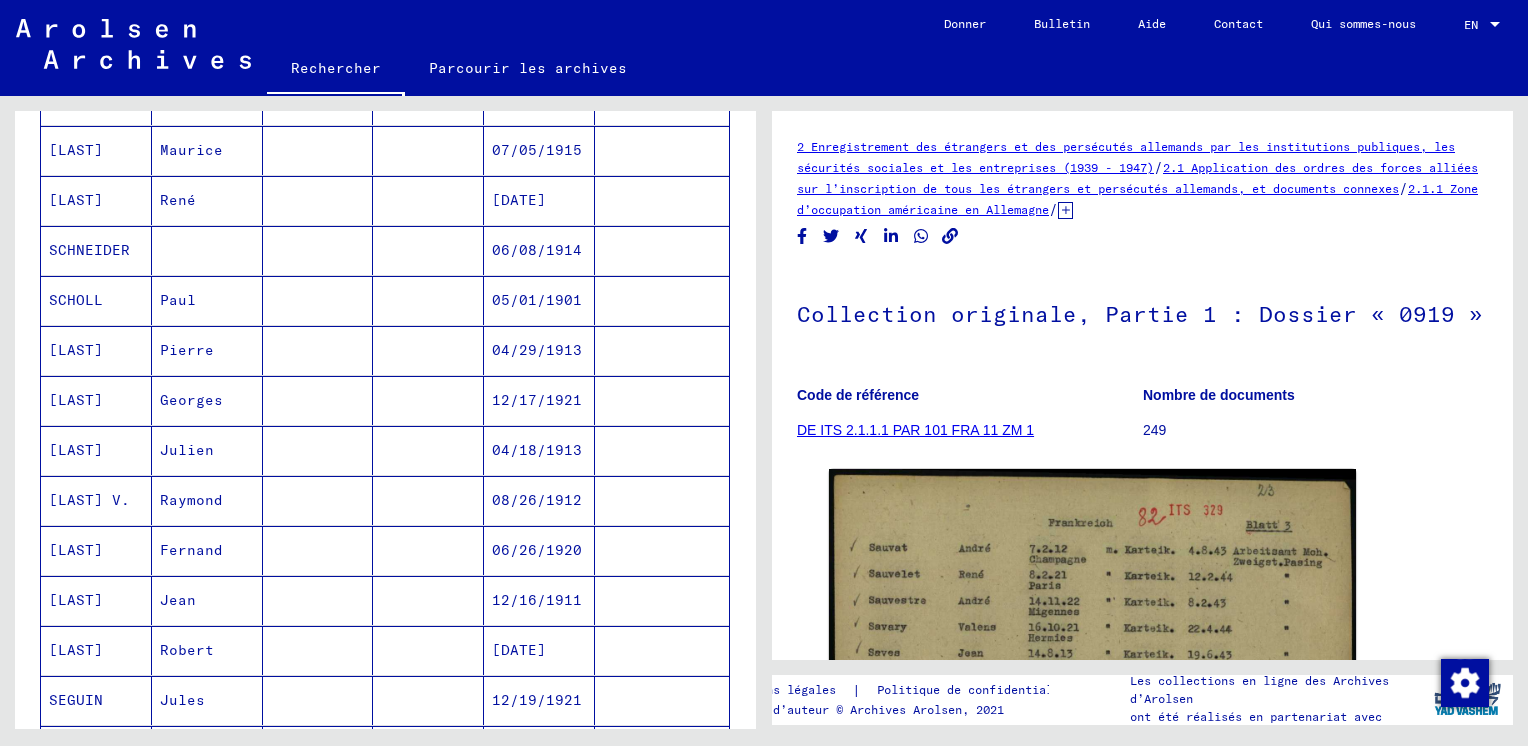 scroll, scrollTop: 1000, scrollLeft: 0, axis: vertical 